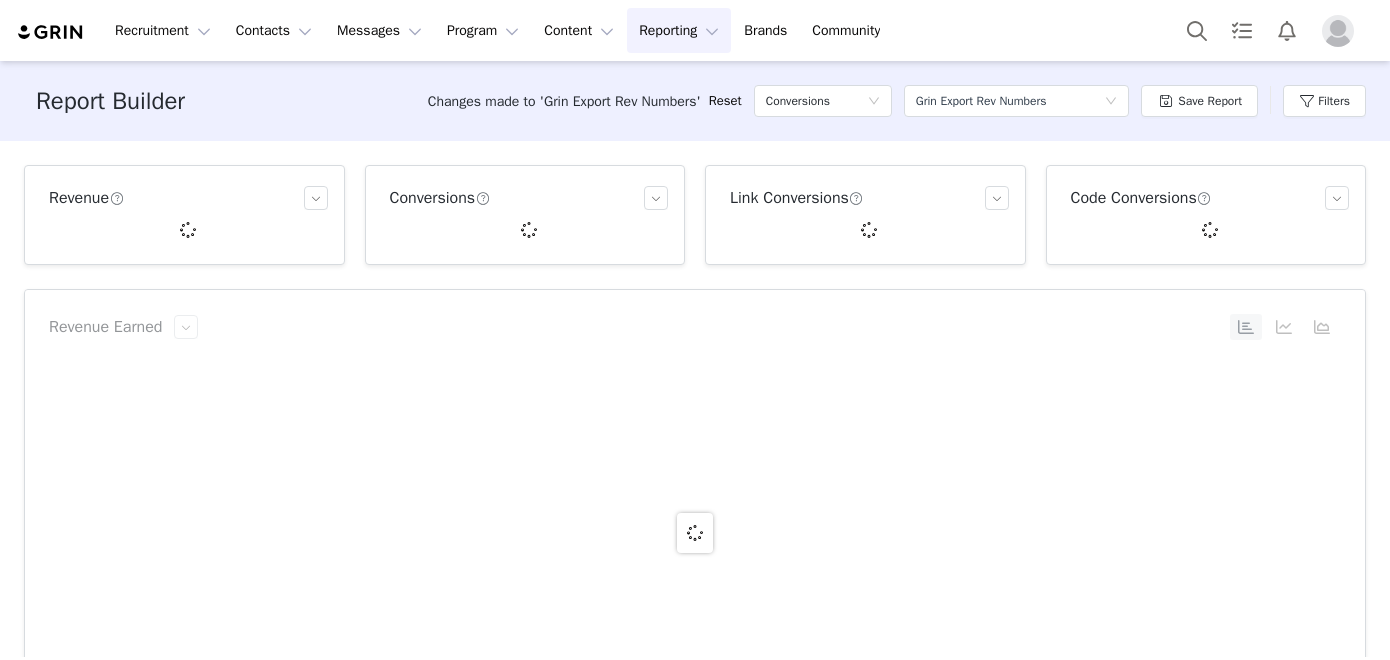 scroll, scrollTop: 0, scrollLeft: 0, axis: both 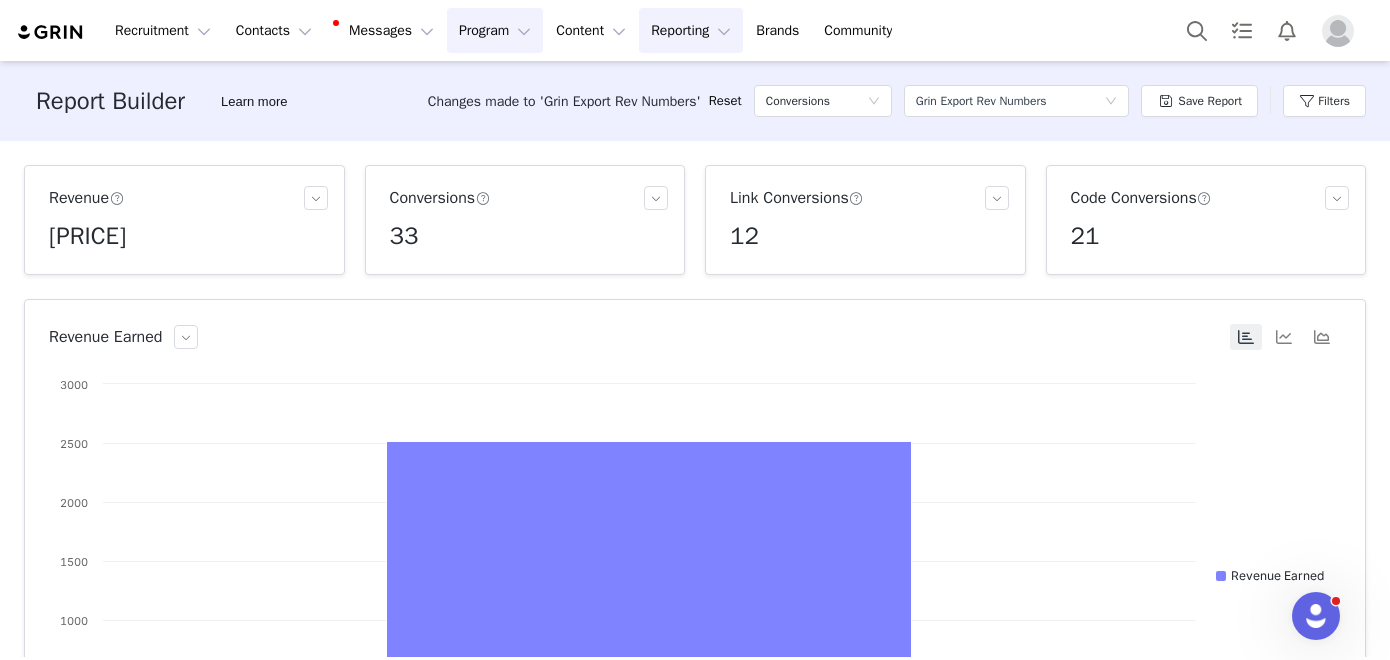 click on "Program Program" at bounding box center (495, 30) 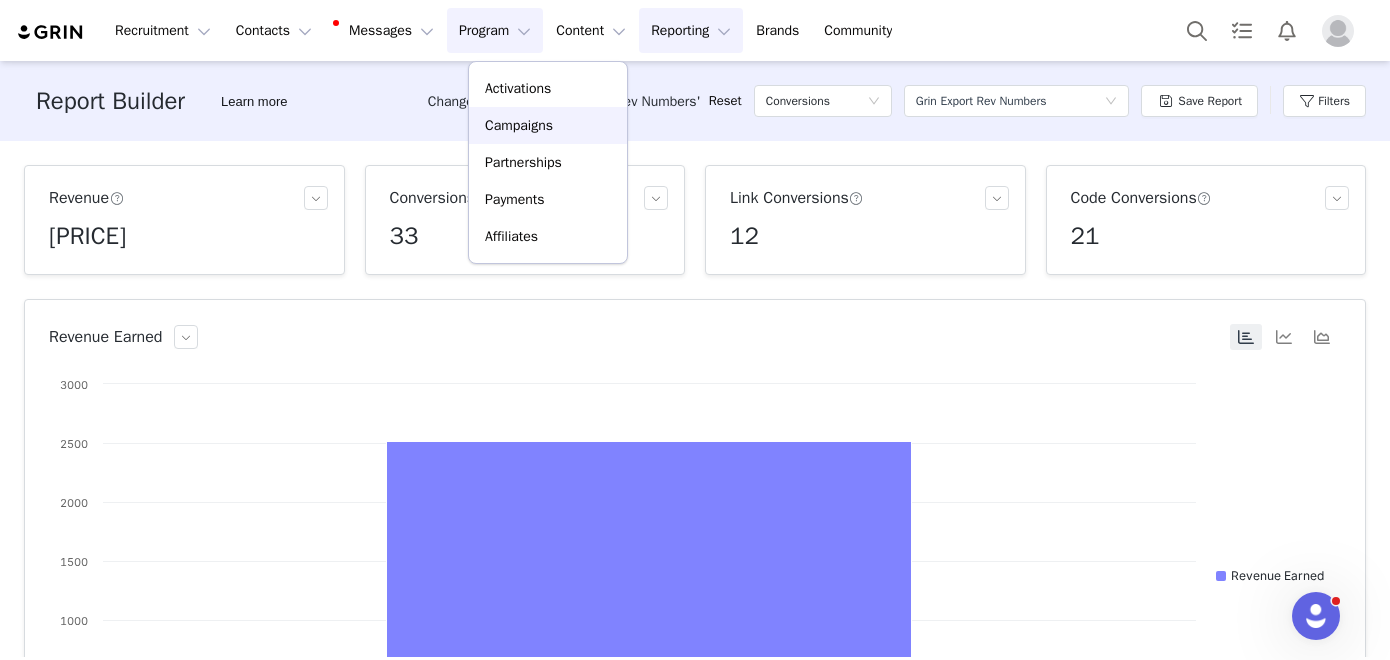 click on "Campaigns" at bounding box center [548, 125] 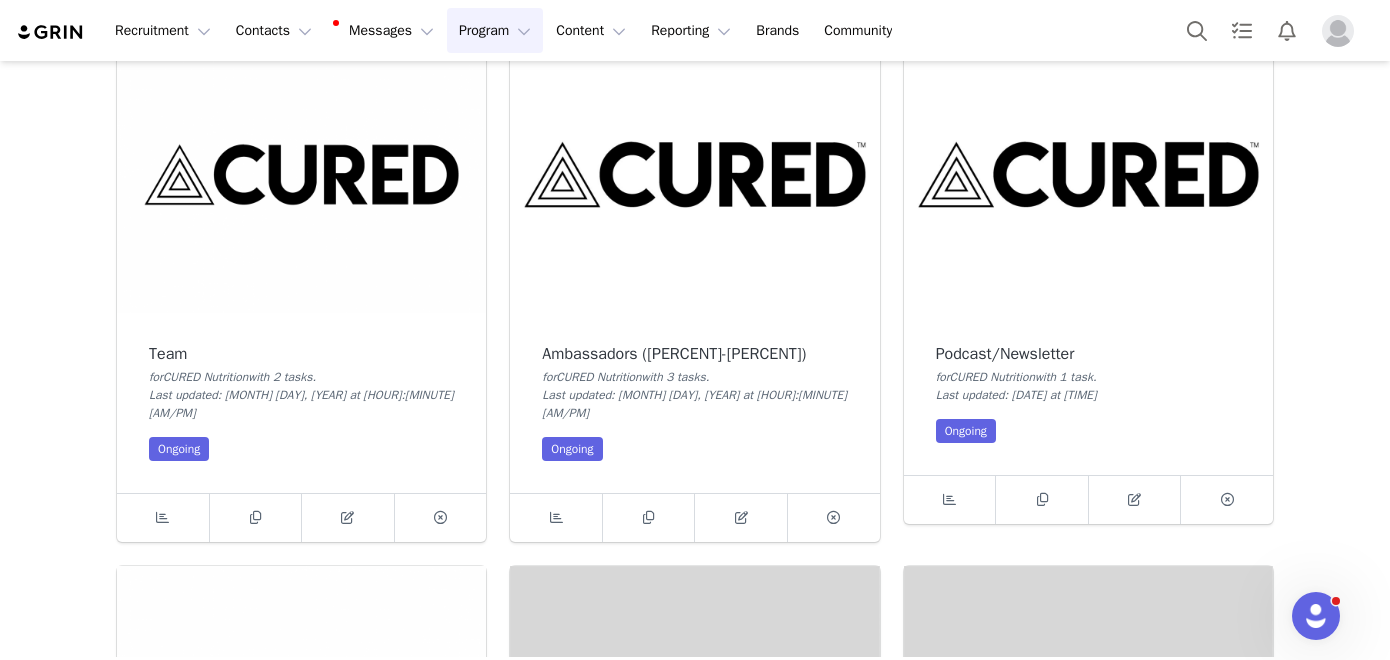 scroll, scrollTop: 651, scrollLeft: 0, axis: vertical 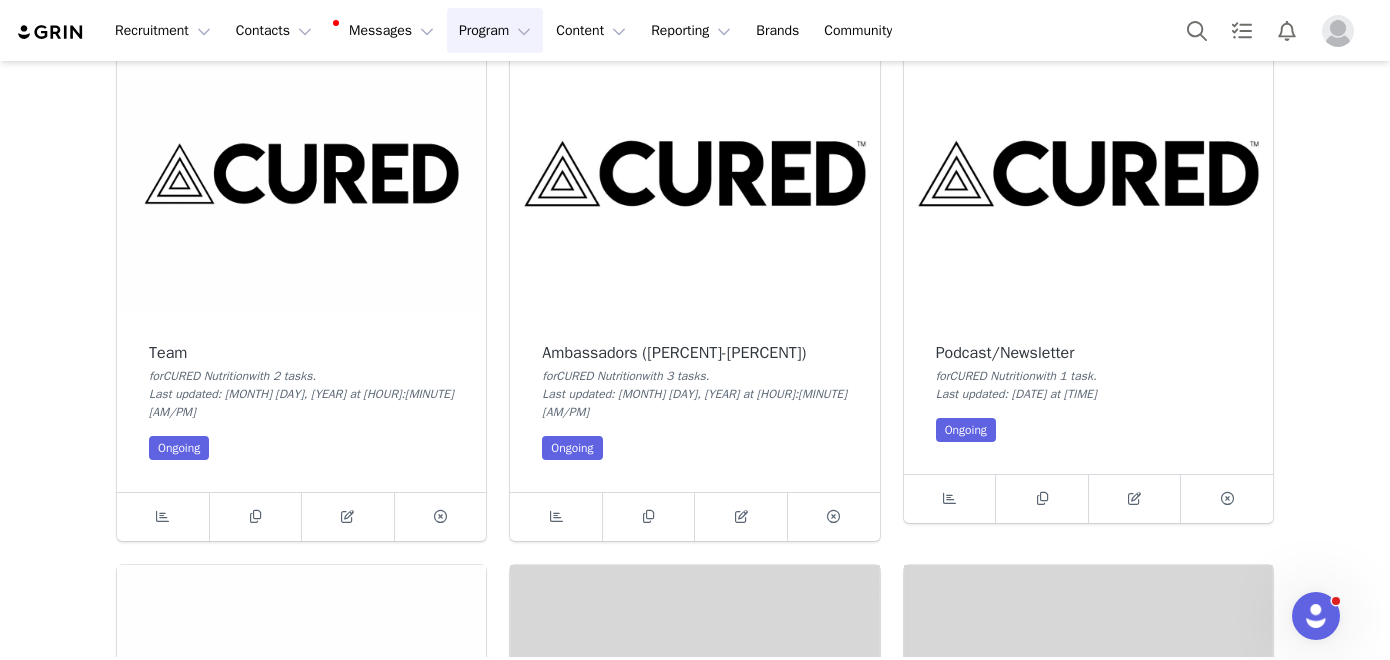 click at bounding box center (301, 173) 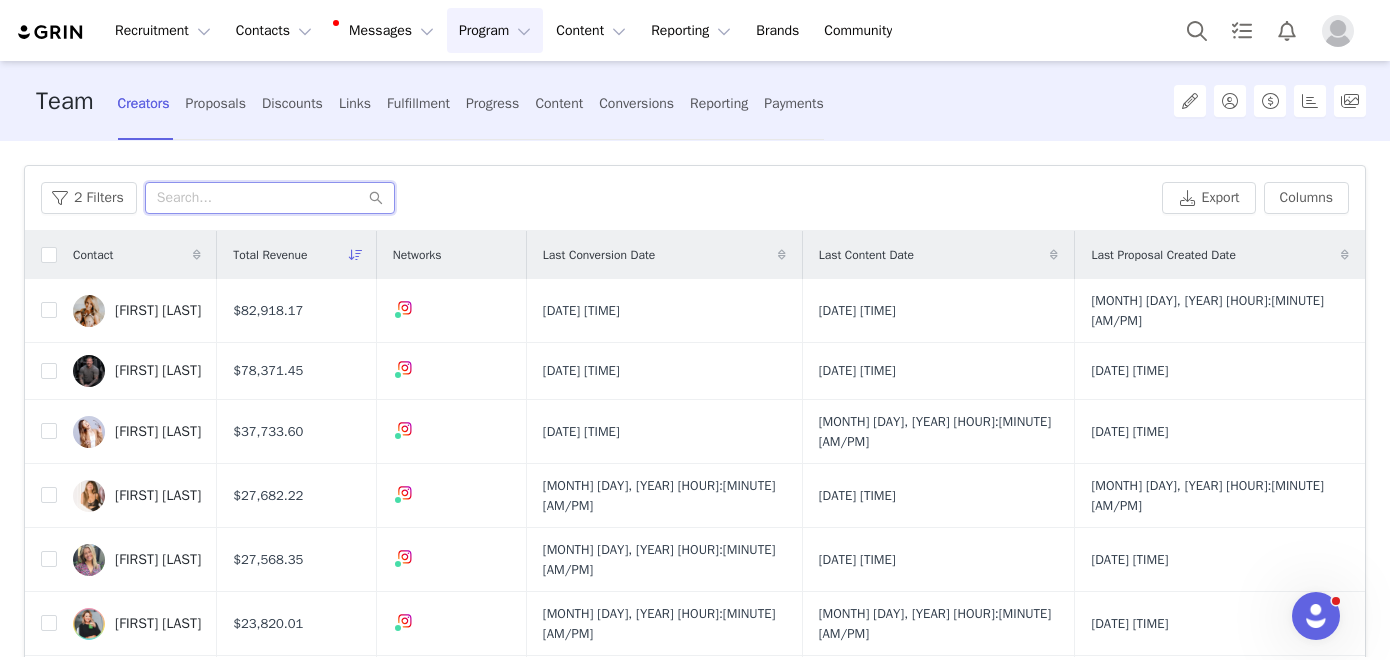 click at bounding box center (270, 198) 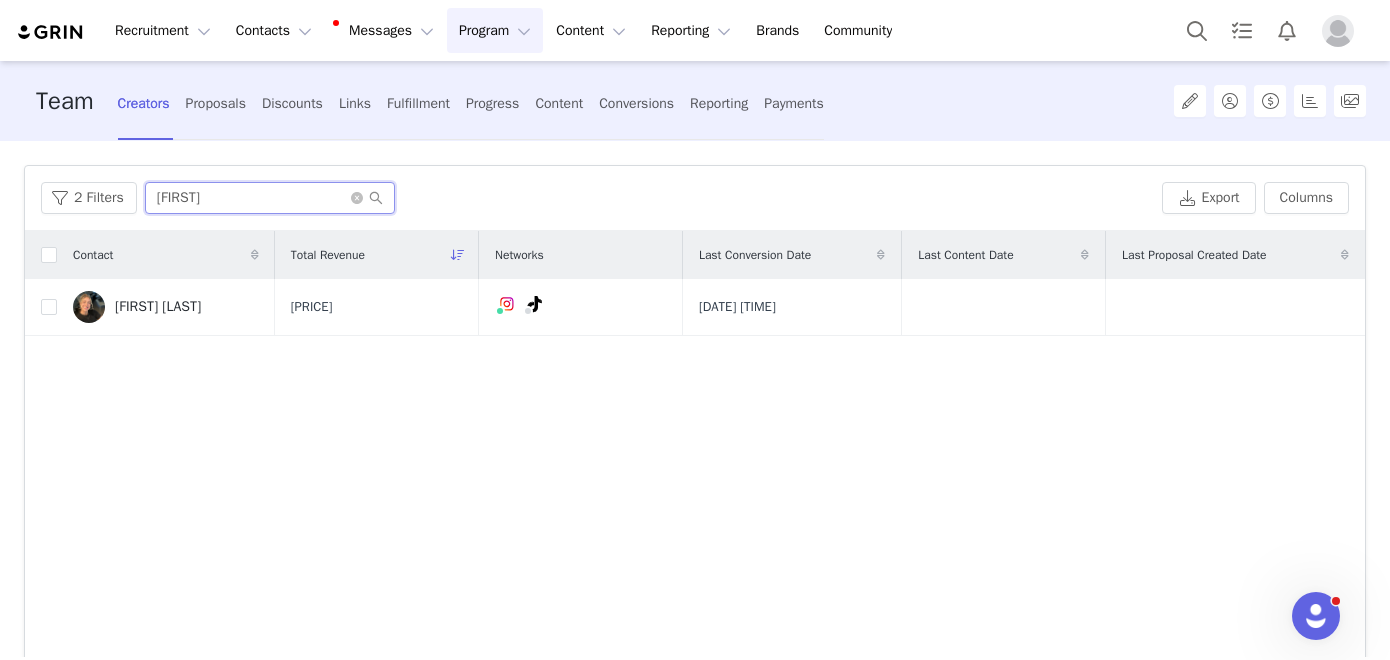 type on "[FIRST]" 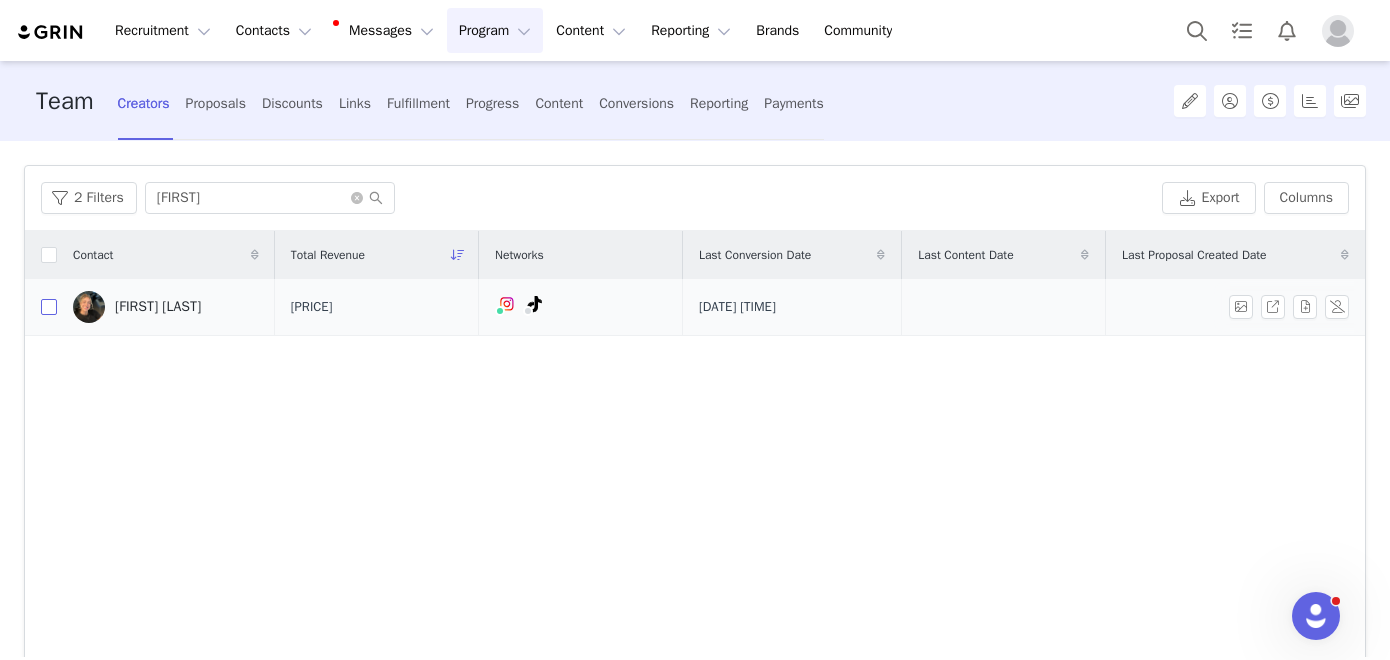 click at bounding box center (49, 307) 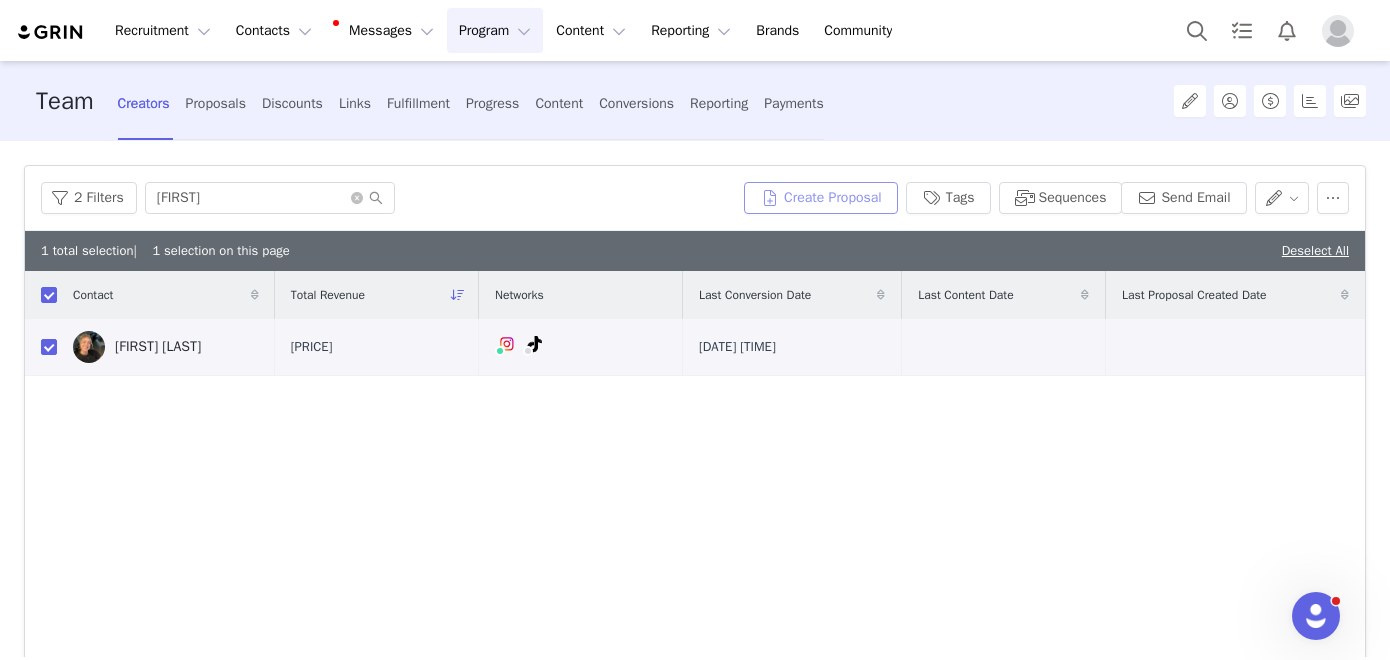 click on "Create Proposal" at bounding box center (821, 198) 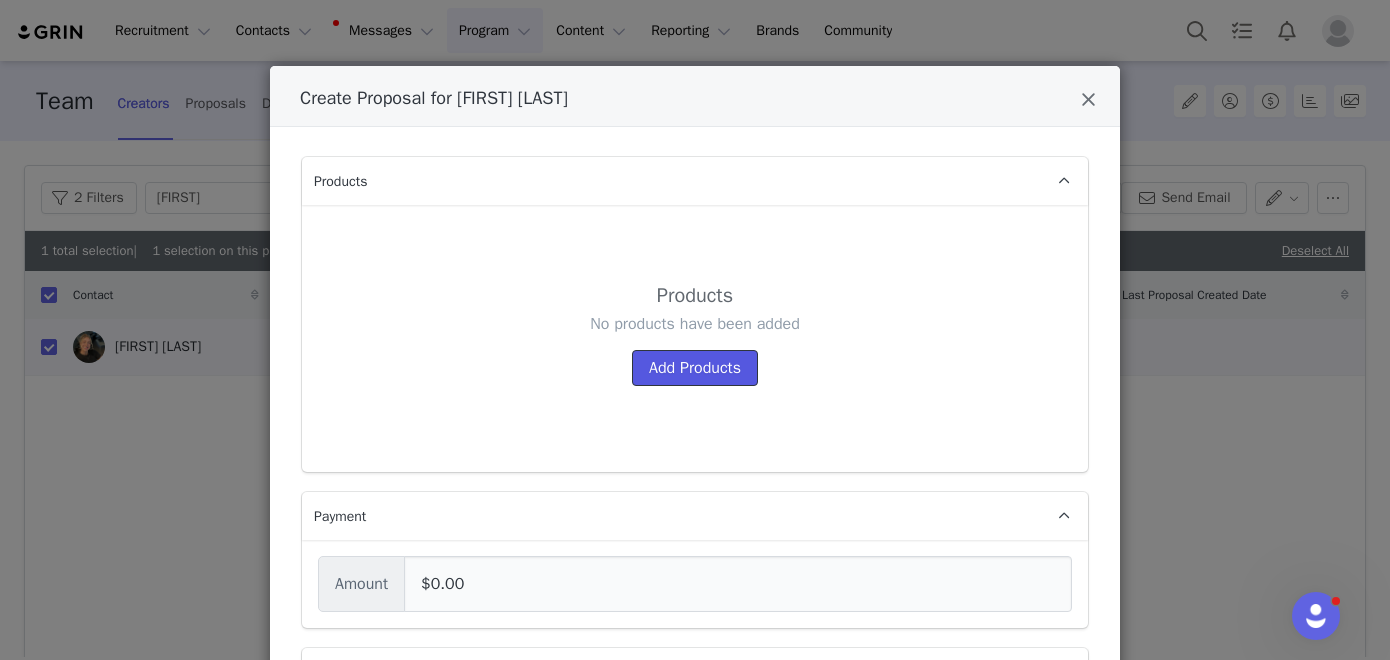 click on "Add Products" at bounding box center (695, 368) 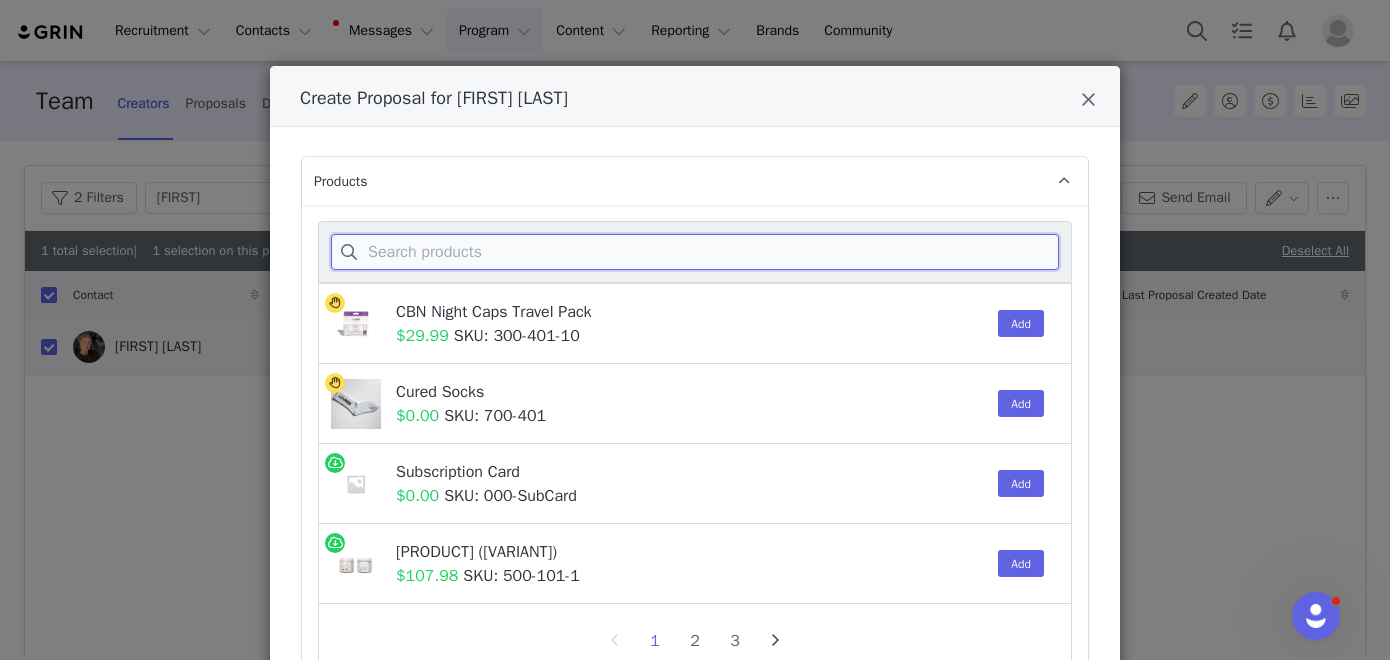 click at bounding box center [695, 252] 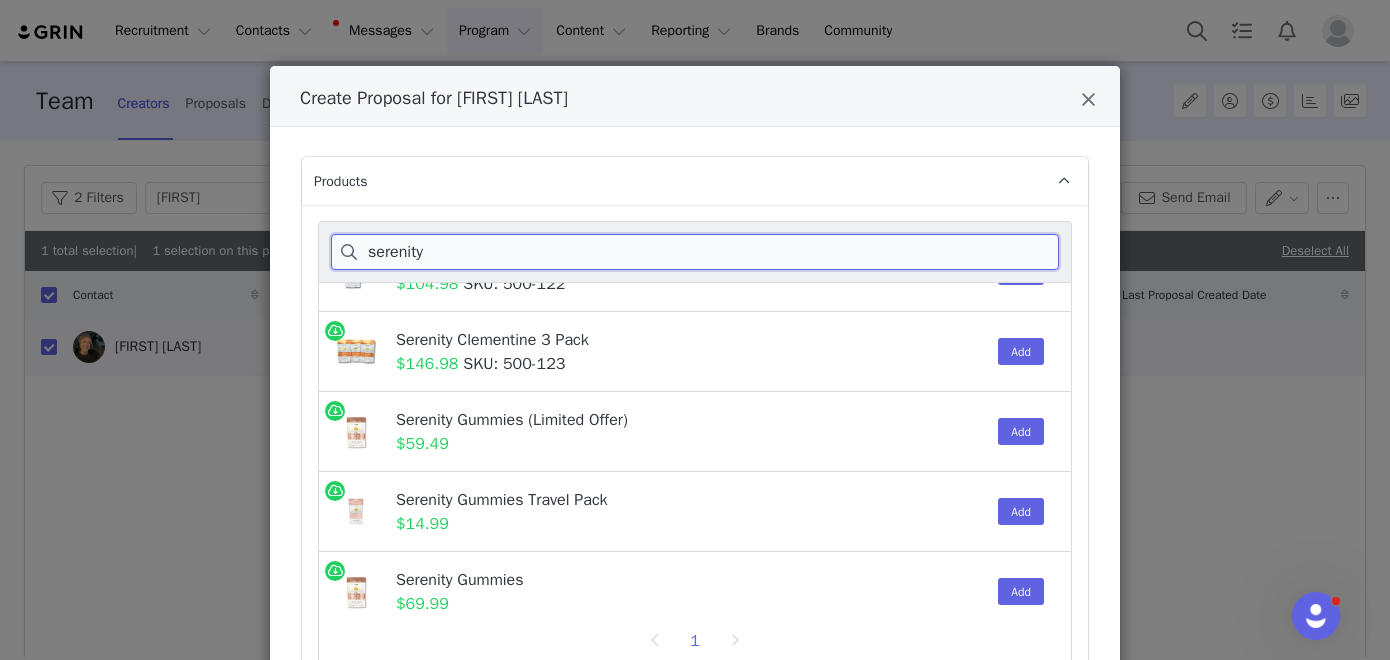 scroll, scrollTop: 493, scrollLeft: 0, axis: vertical 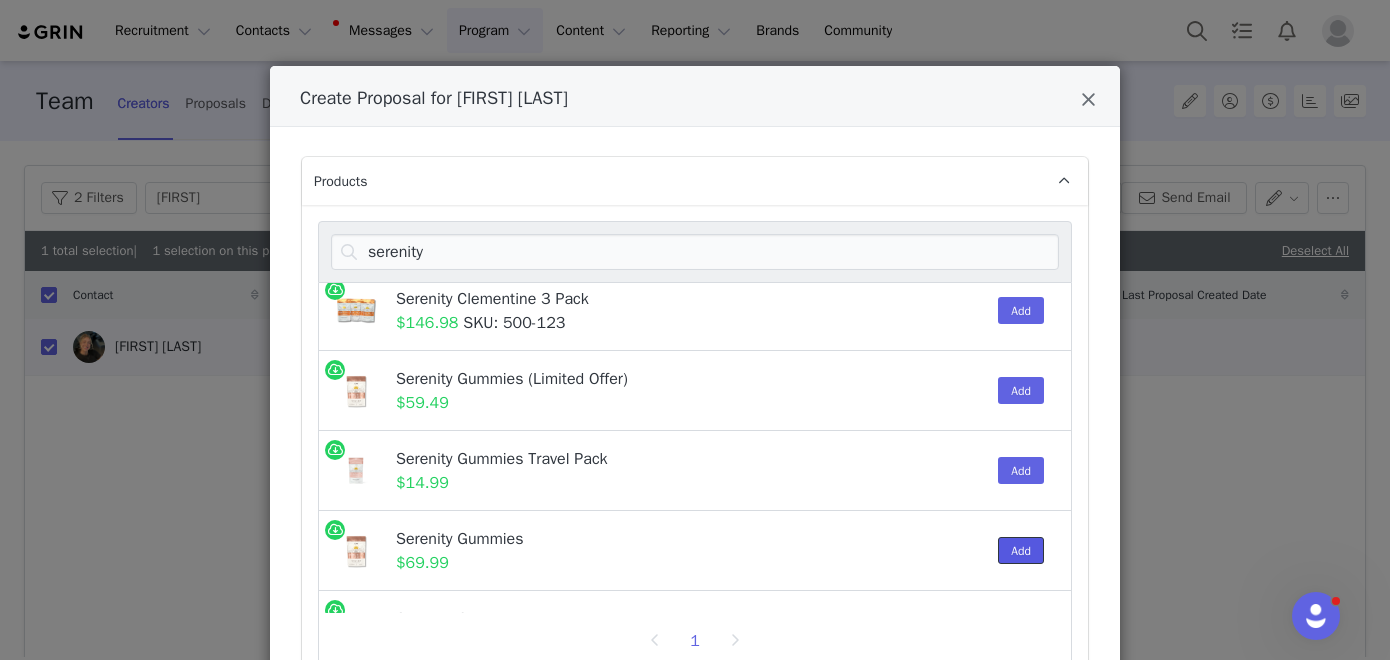 click on "Add" at bounding box center (1021, 550) 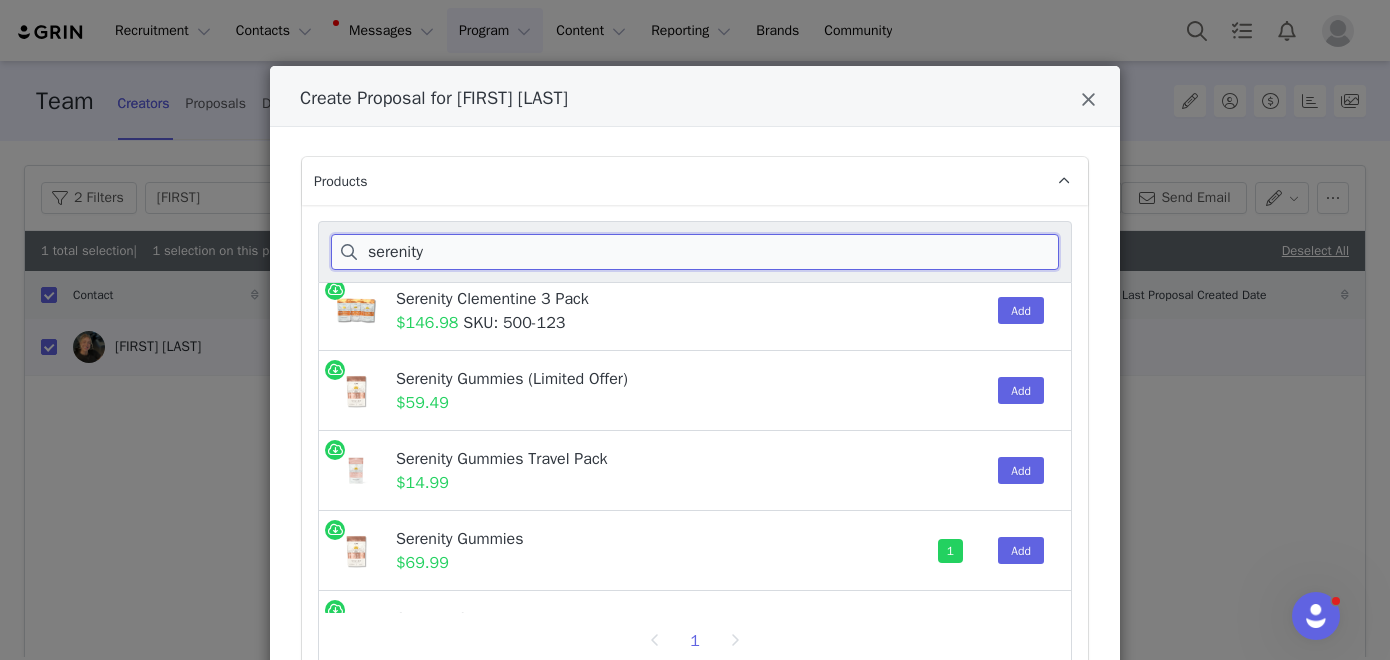 drag, startPoint x: 455, startPoint y: 255, endPoint x: 359, endPoint y: 255, distance: 96 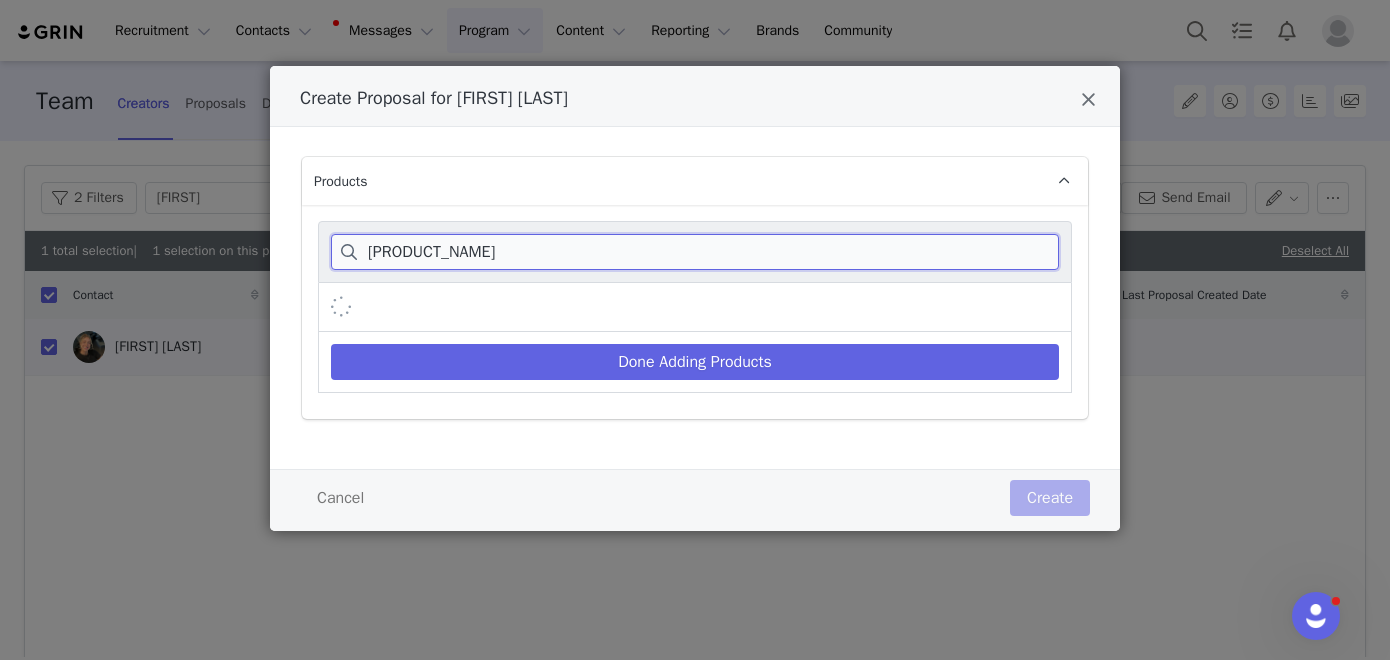 scroll, scrollTop: 0, scrollLeft: 0, axis: both 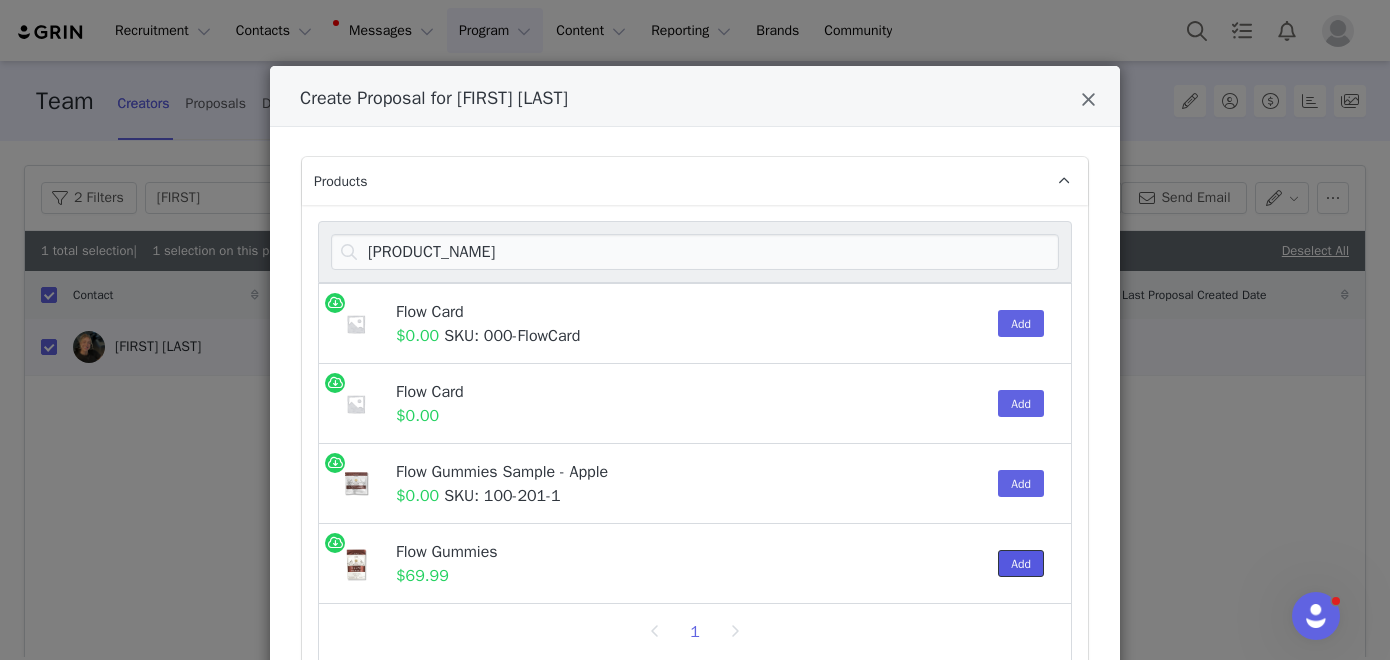 click on "Add" at bounding box center (1021, 563) 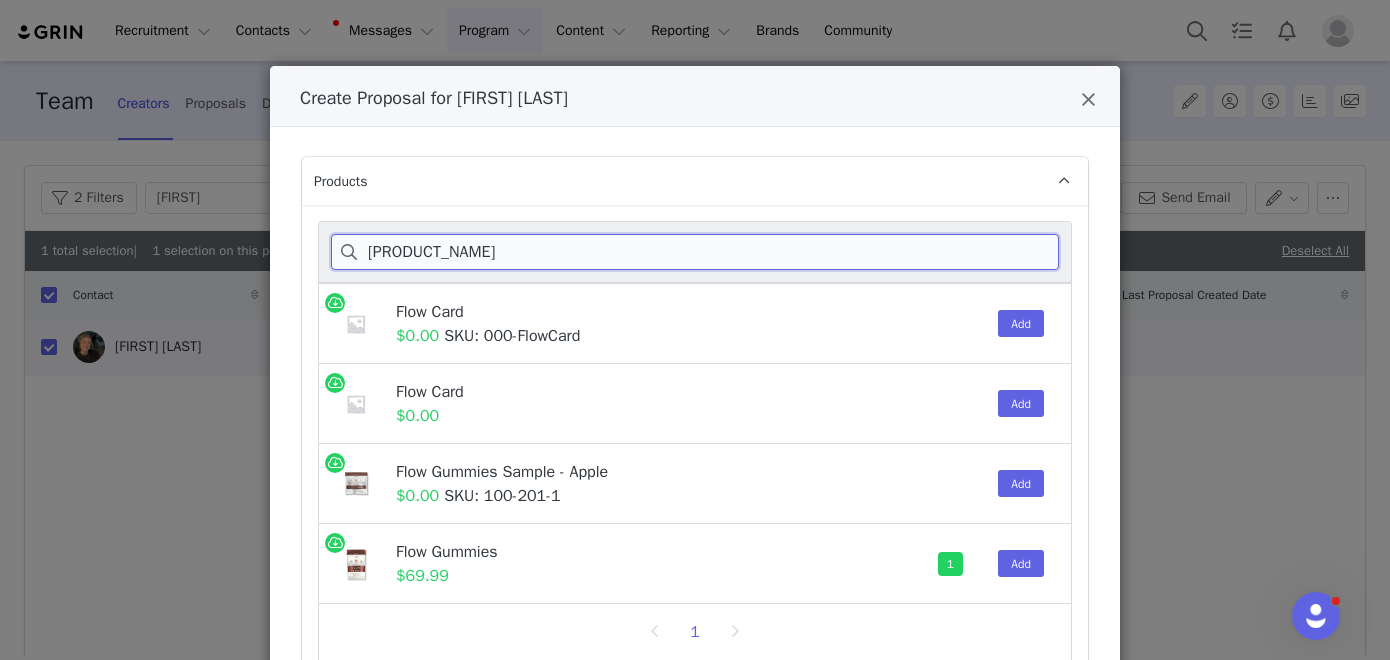 drag, startPoint x: 417, startPoint y: 252, endPoint x: 343, endPoint y: 252, distance: 74 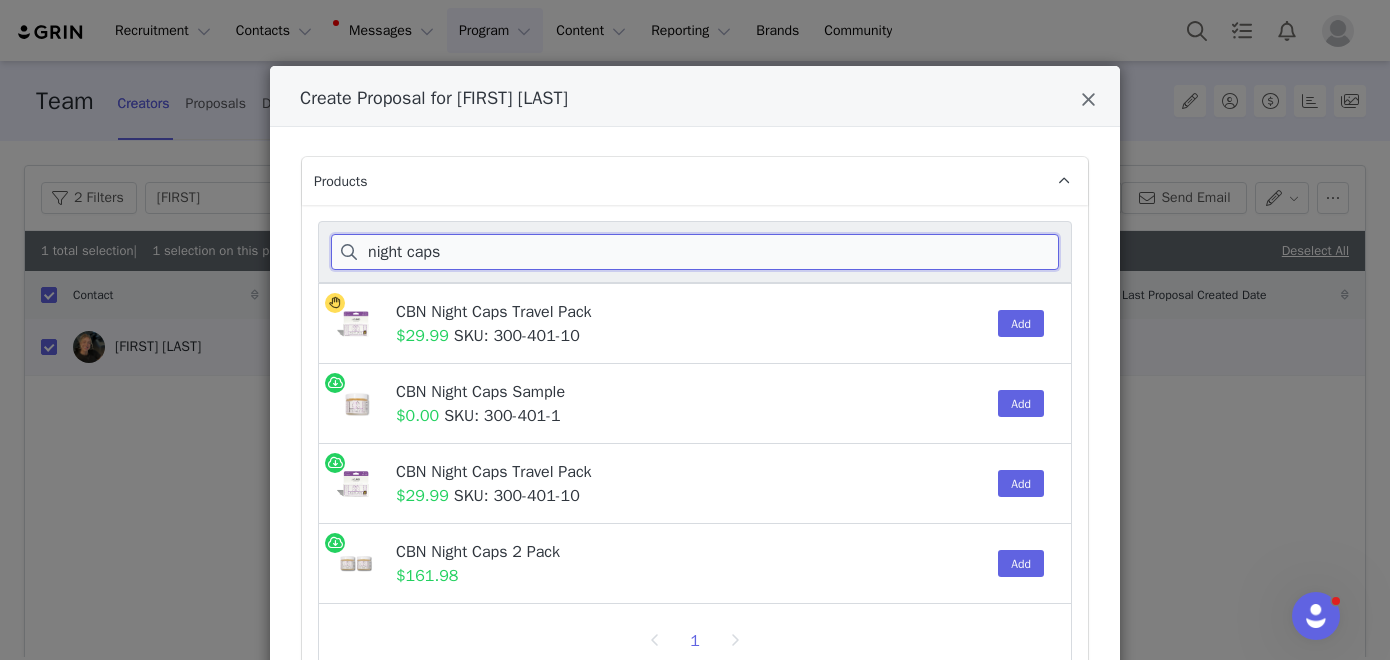 scroll, scrollTop: 71, scrollLeft: 0, axis: vertical 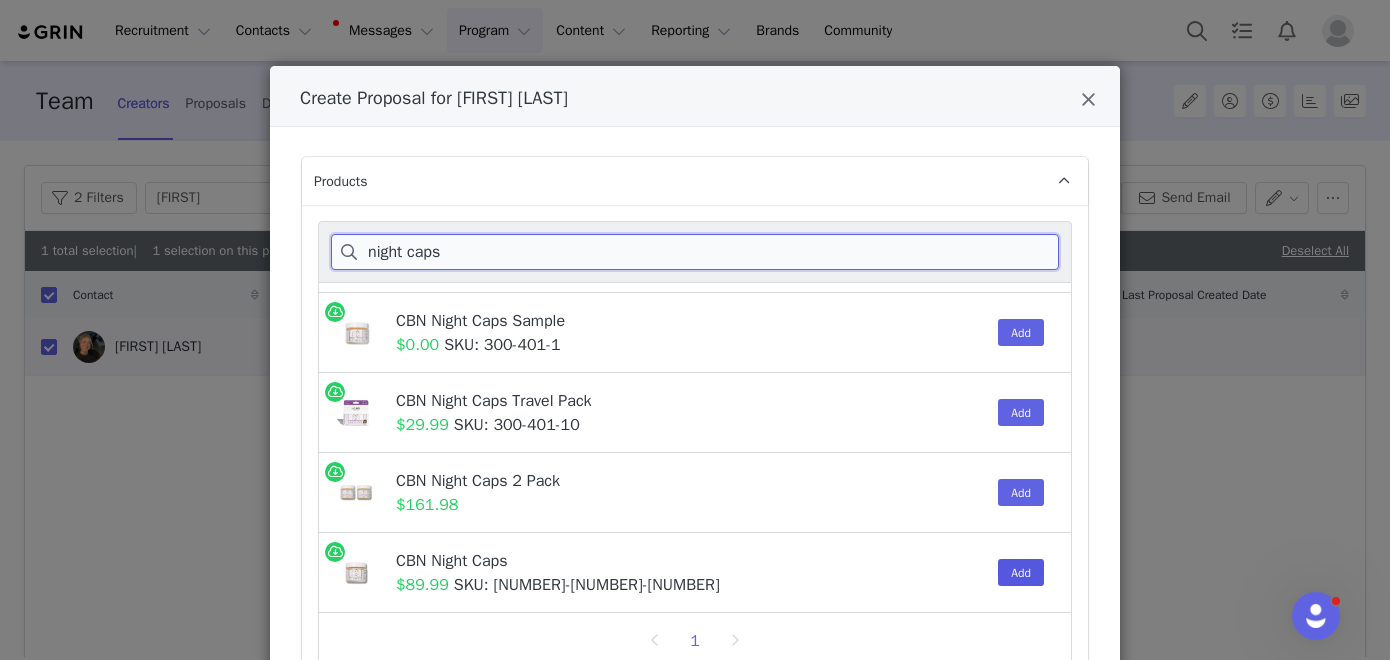 type on "night caps" 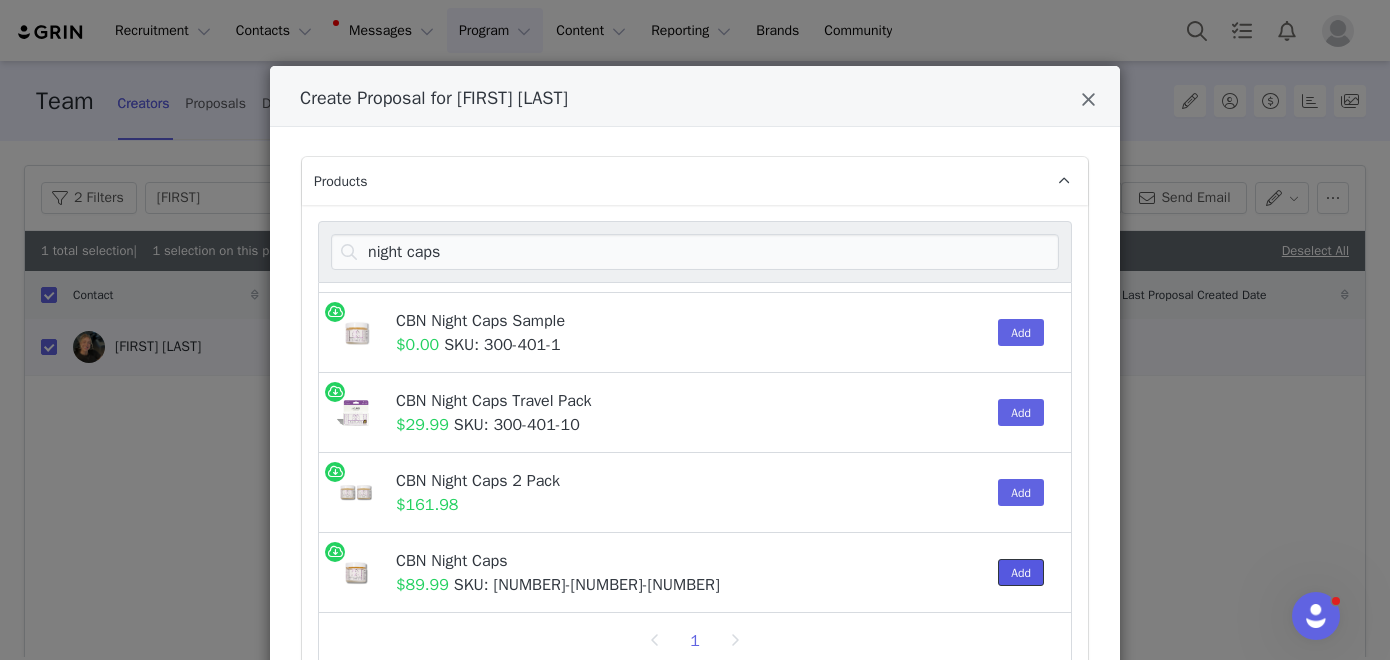click on "Add" at bounding box center (1021, 572) 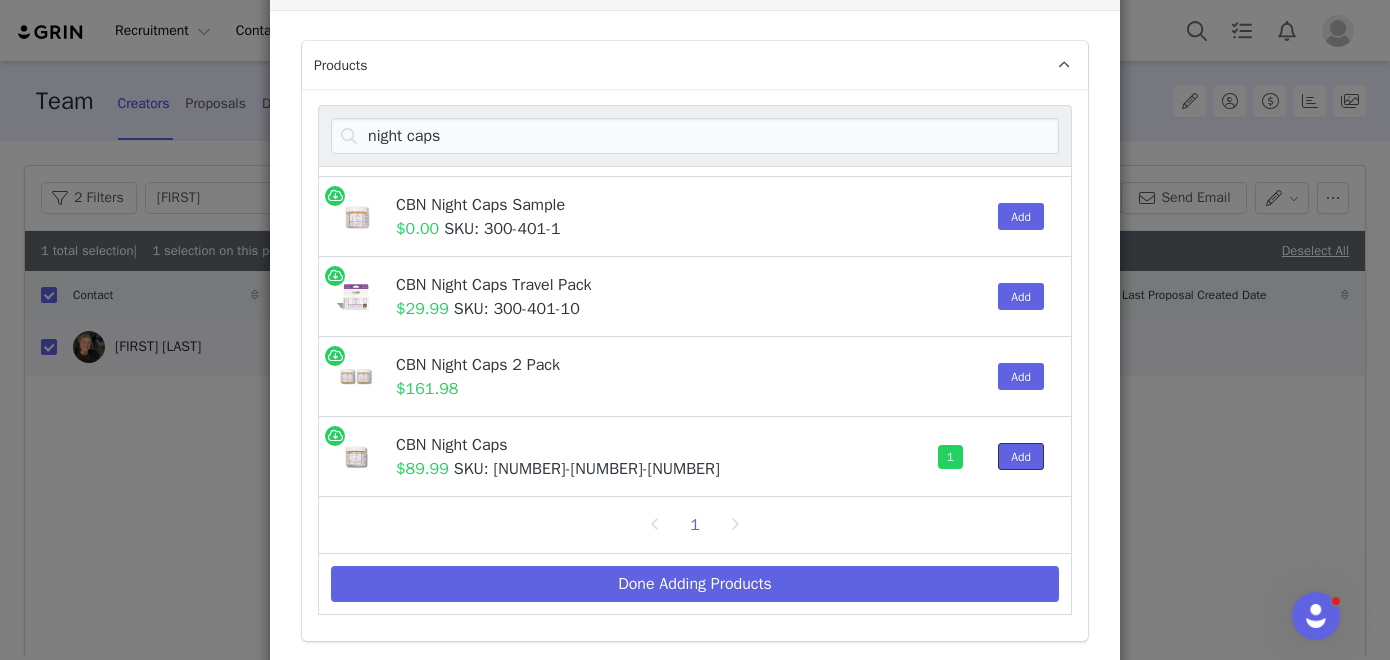 scroll, scrollTop: 149, scrollLeft: 0, axis: vertical 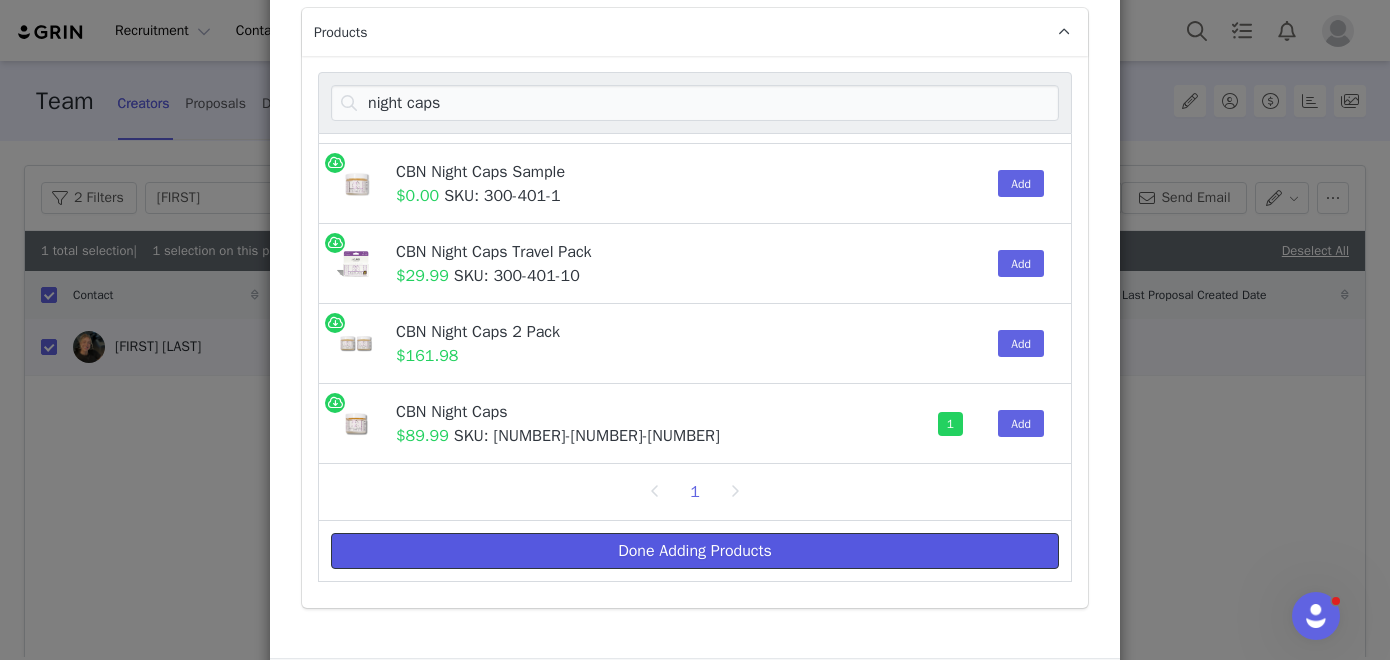 click on "Done Adding Products" at bounding box center (695, 551) 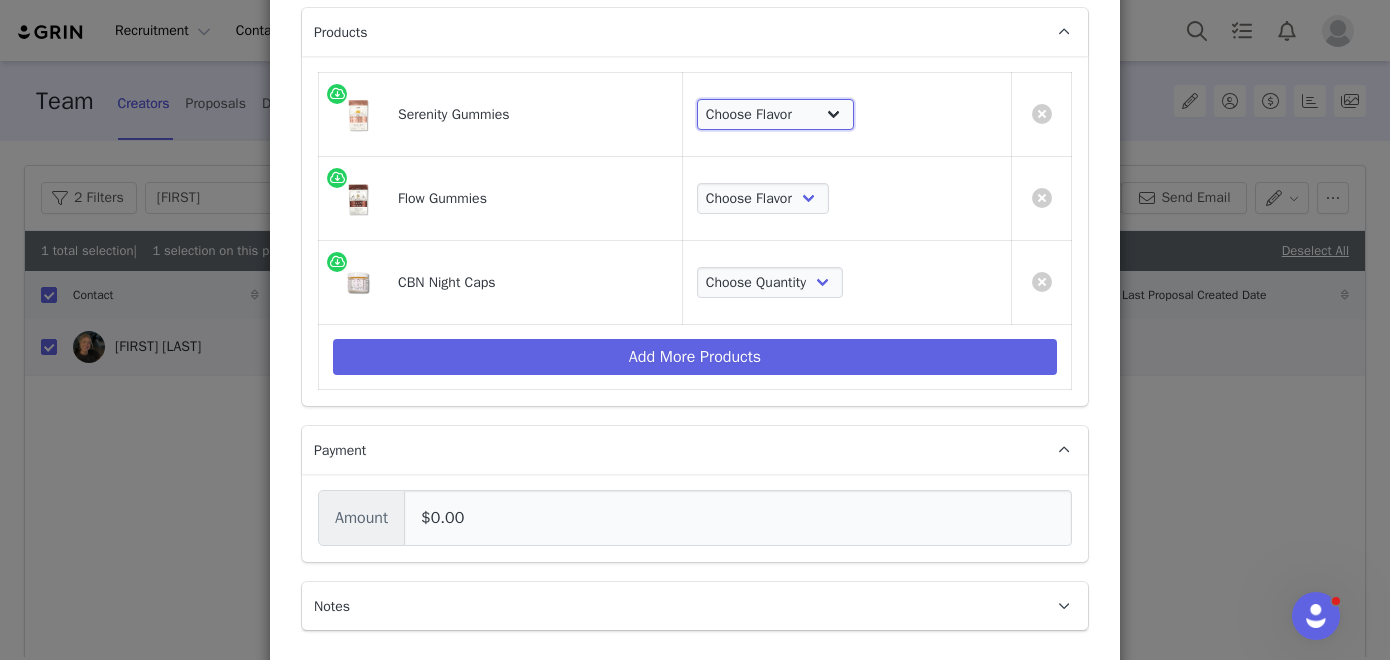 click on "Choose Flavor  Passionfruit   Clementine" at bounding box center (775, 115) 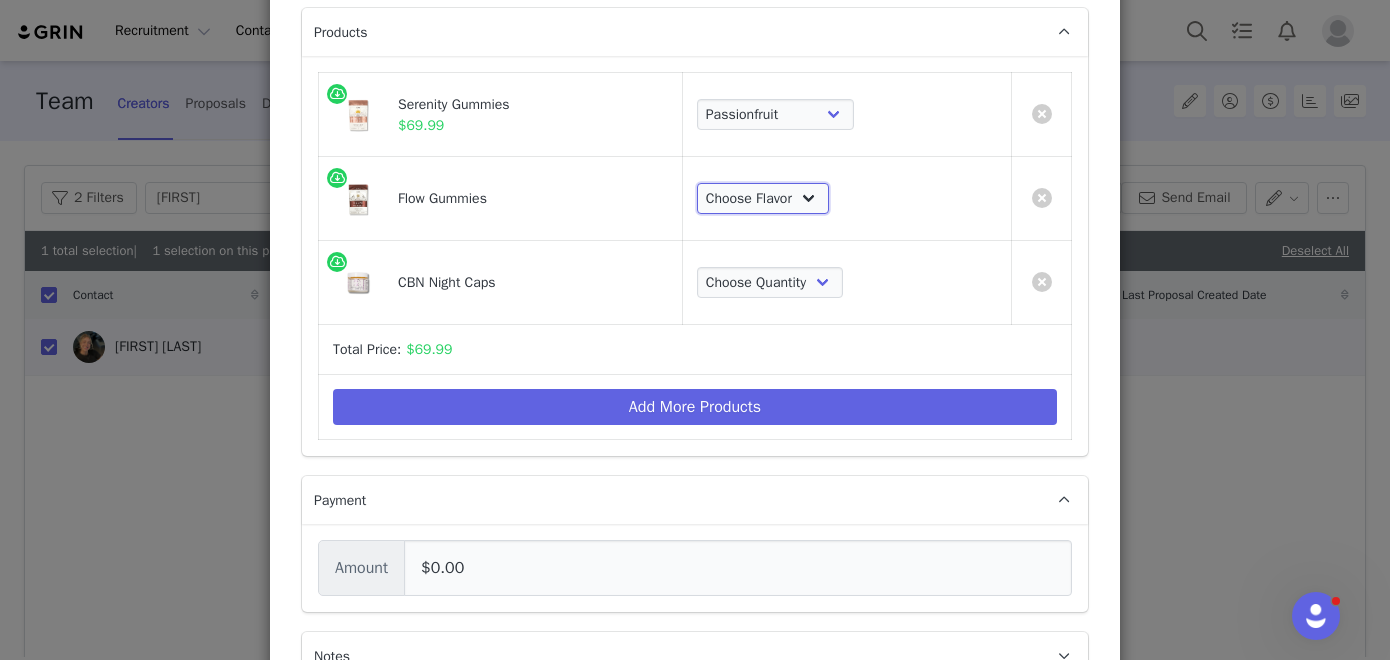 click on "Choose Flavor  Apple" at bounding box center (763, 199) 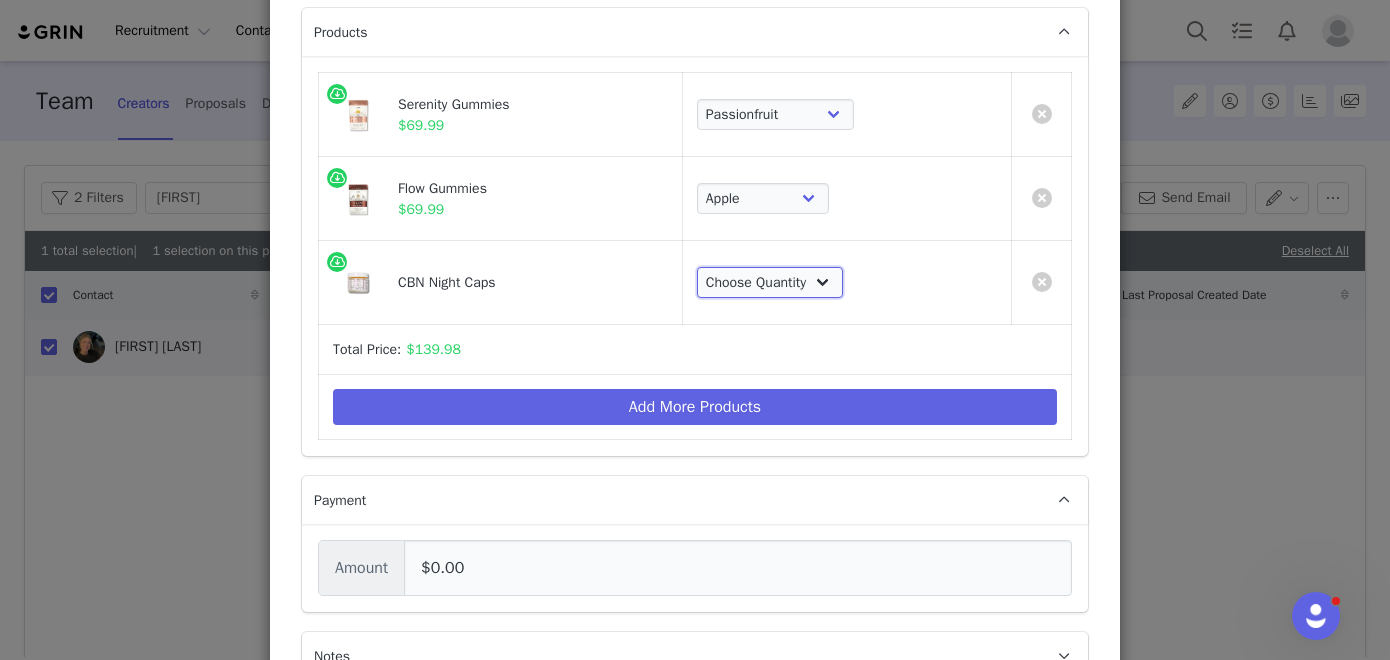 click on "Choose Quantity  30 Count   60 Count" at bounding box center [770, 283] 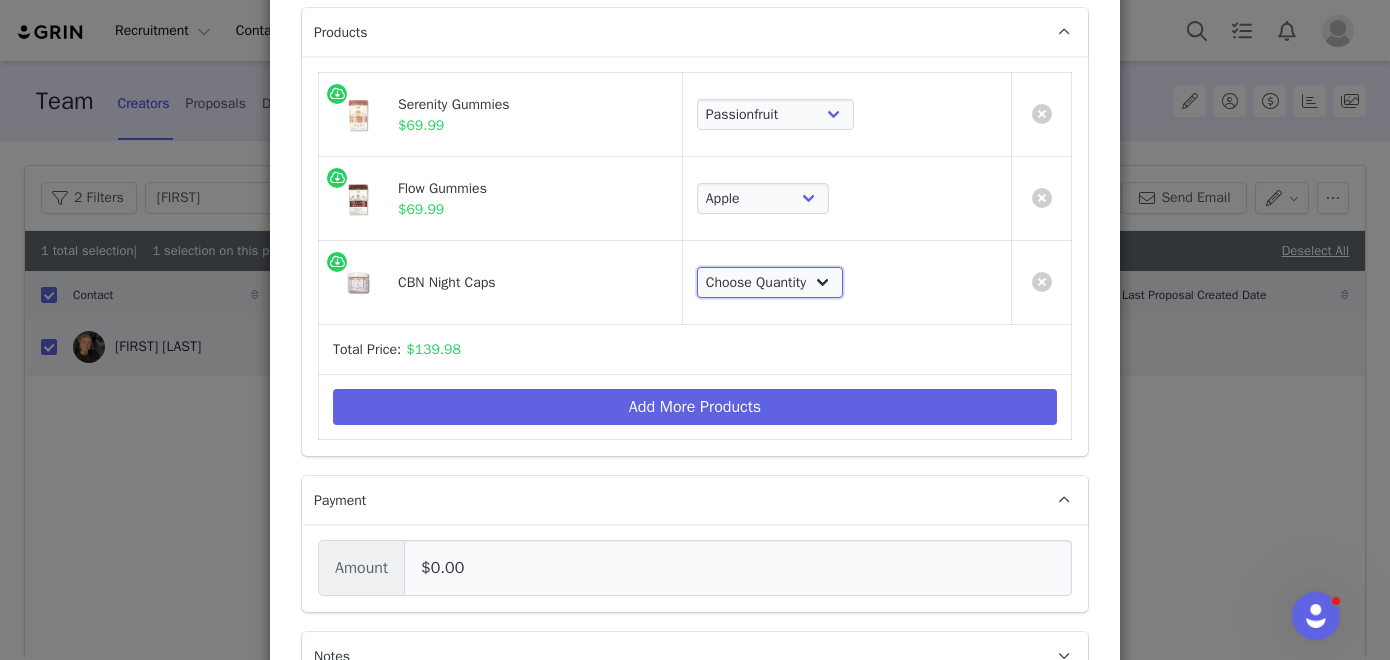 select on "11736749" 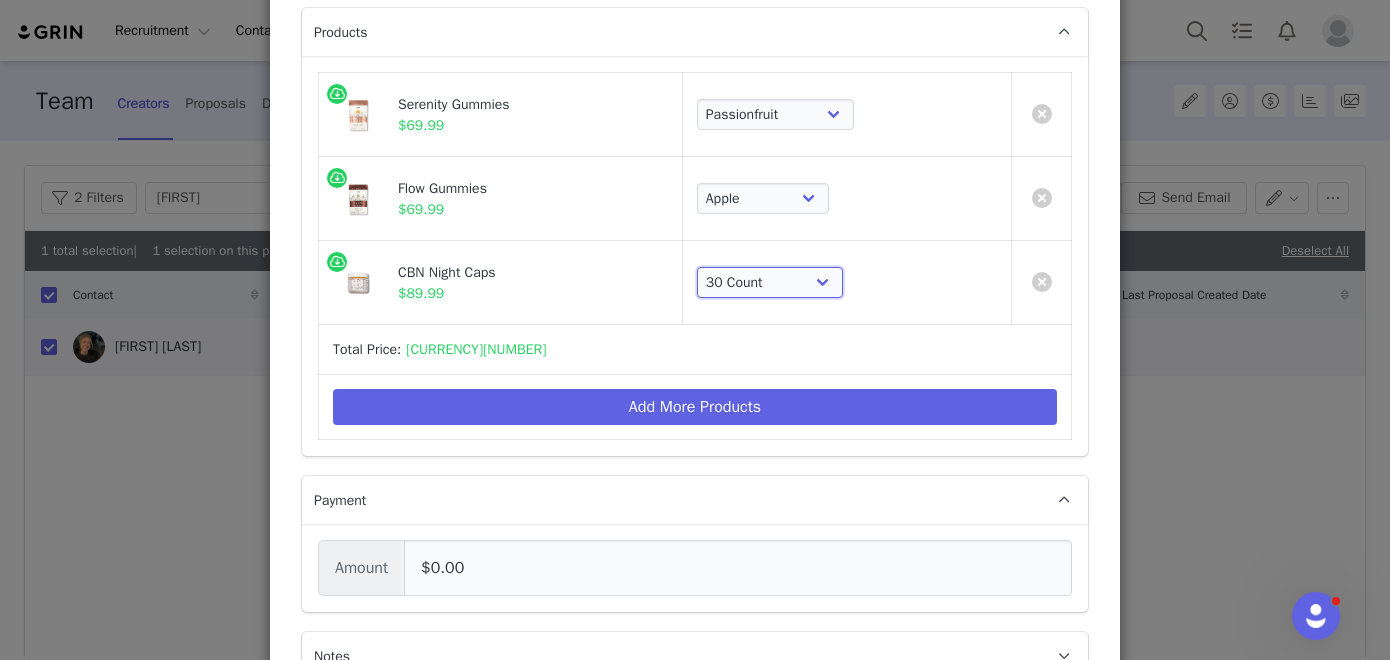 scroll, scrollTop: 311, scrollLeft: 0, axis: vertical 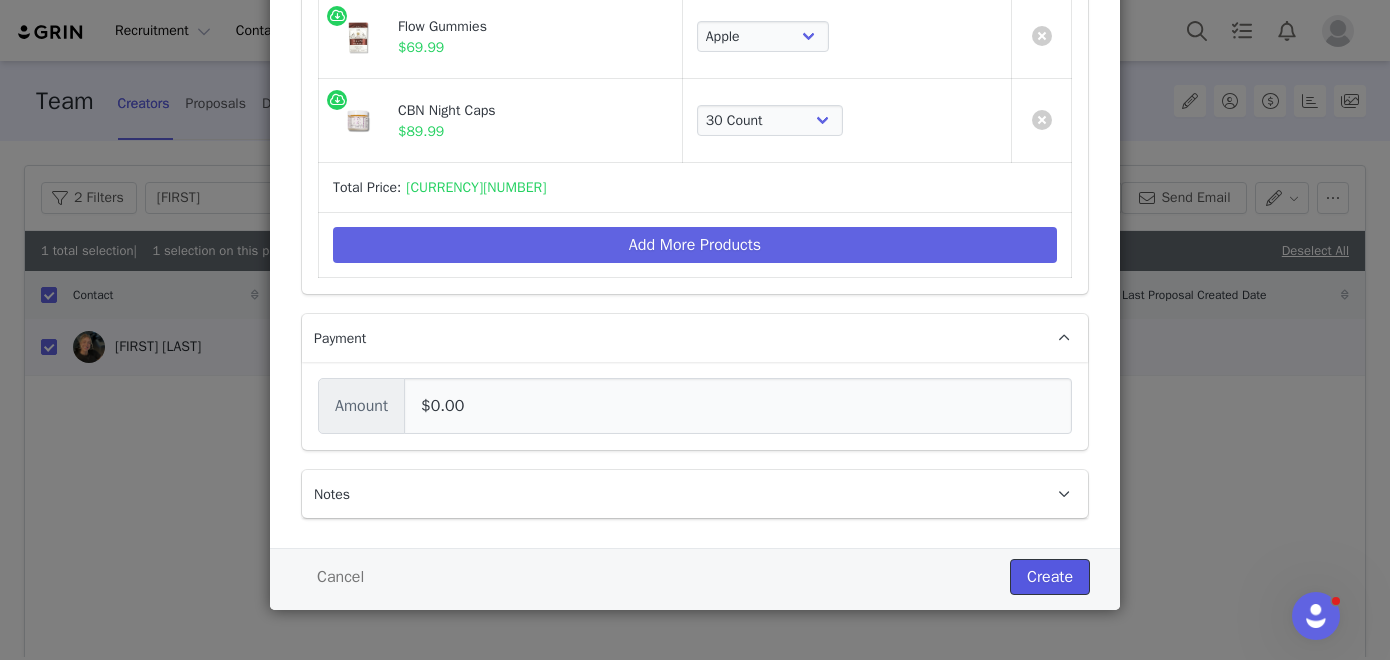 click on "Create" at bounding box center [1050, 577] 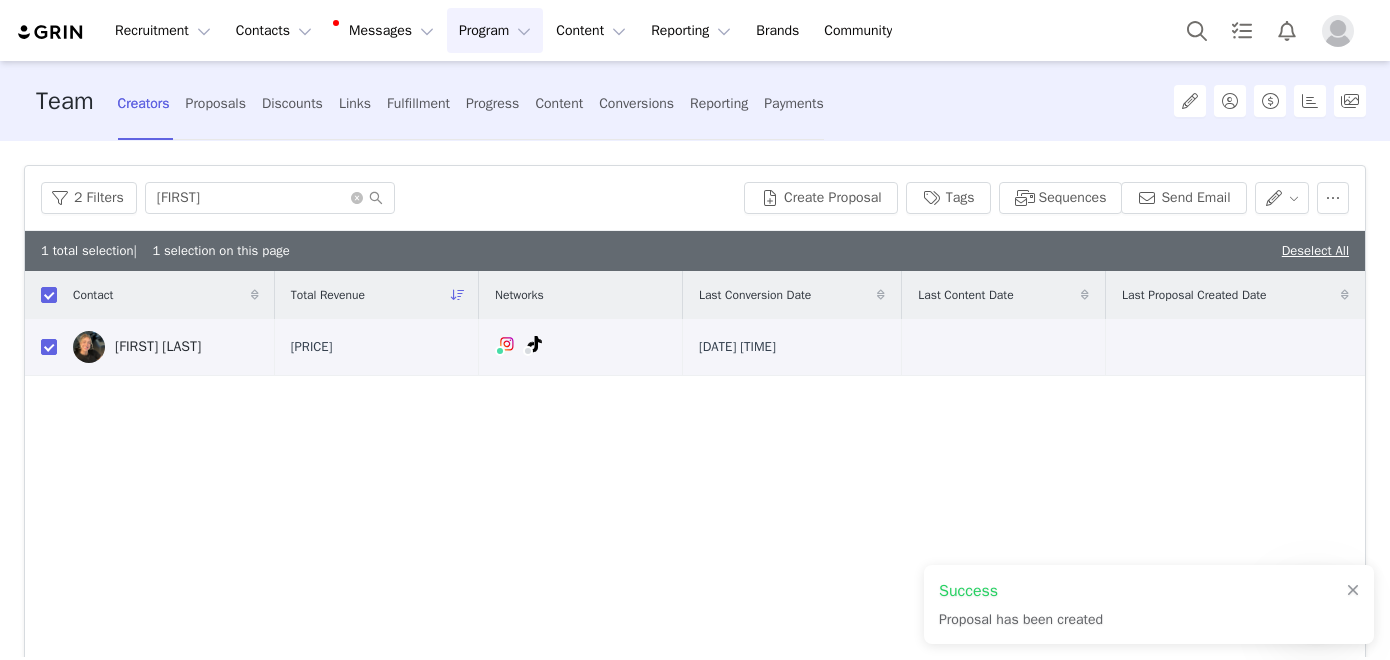 click on "Success Proposal has been created" at bounding box center (1149, 604) 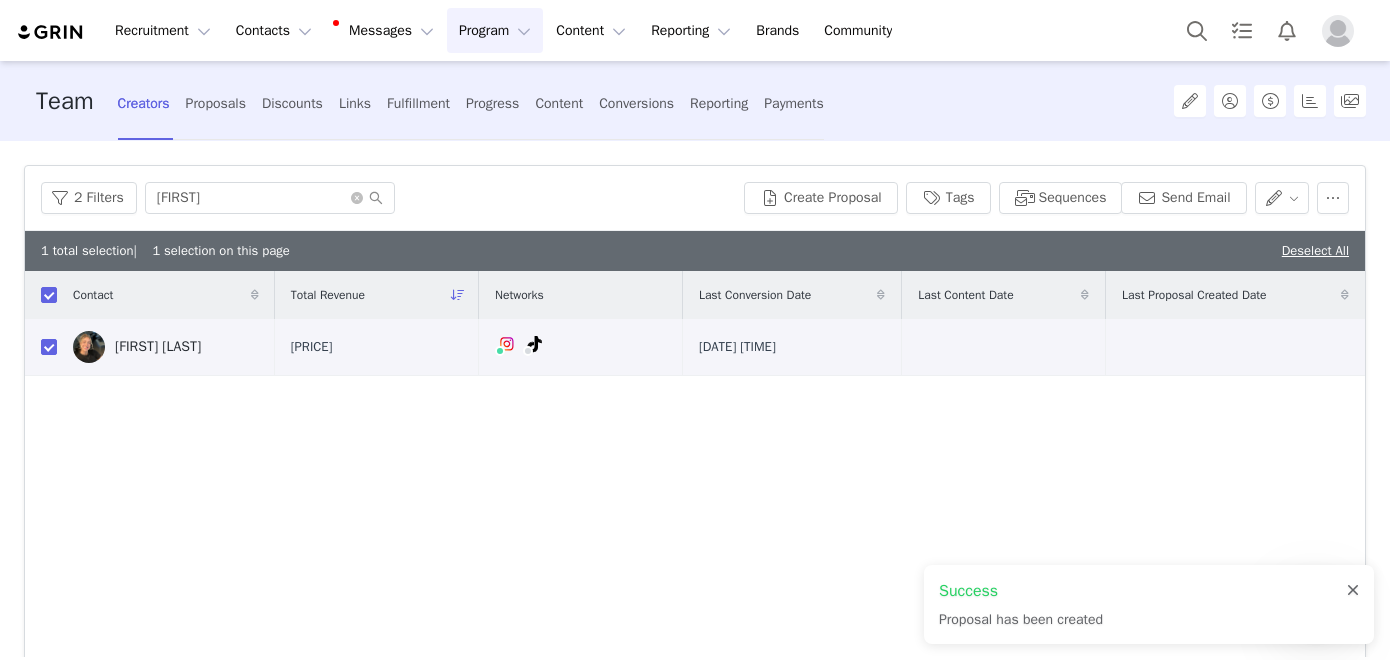 click at bounding box center [1353, 591] 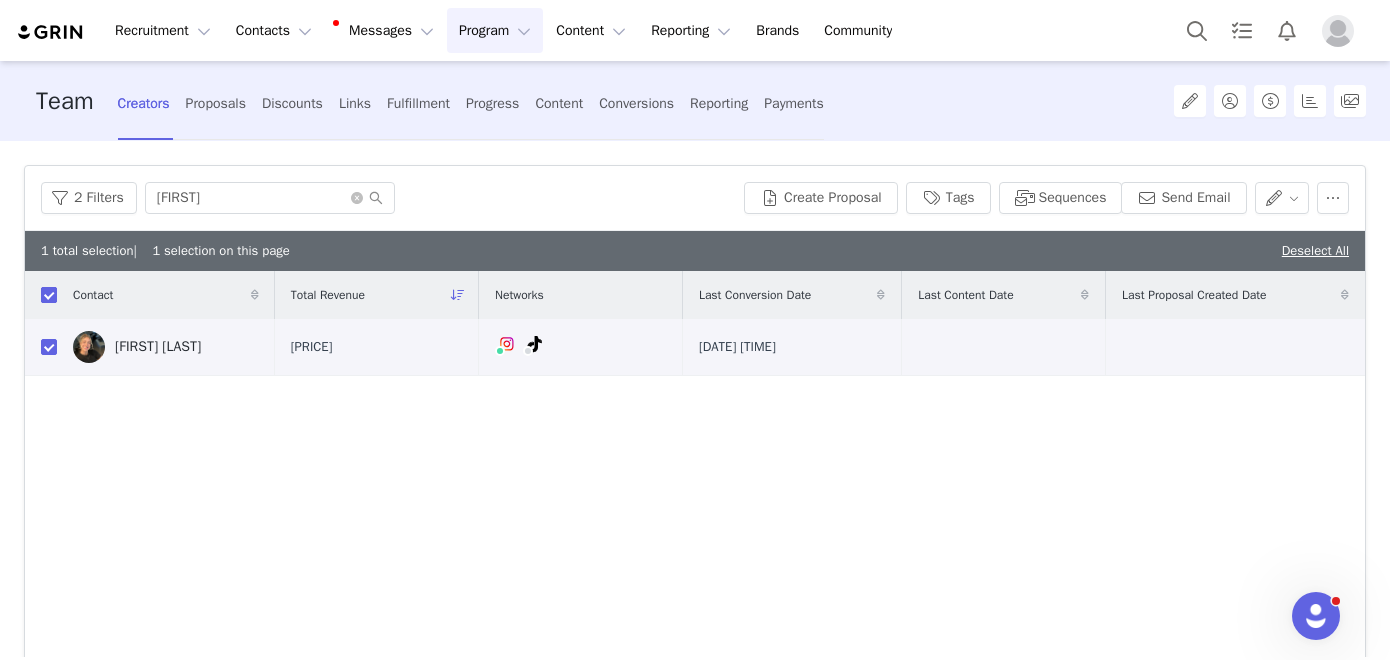 click at bounding box center (49, 295) 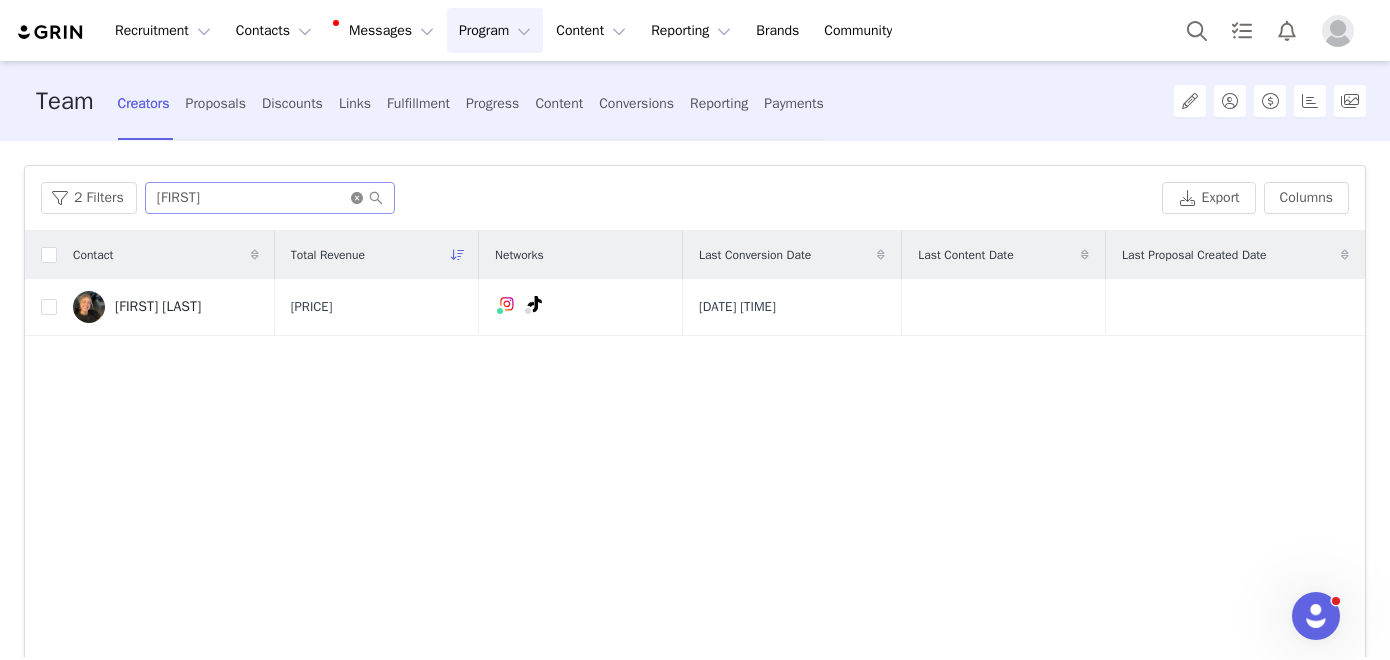 click 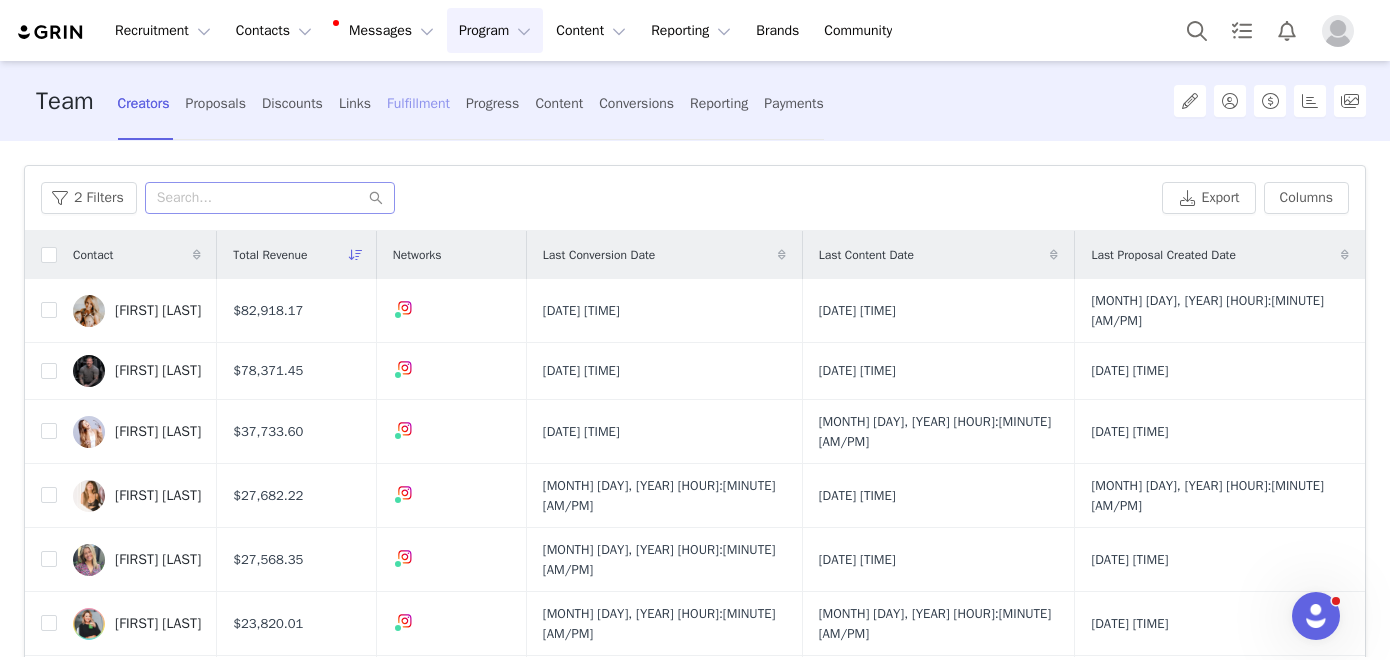 click on "Fulfillment" at bounding box center (418, 103) 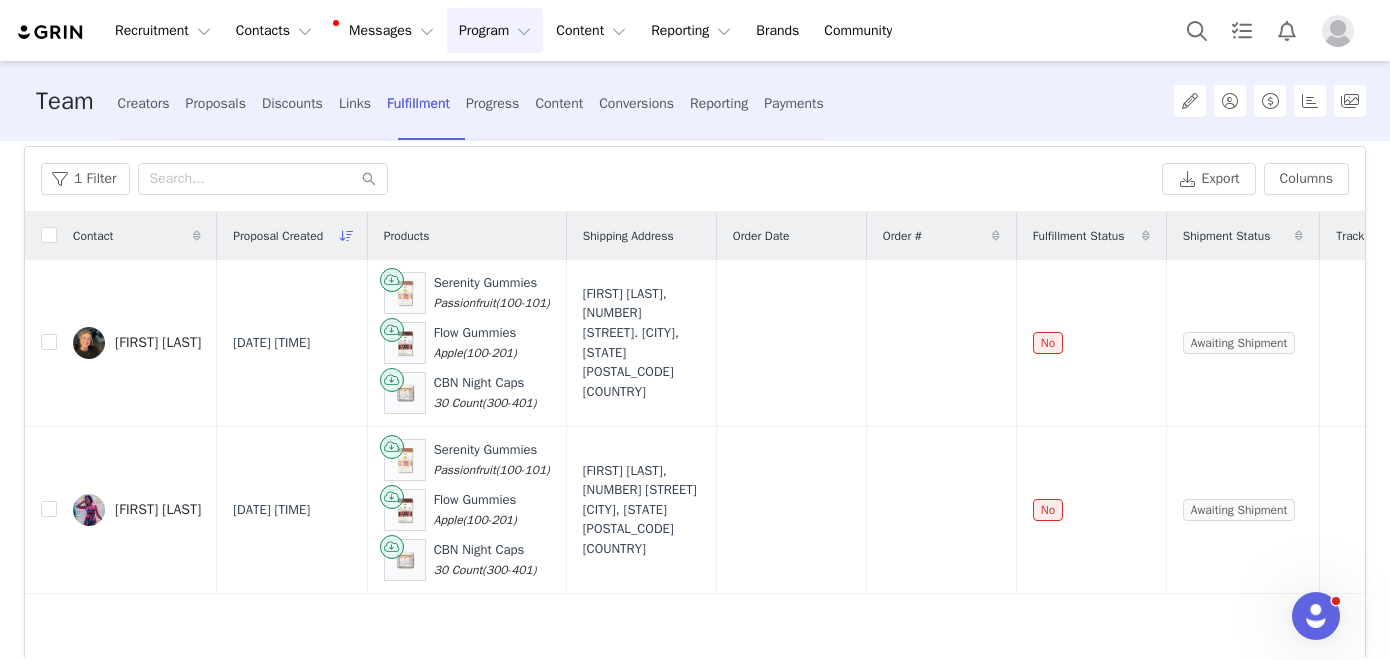 scroll, scrollTop: 123, scrollLeft: 0, axis: vertical 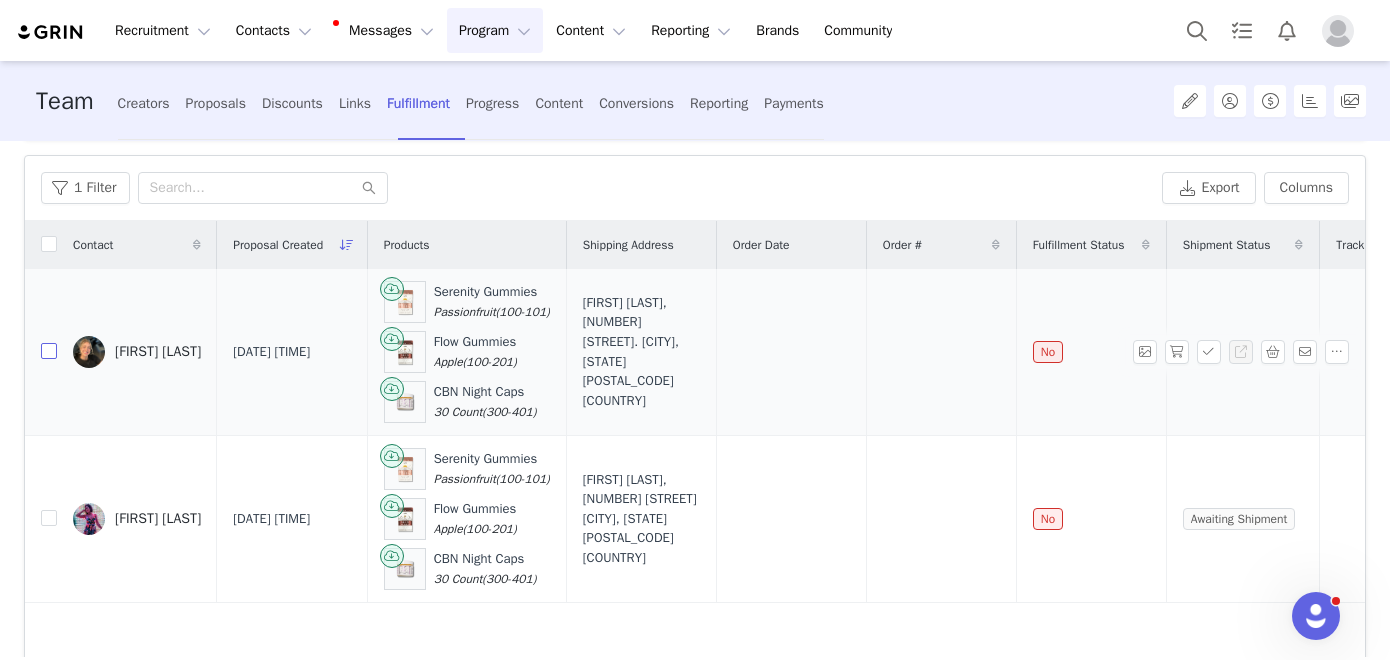 click at bounding box center (49, 351) 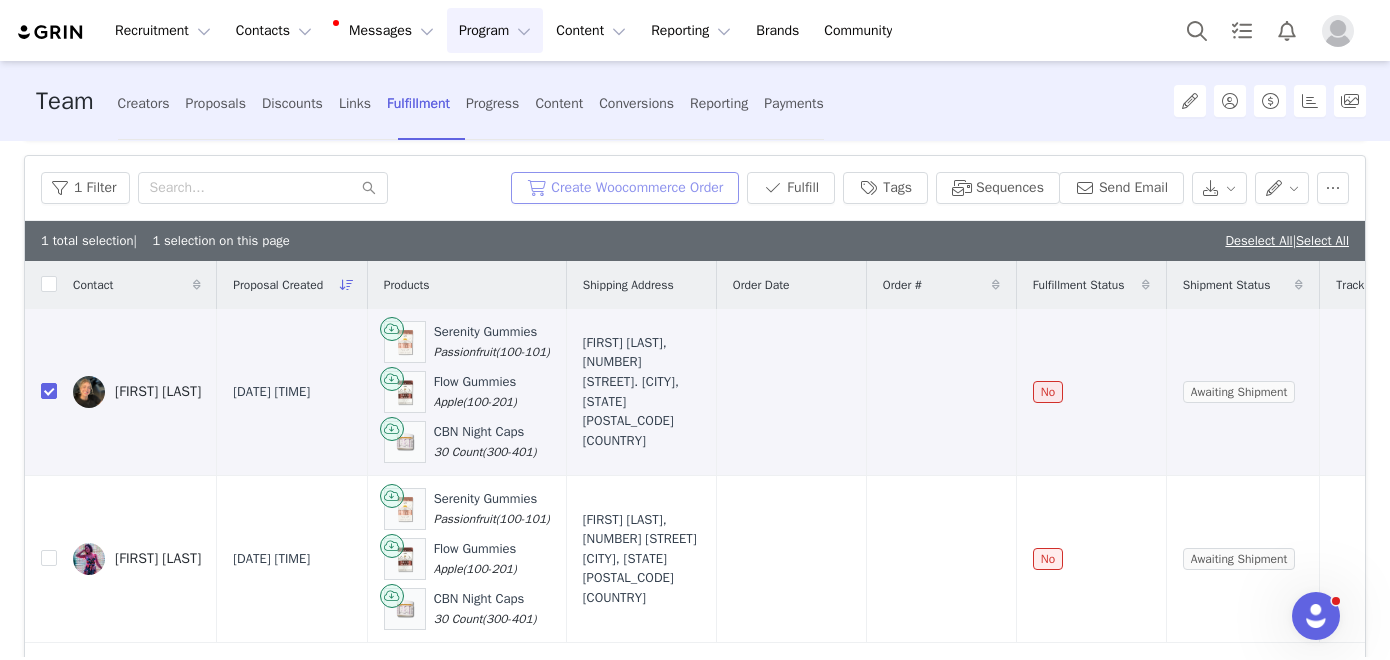 click on "Create Woocommerce Order" at bounding box center (625, 188) 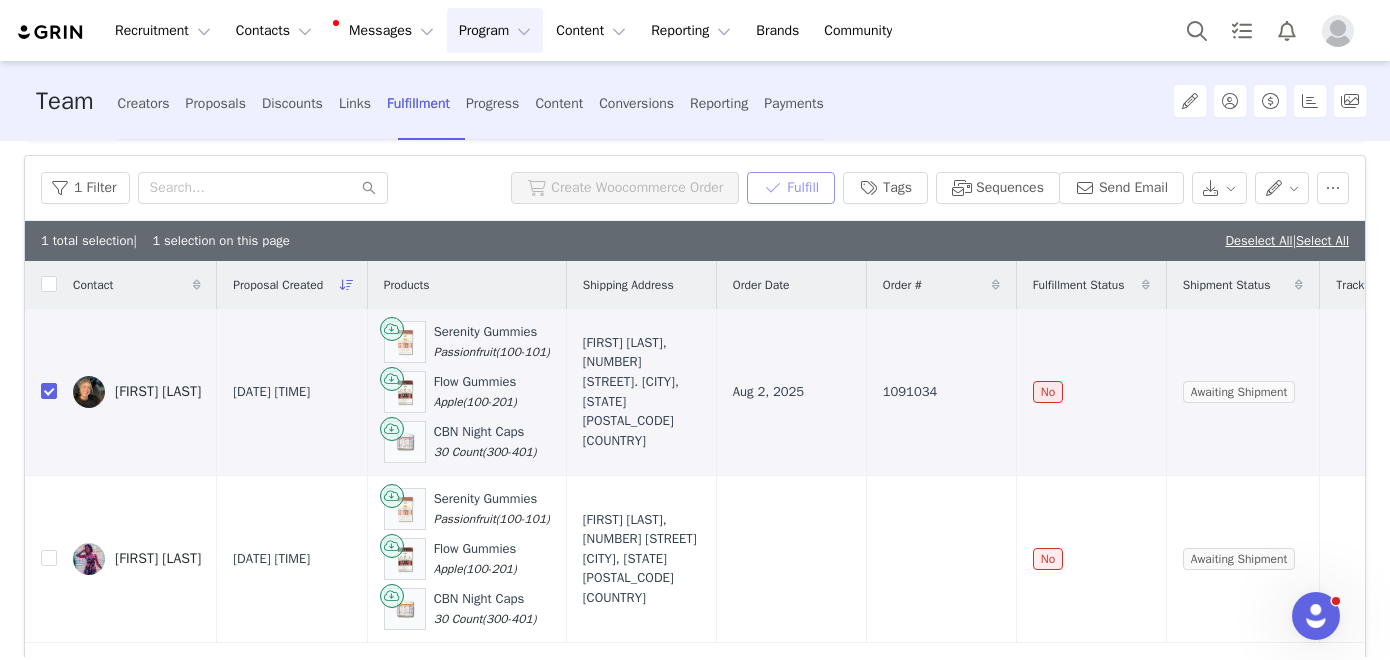 click on "Fulfill" at bounding box center [791, 188] 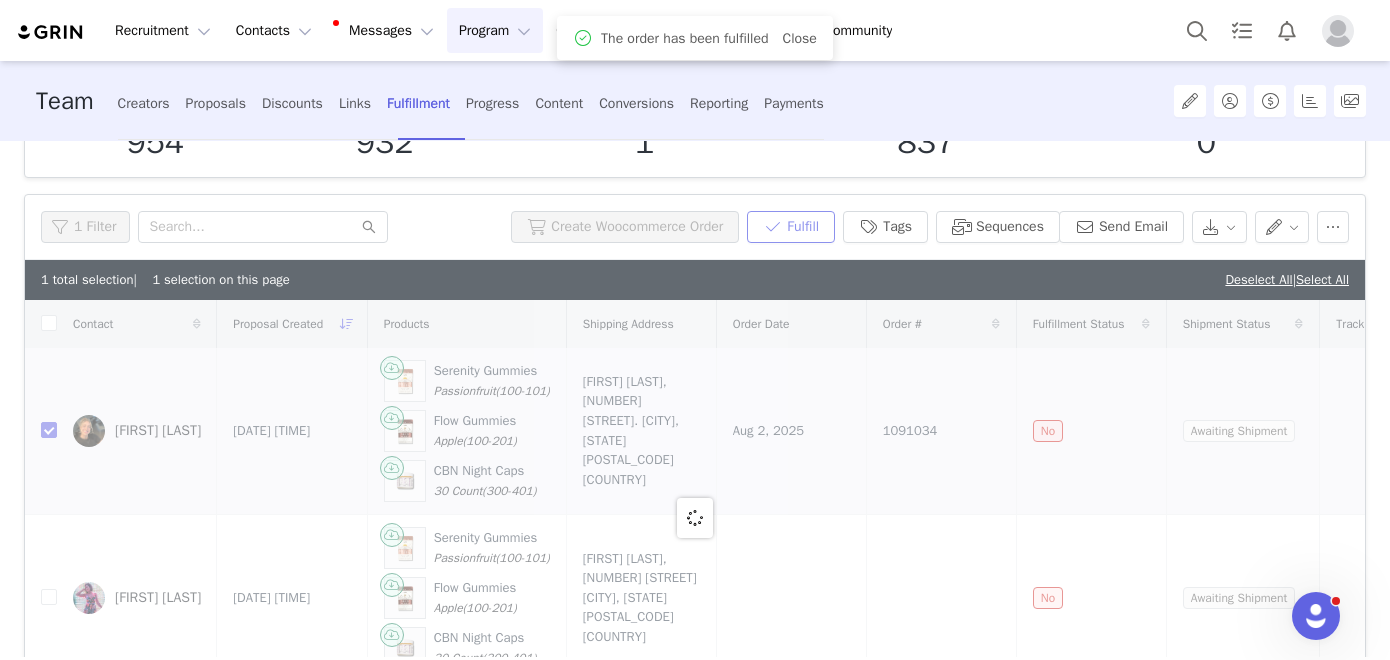 scroll, scrollTop: 123, scrollLeft: 0, axis: vertical 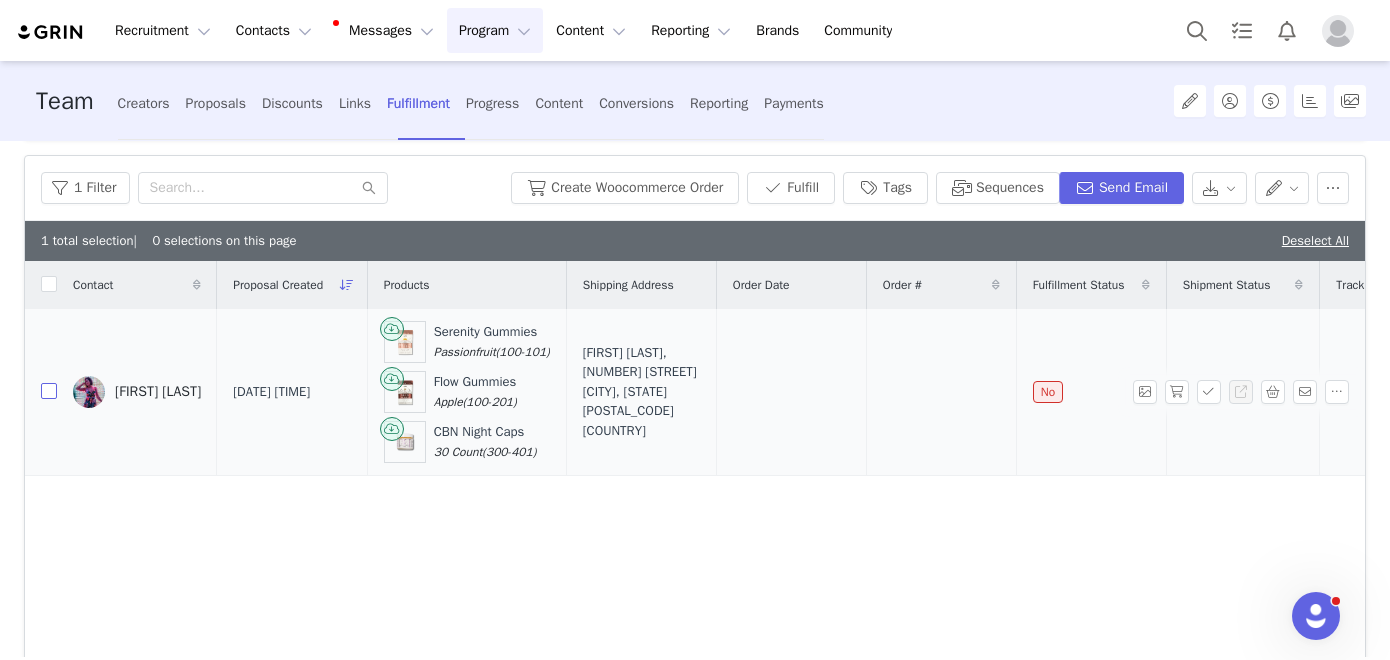 click at bounding box center (49, 391) 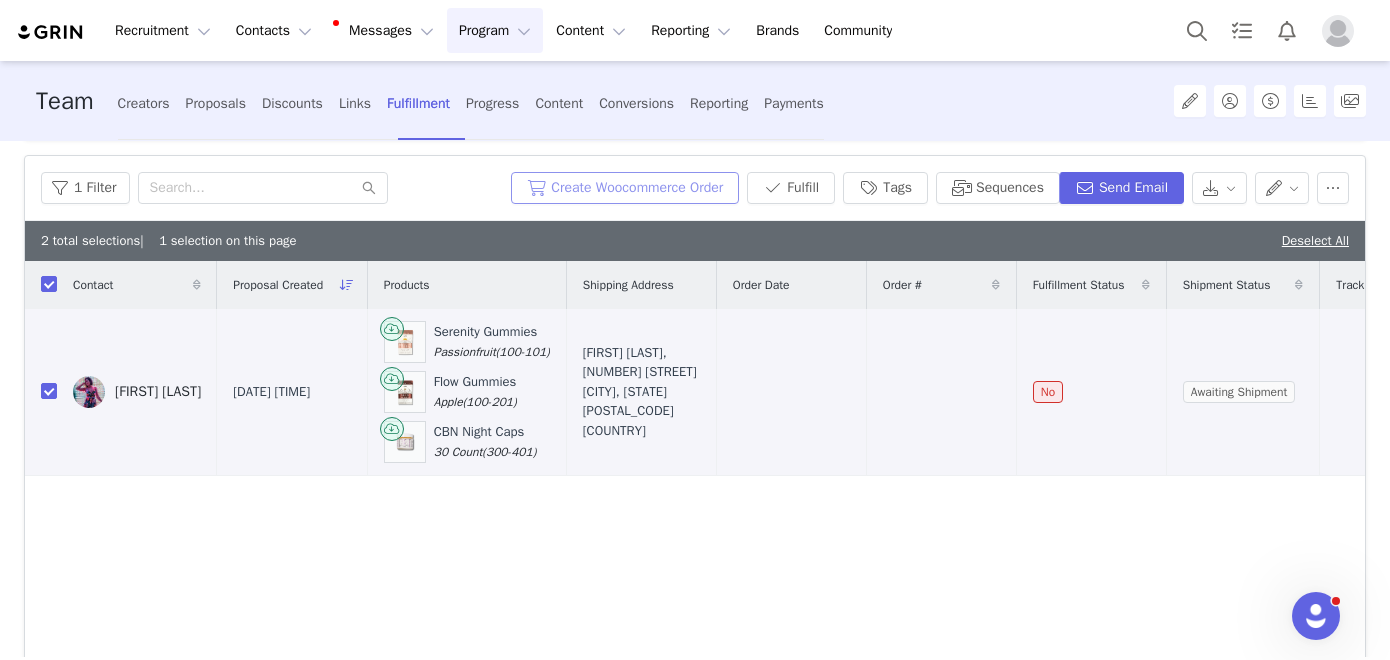 click on "Create Woocommerce Order" at bounding box center [625, 188] 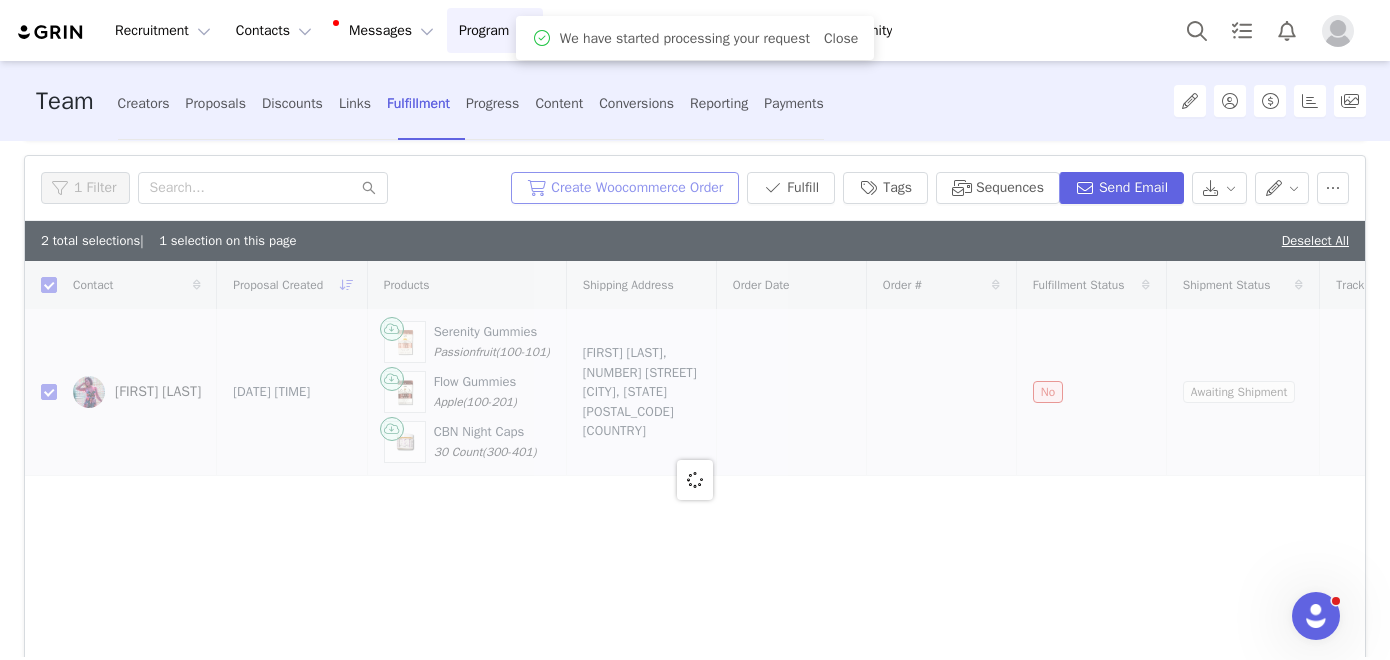 scroll, scrollTop: 123, scrollLeft: 0, axis: vertical 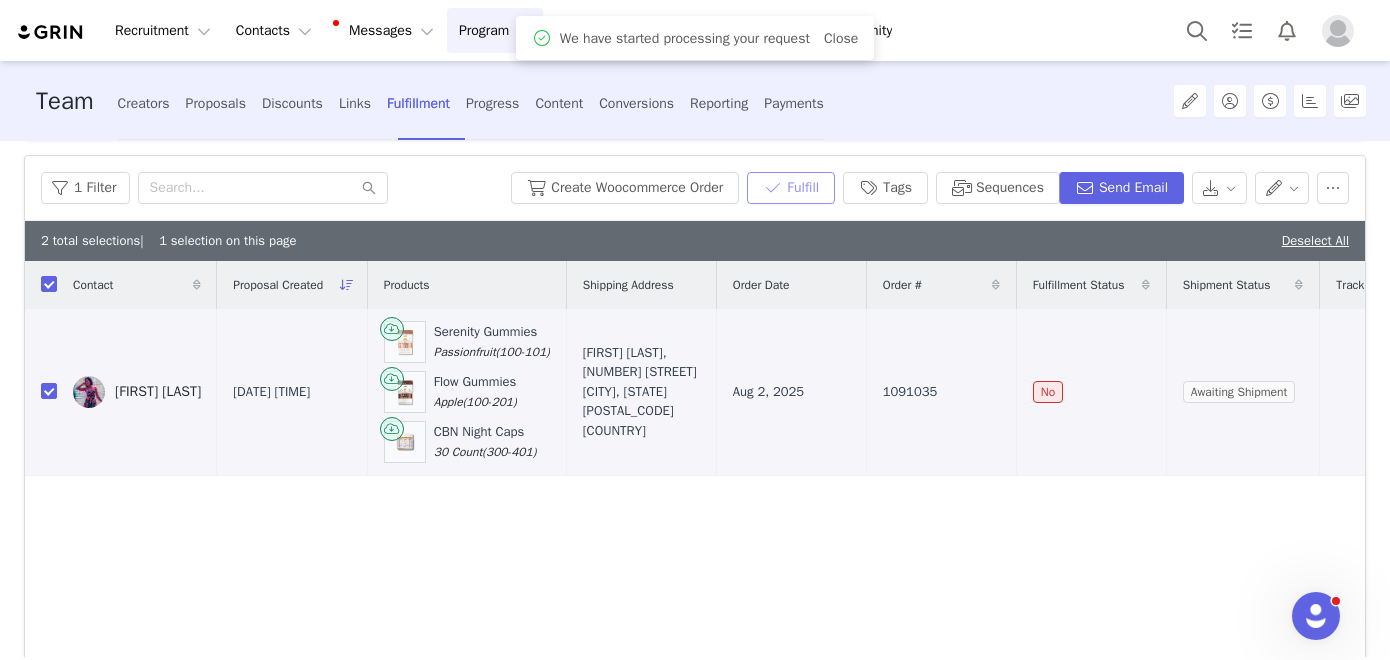 click on "Fulfill" at bounding box center (791, 188) 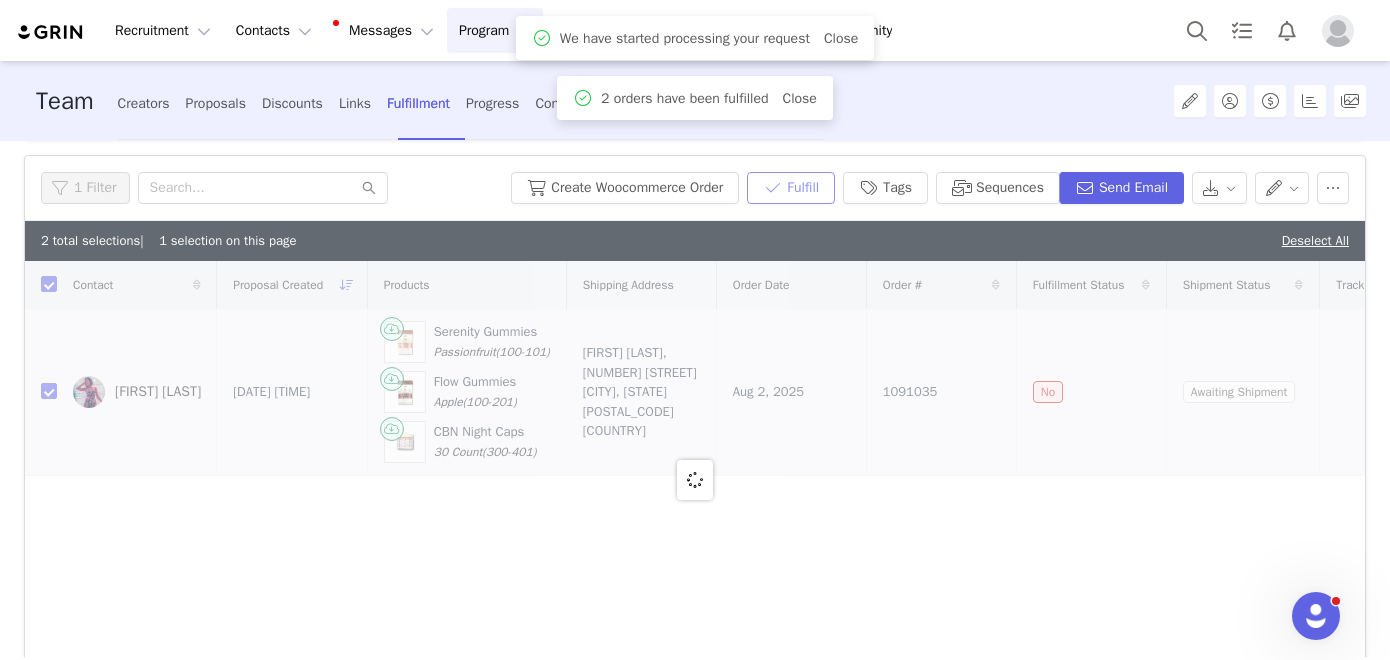 scroll, scrollTop: 123, scrollLeft: 0, axis: vertical 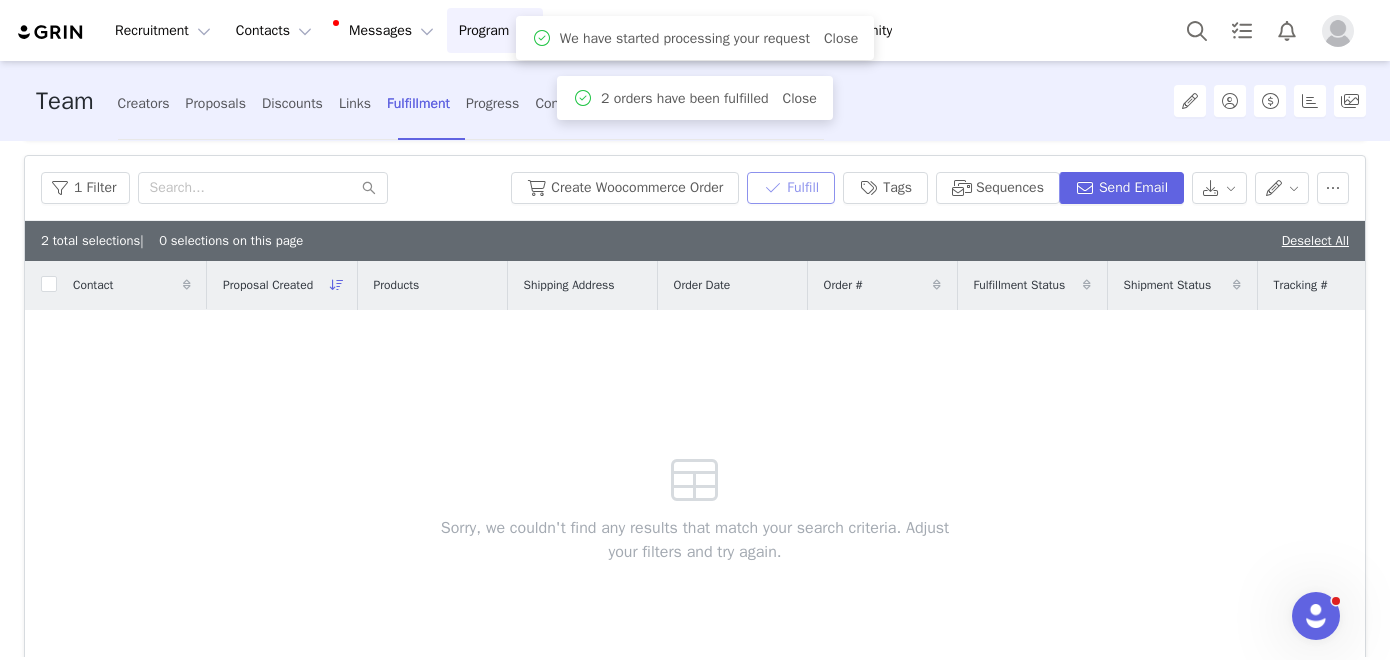 checkbox on "false" 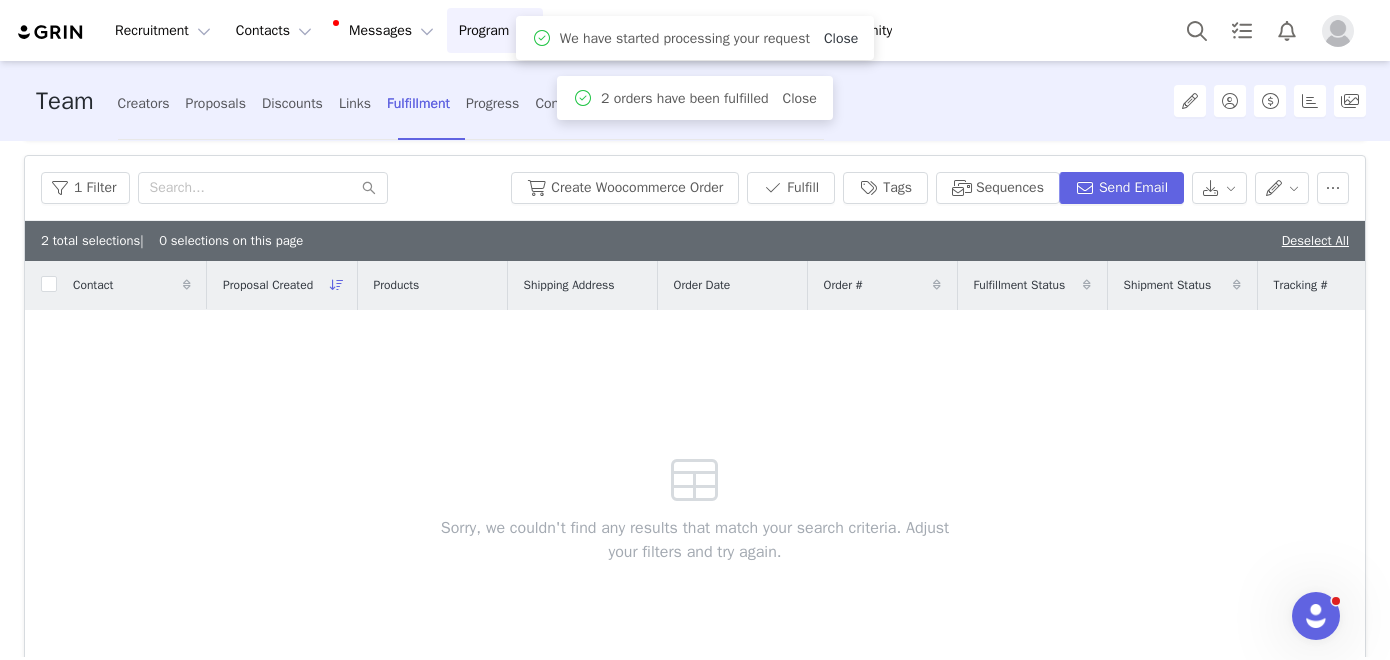 click on "Close" at bounding box center (841, 38) 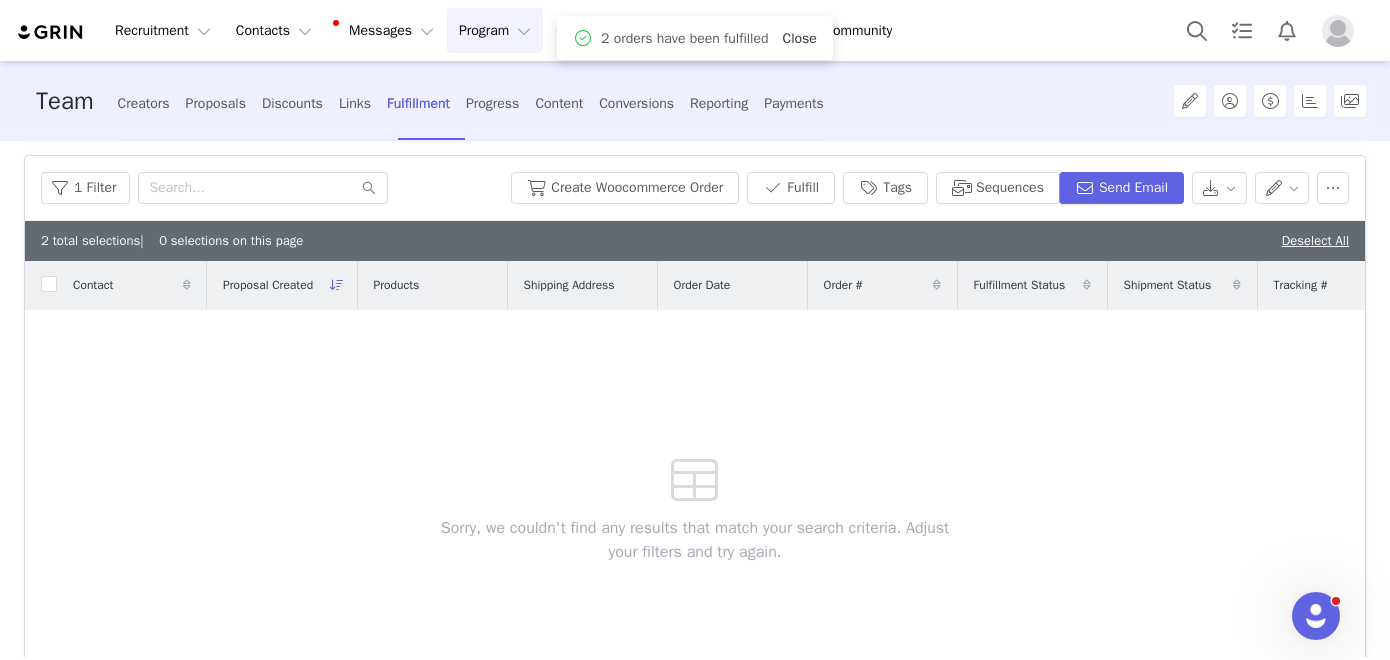 click on "Close" at bounding box center [800, 38] 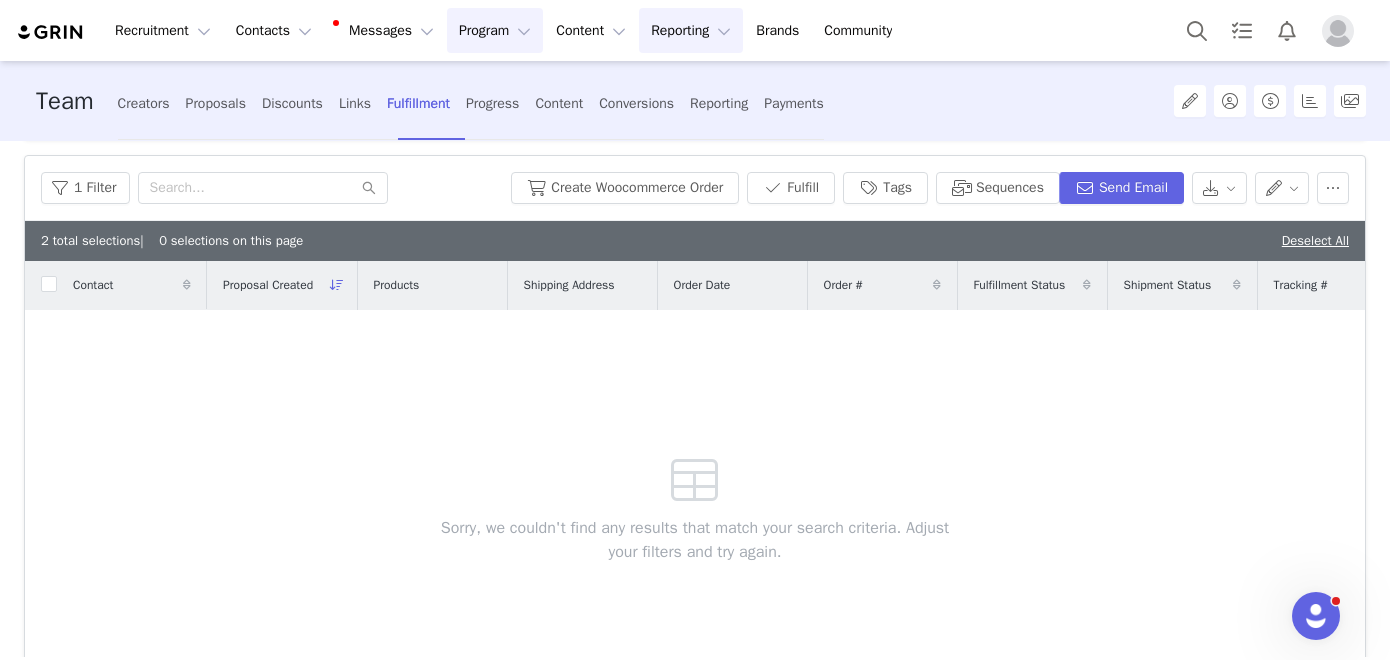 click on "Reporting Reporting" at bounding box center (691, 30) 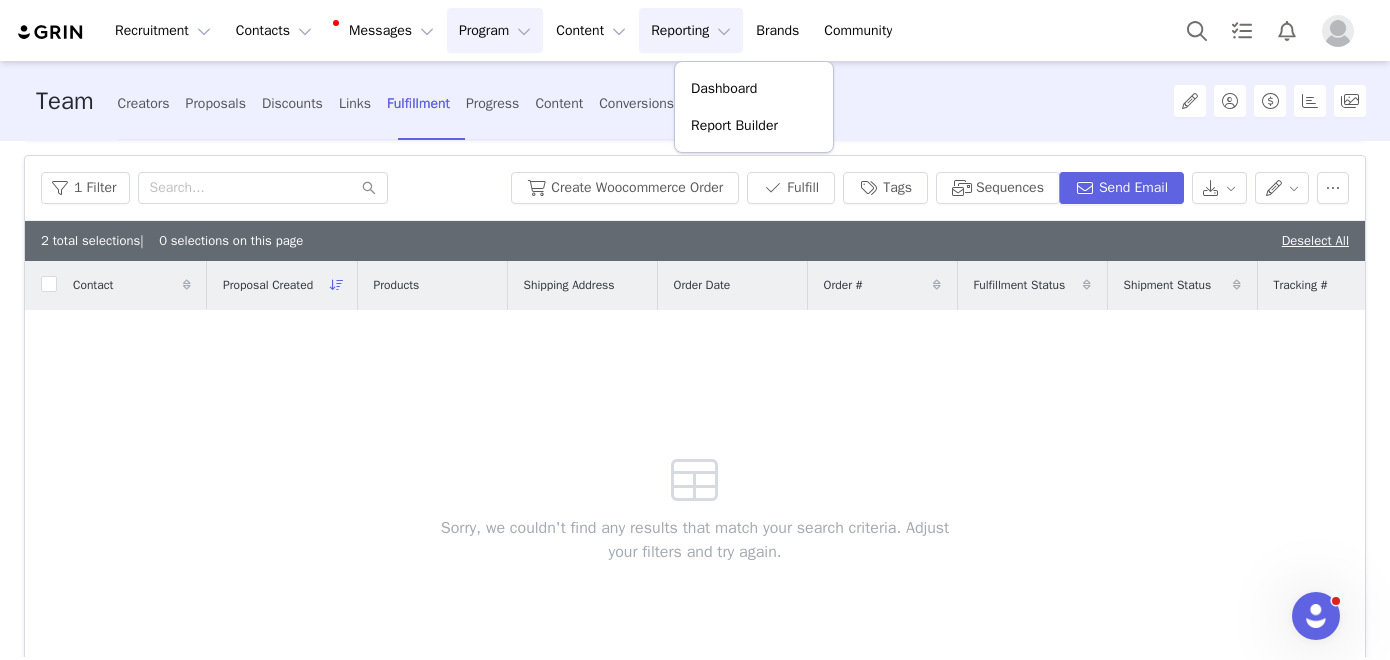 click on "Program Program" at bounding box center [495, 30] 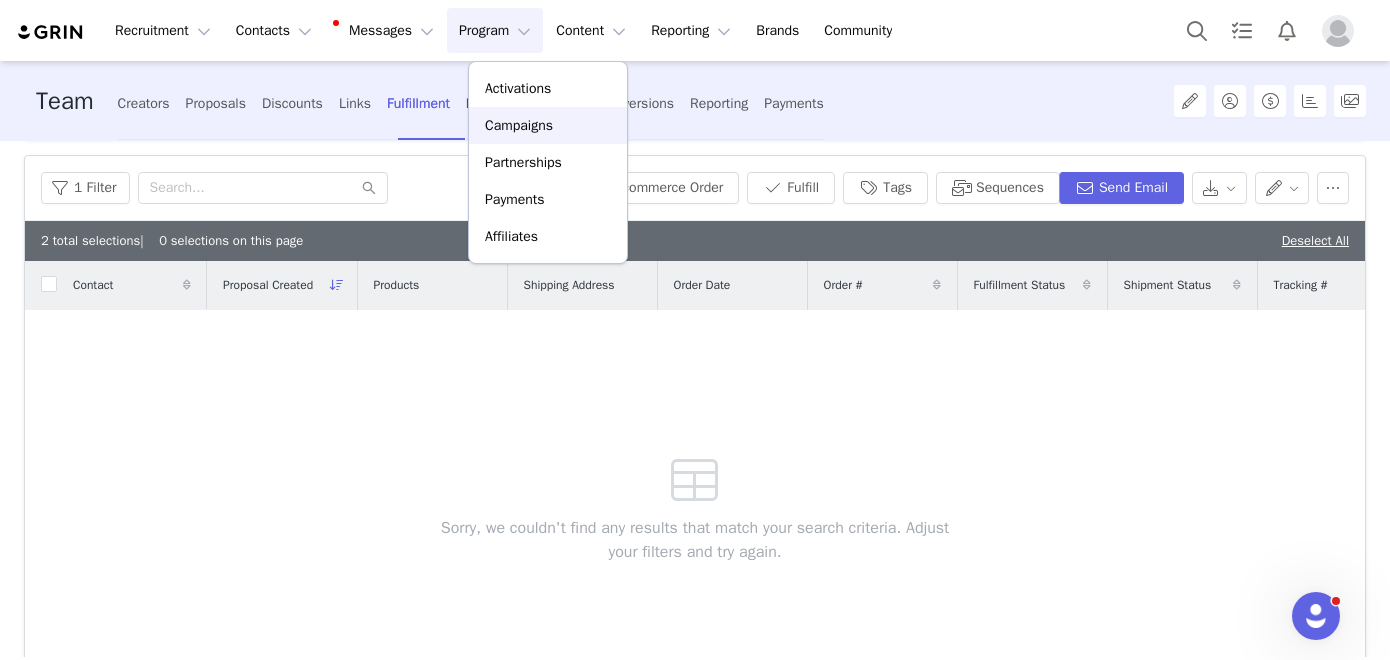 click on "Campaigns" at bounding box center (519, 125) 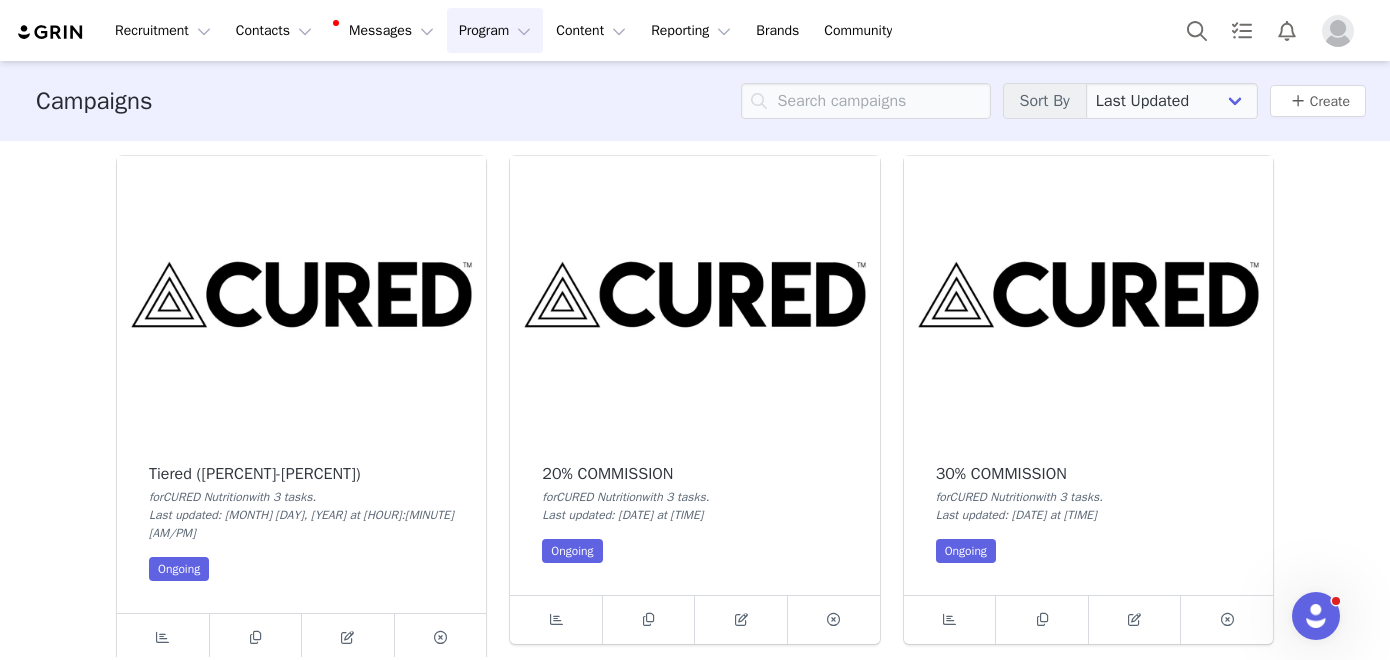 click at bounding box center (694, 294) 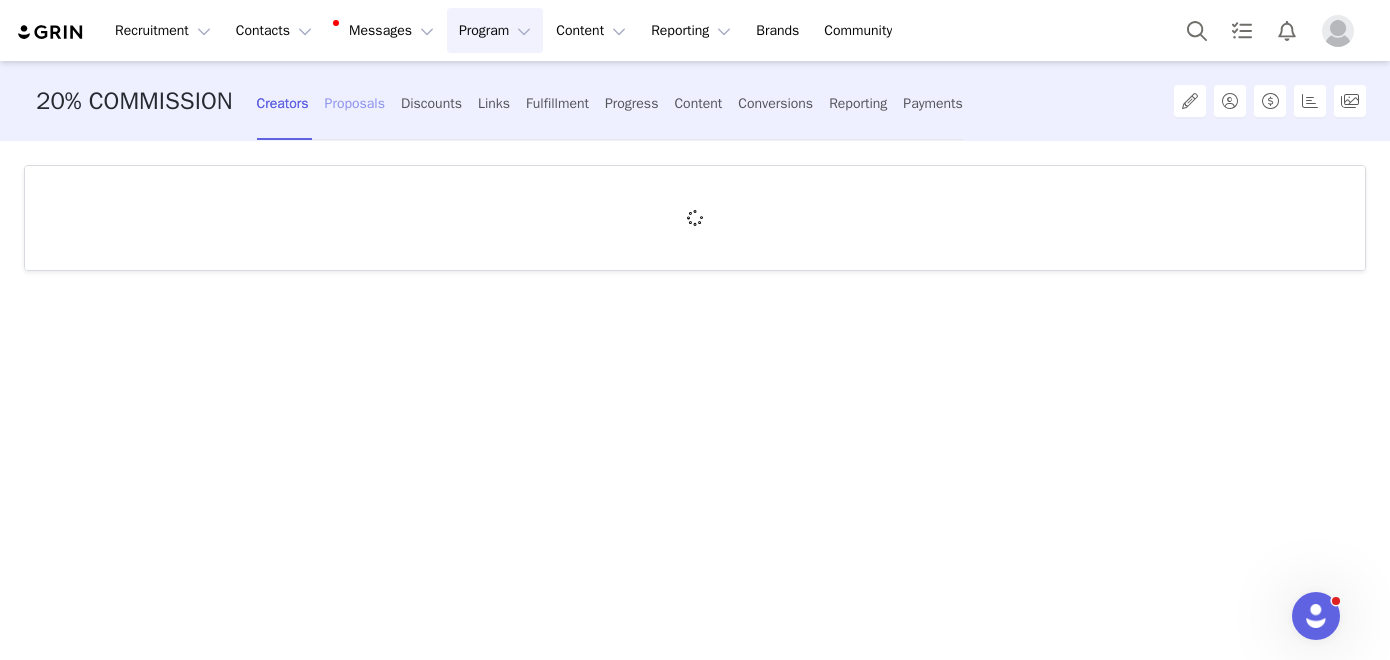 click on "Proposals" at bounding box center (355, 103) 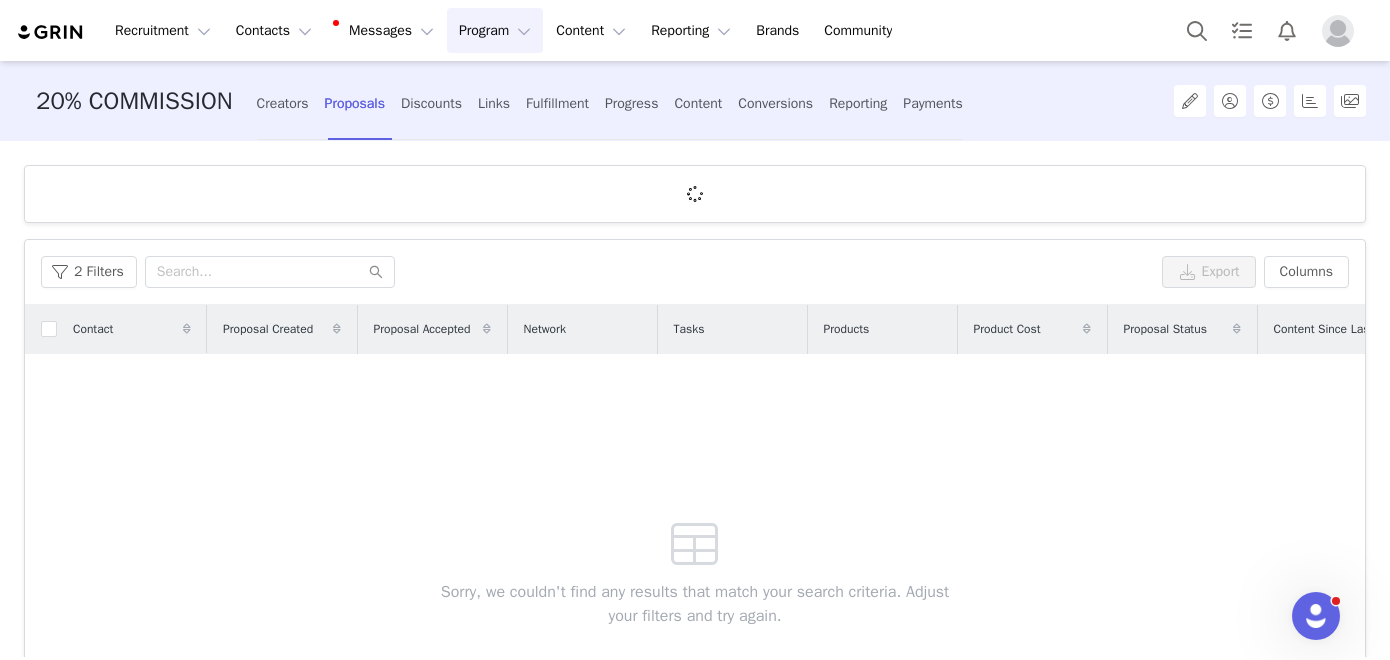 click on "Program Program" at bounding box center (495, 30) 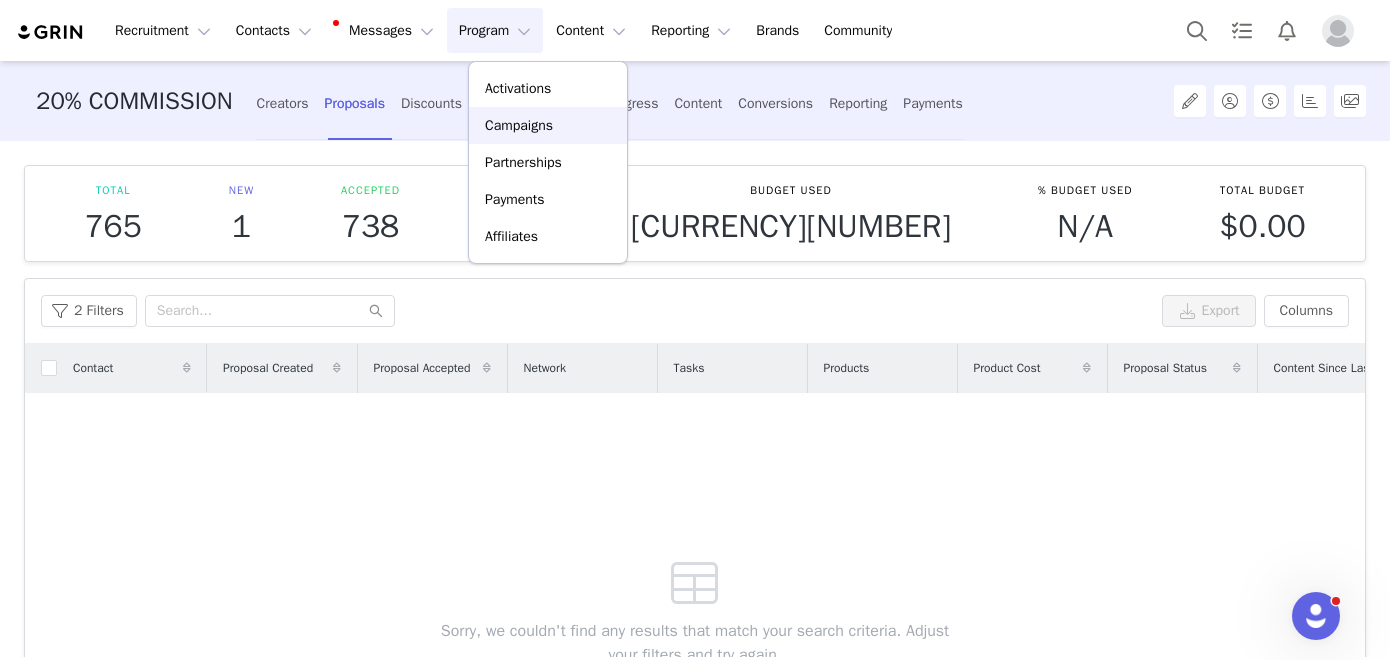 click on "Campaigns" at bounding box center (548, 125) 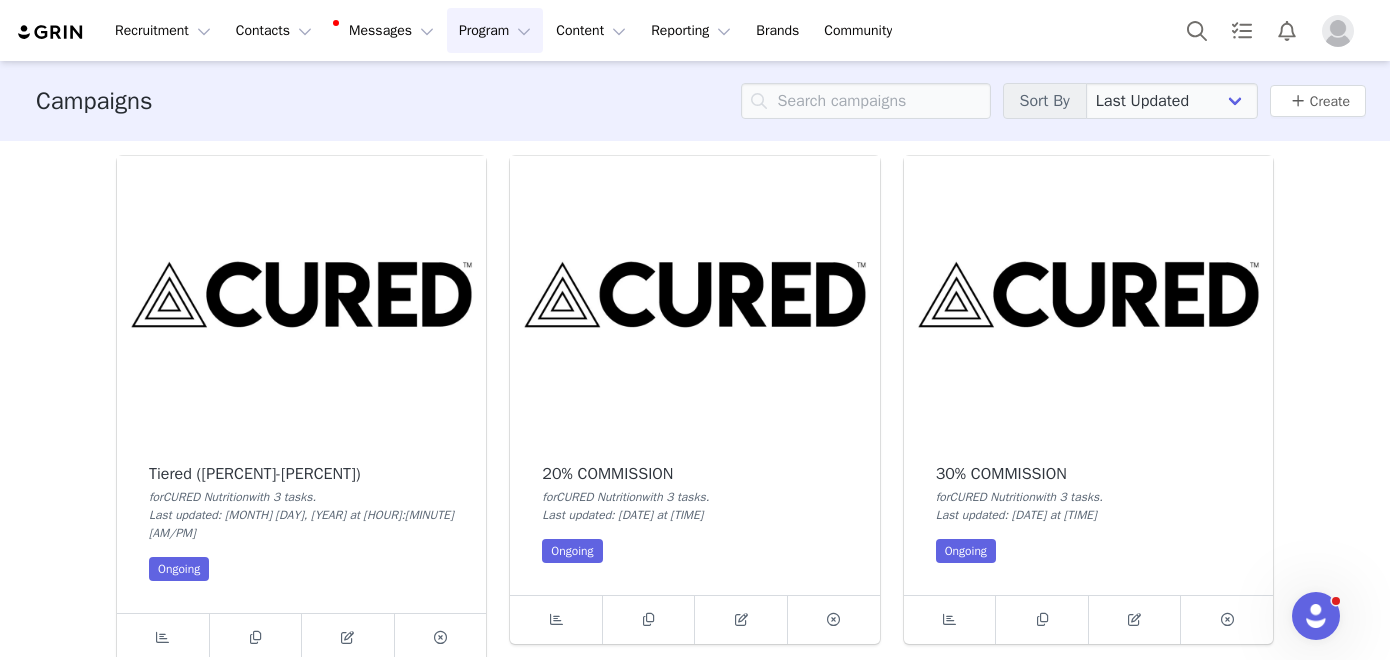 click at bounding box center [1088, 294] 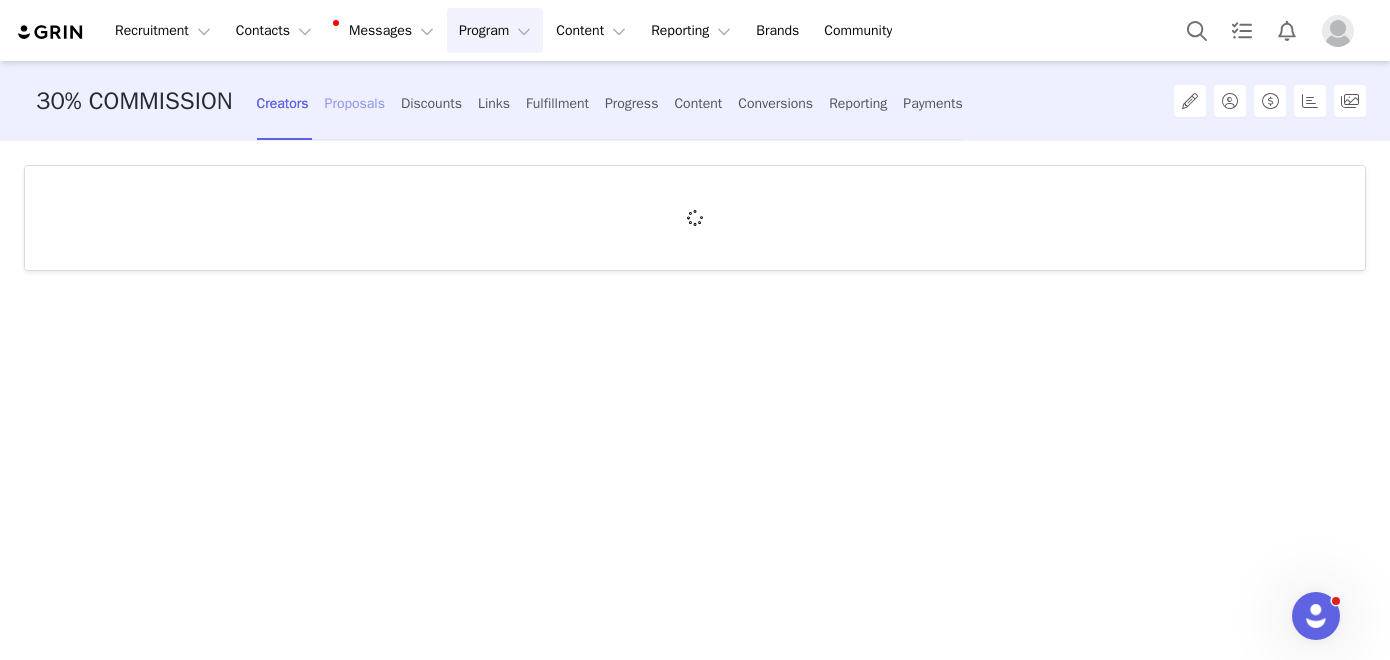 click on "Proposals" at bounding box center [355, 103] 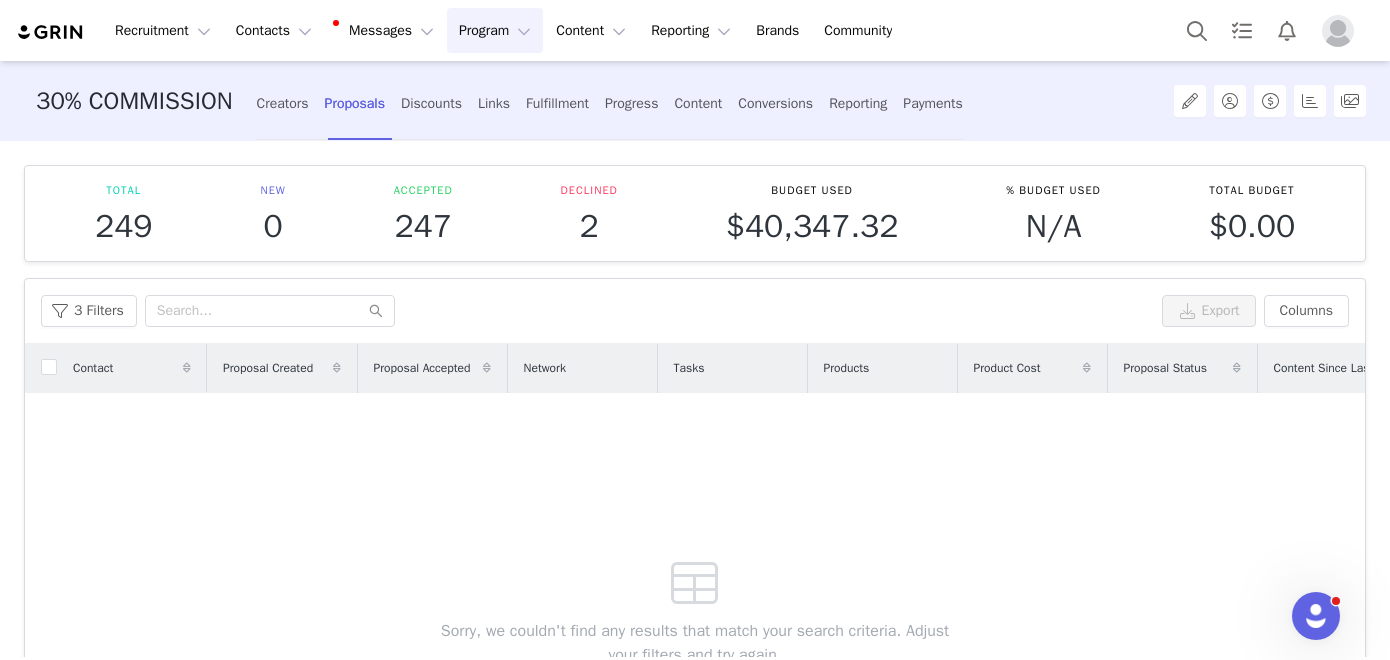 click on "Program Program" at bounding box center [495, 30] 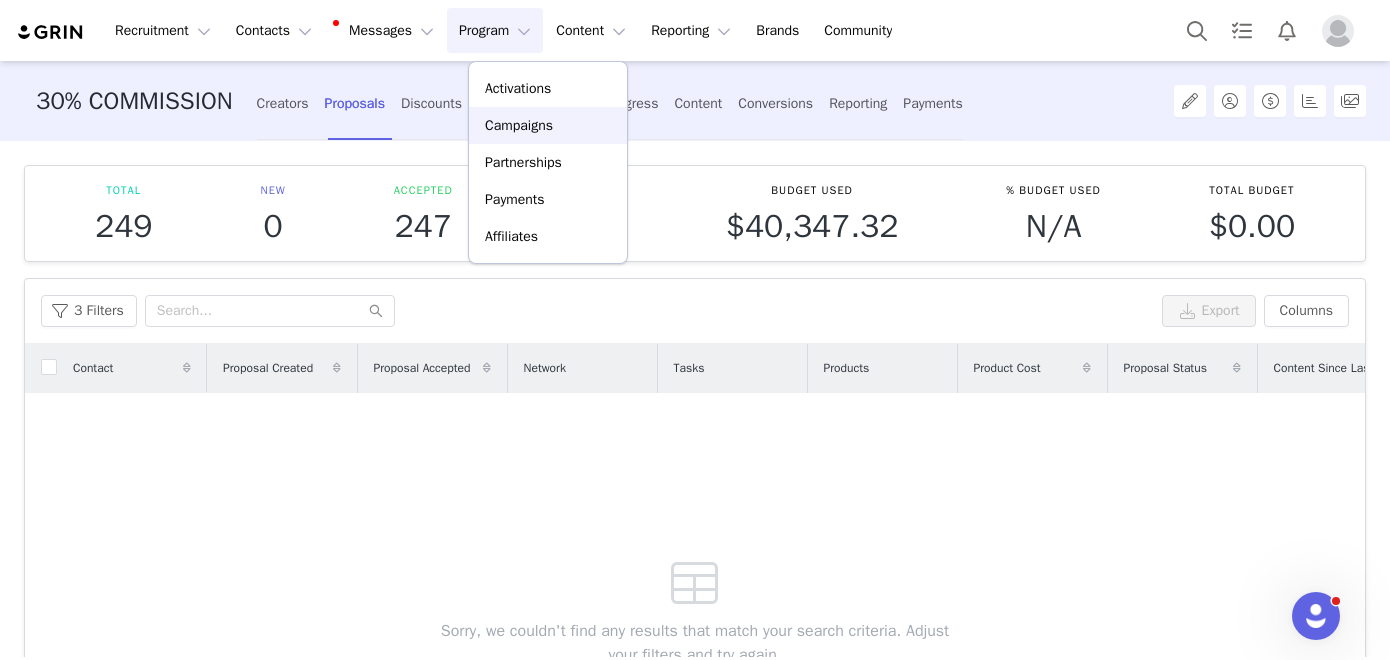 click on "Campaigns" at bounding box center (519, 125) 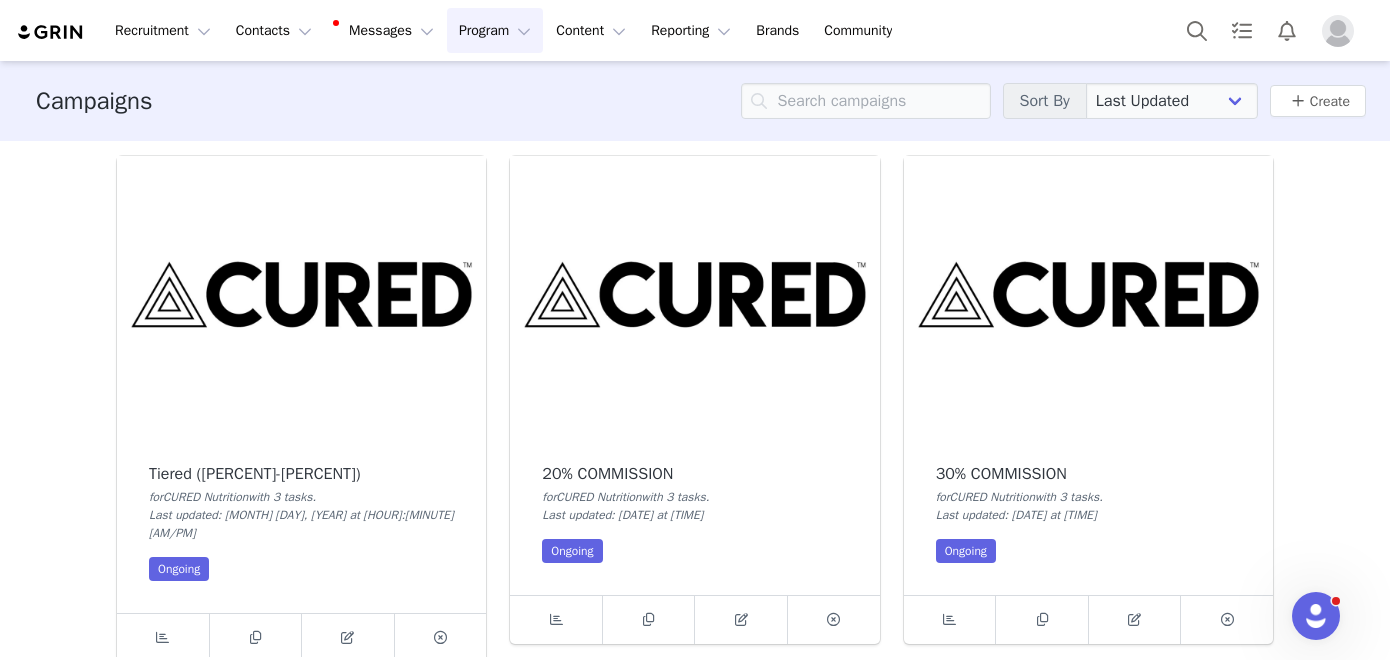 click at bounding box center (301, 294) 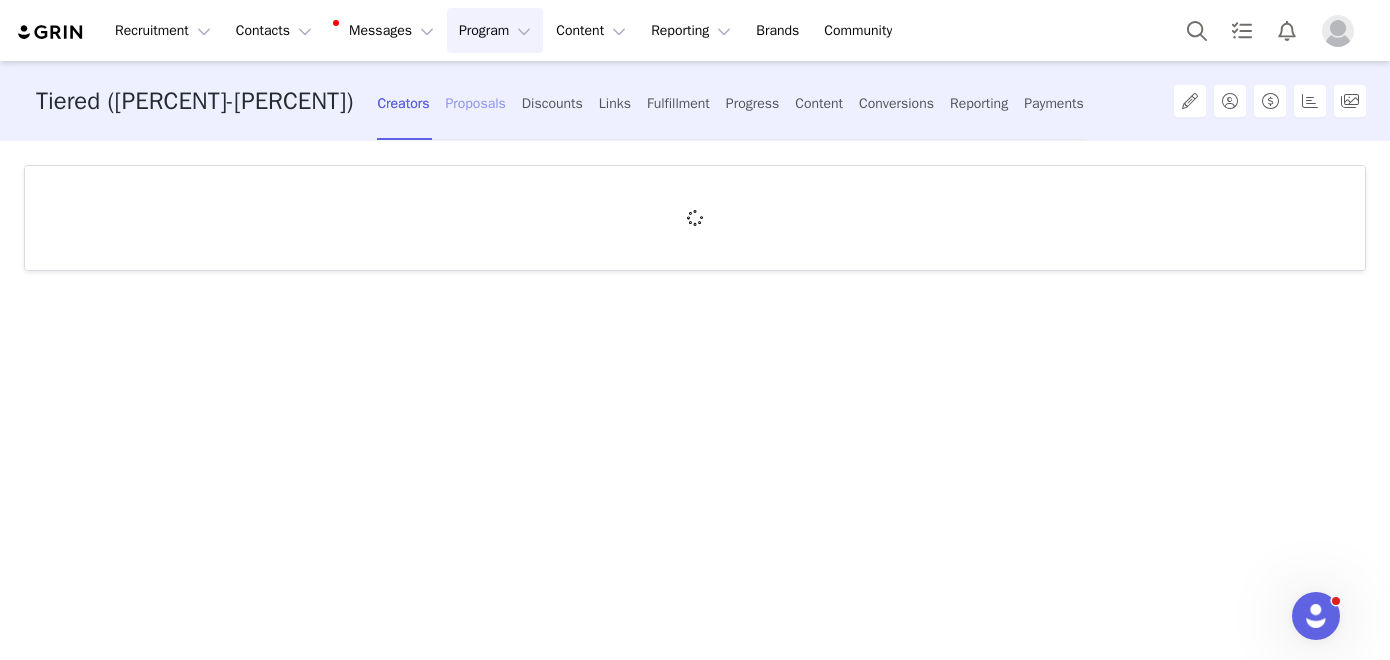 click on "Proposals" at bounding box center [475, 103] 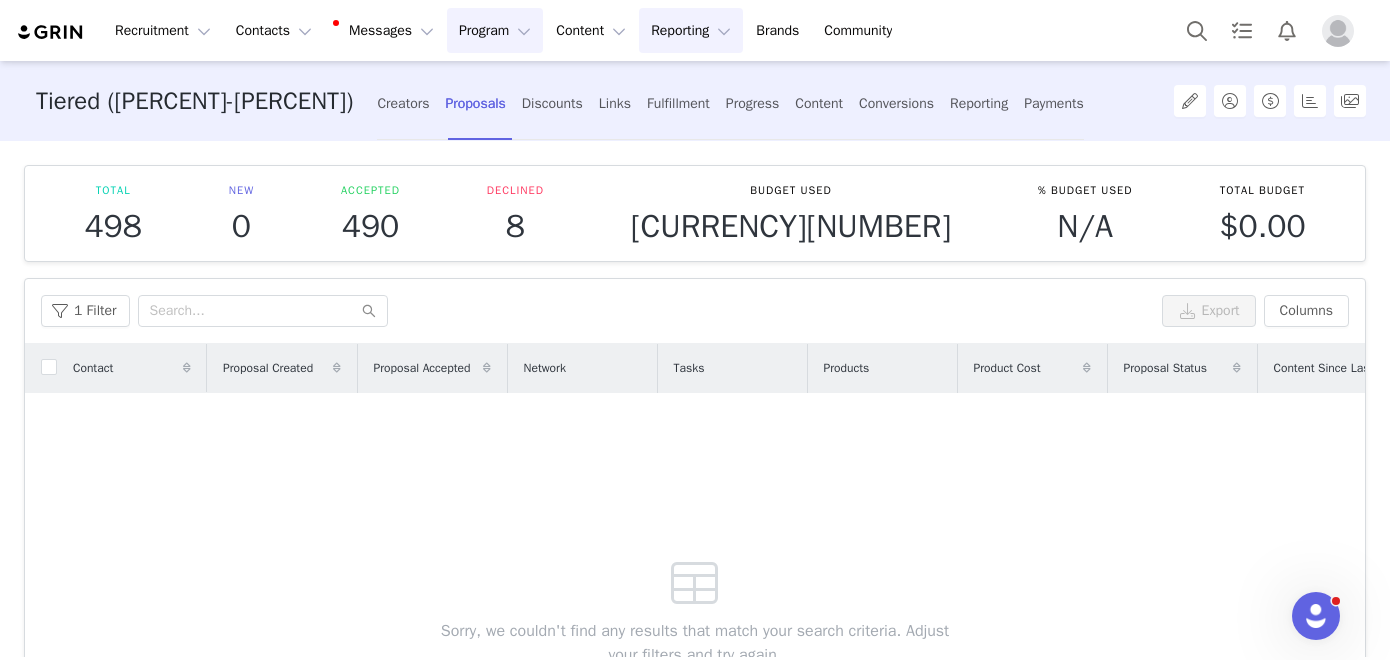 click on "Reporting Reporting" at bounding box center (691, 30) 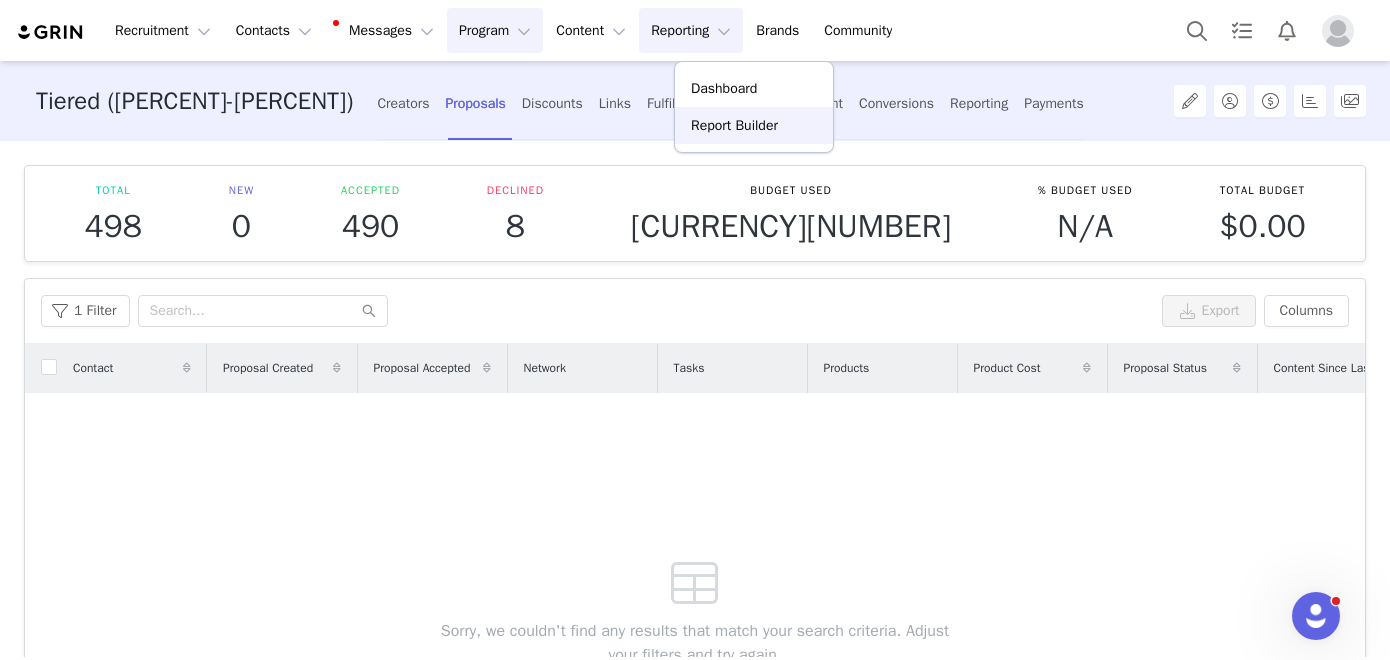 click on "Report Builder" at bounding box center [734, 125] 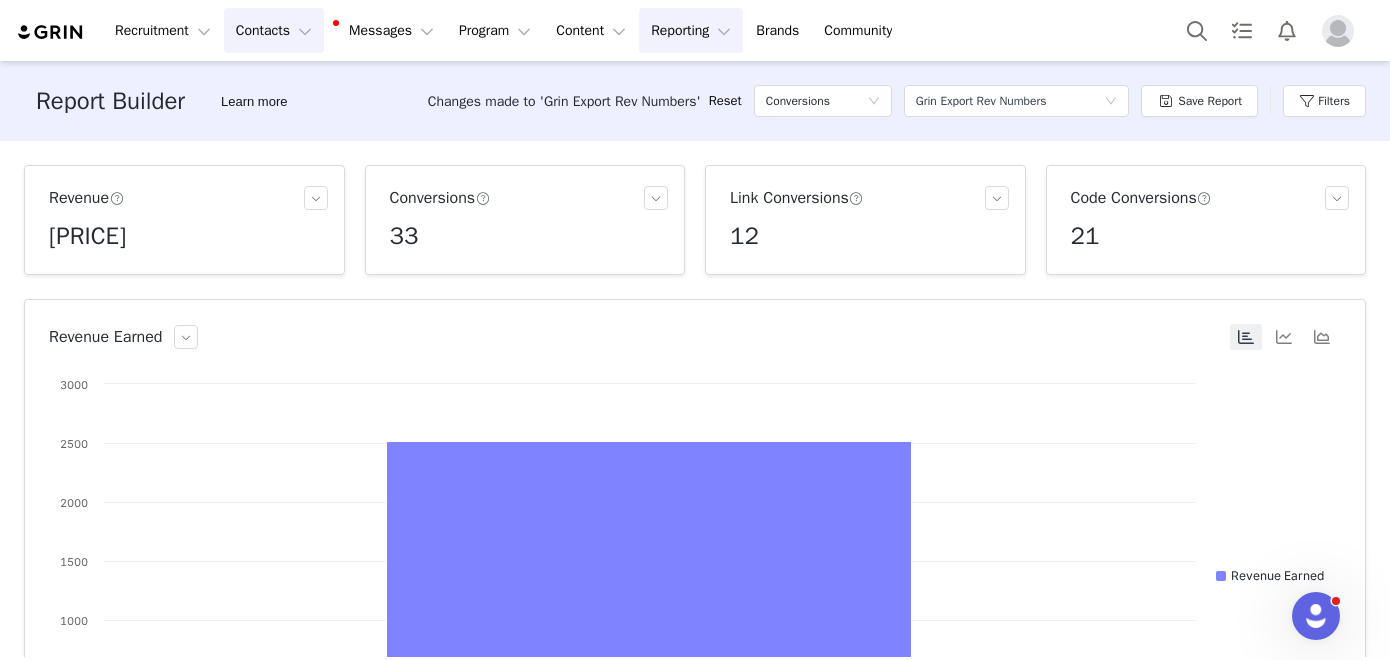 click on "Contacts Contacts" at bounding box center (274, 30) 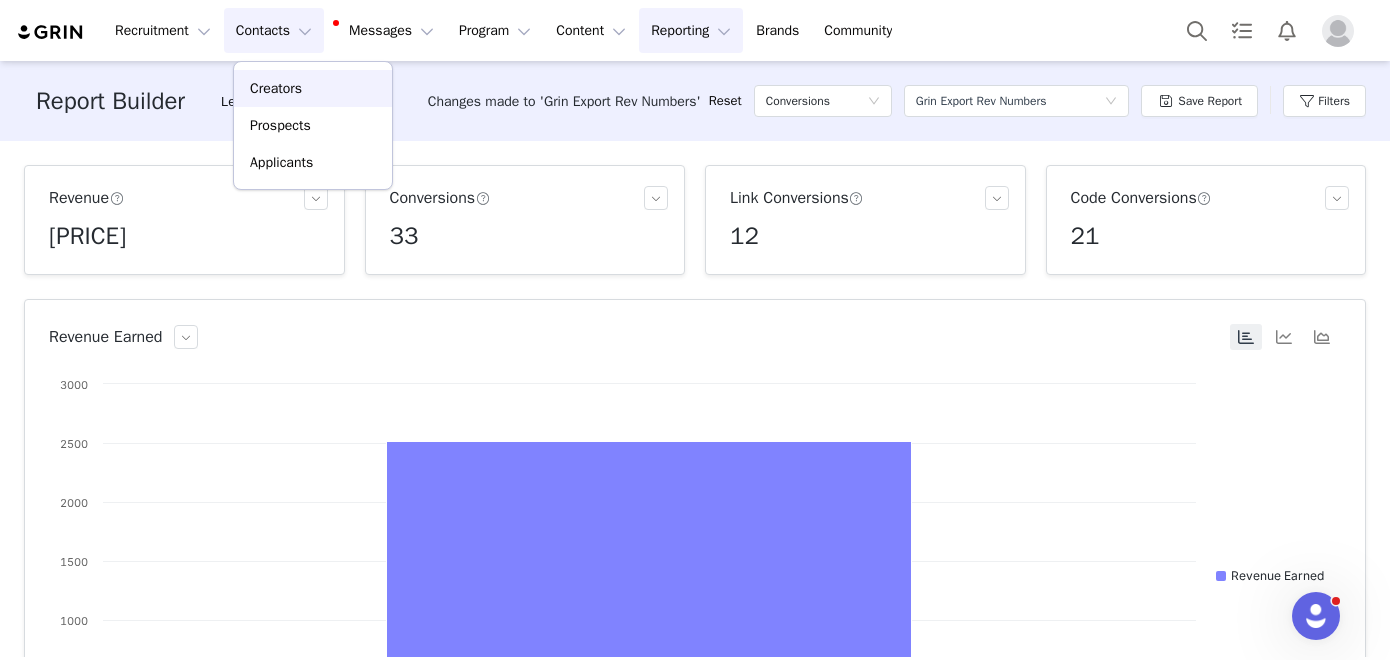 click on "Creators" at bounding box center (276, 88) 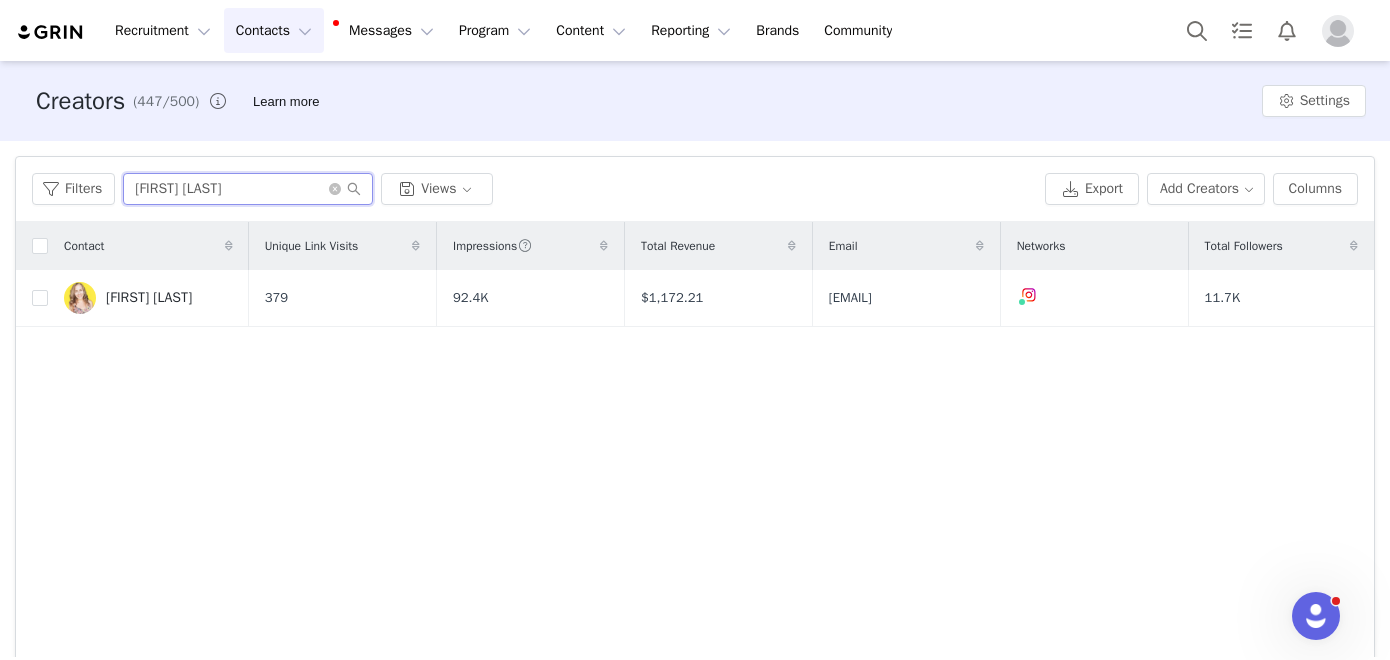 drag, startPoint x: 224, startPoint y: 188, endPoint x: 117, endPoint y: 188, distance: 107 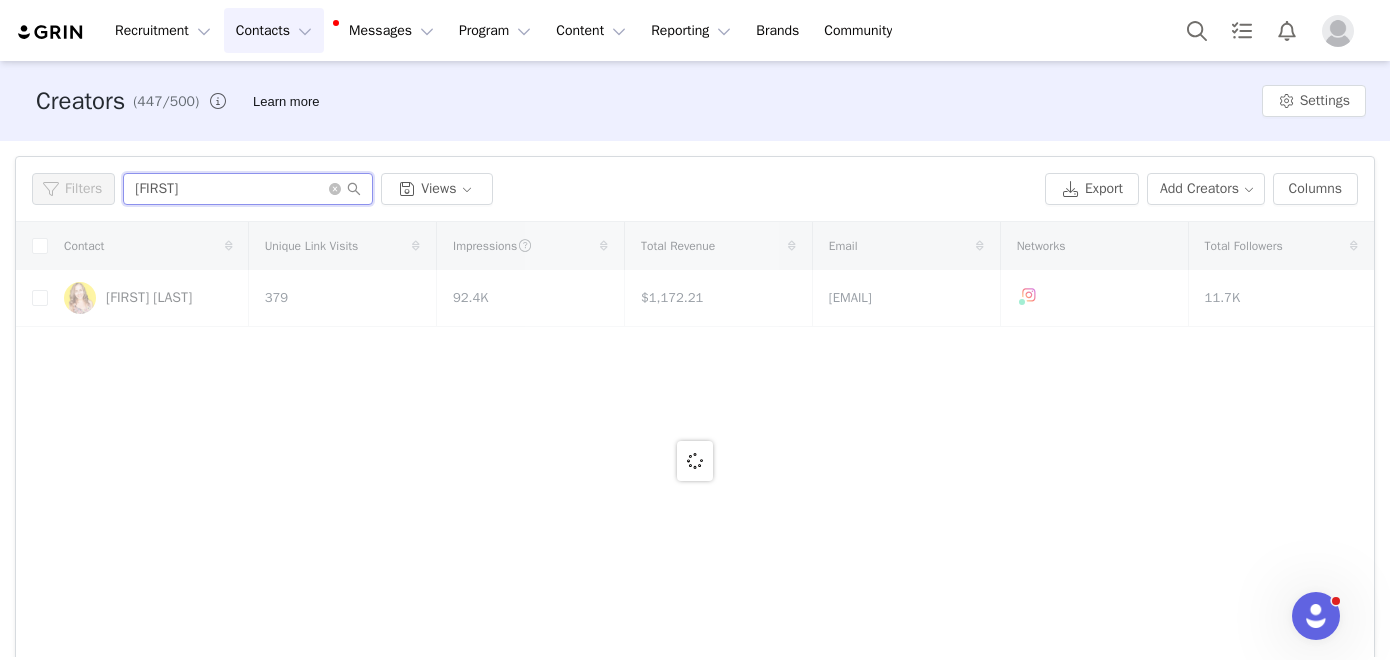 type on "[FIRST]" 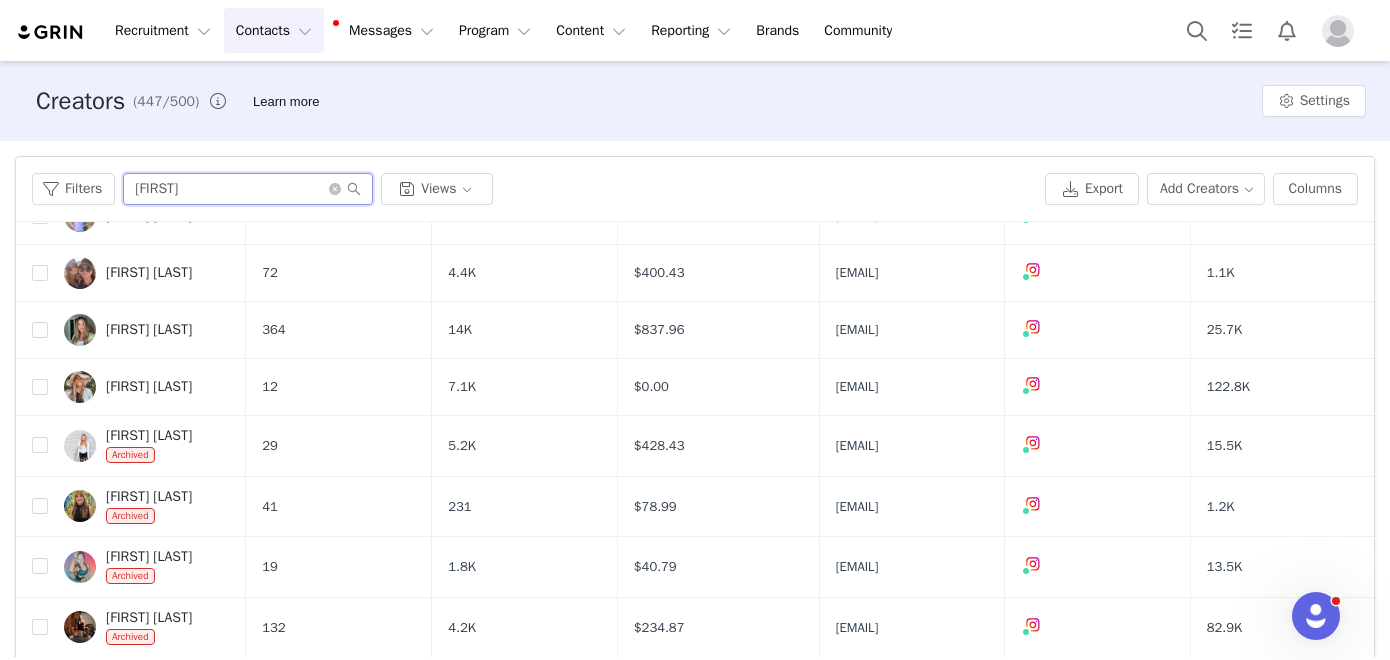 scroll, scrollTop: 432, scrollLeft: 0, axis: vertical 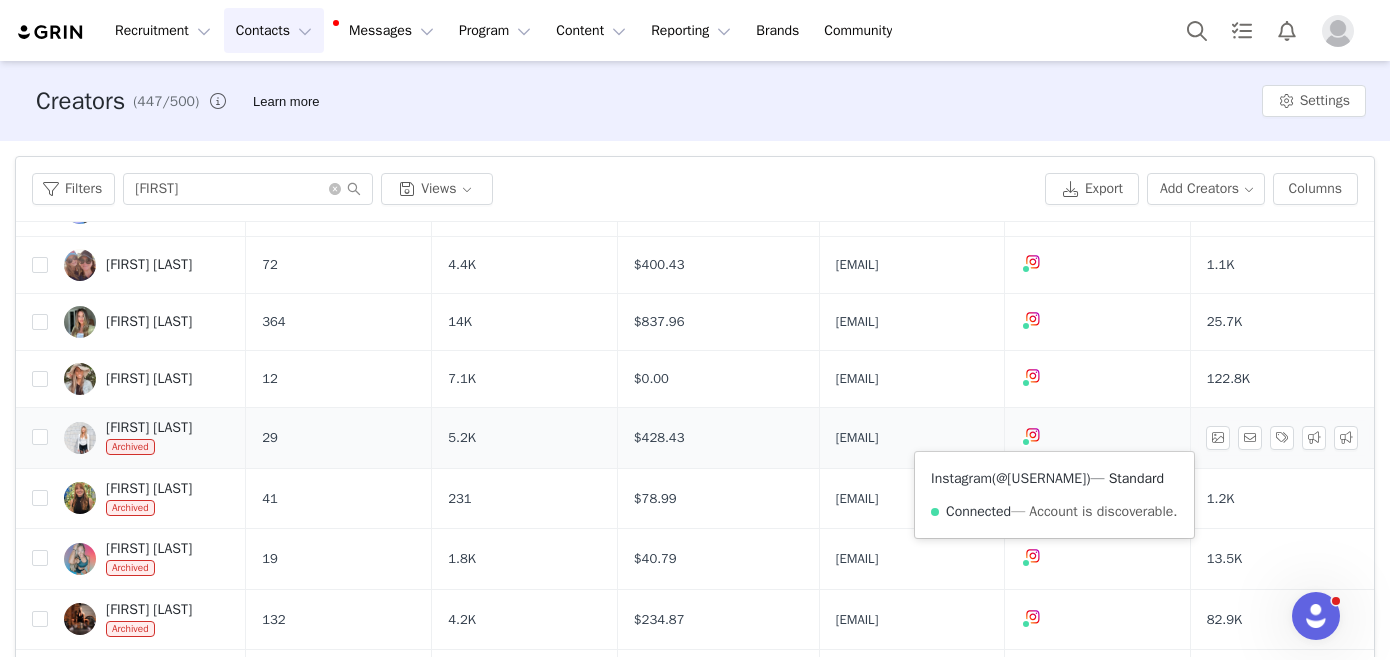 click on "@[USERNAME]" at bounding box center (1041, 478) 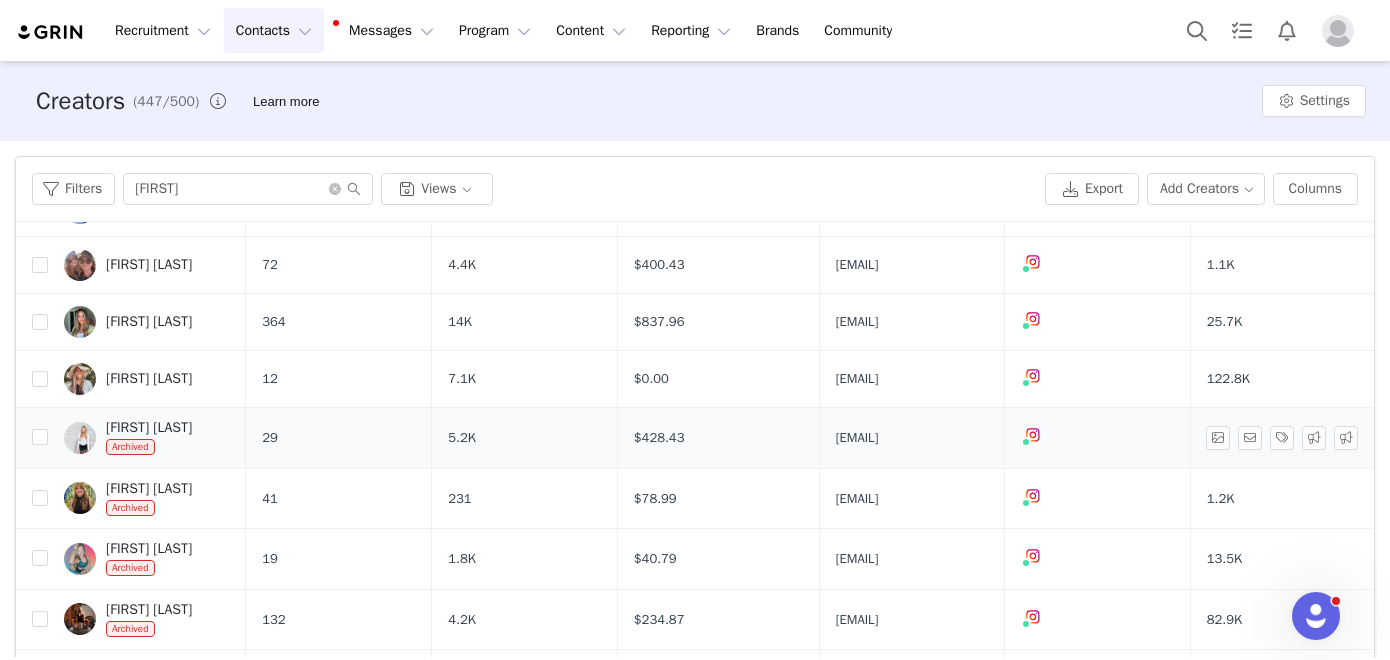 click on "[FIRST] [LAST] Archived" at bounding box center [147, 438] 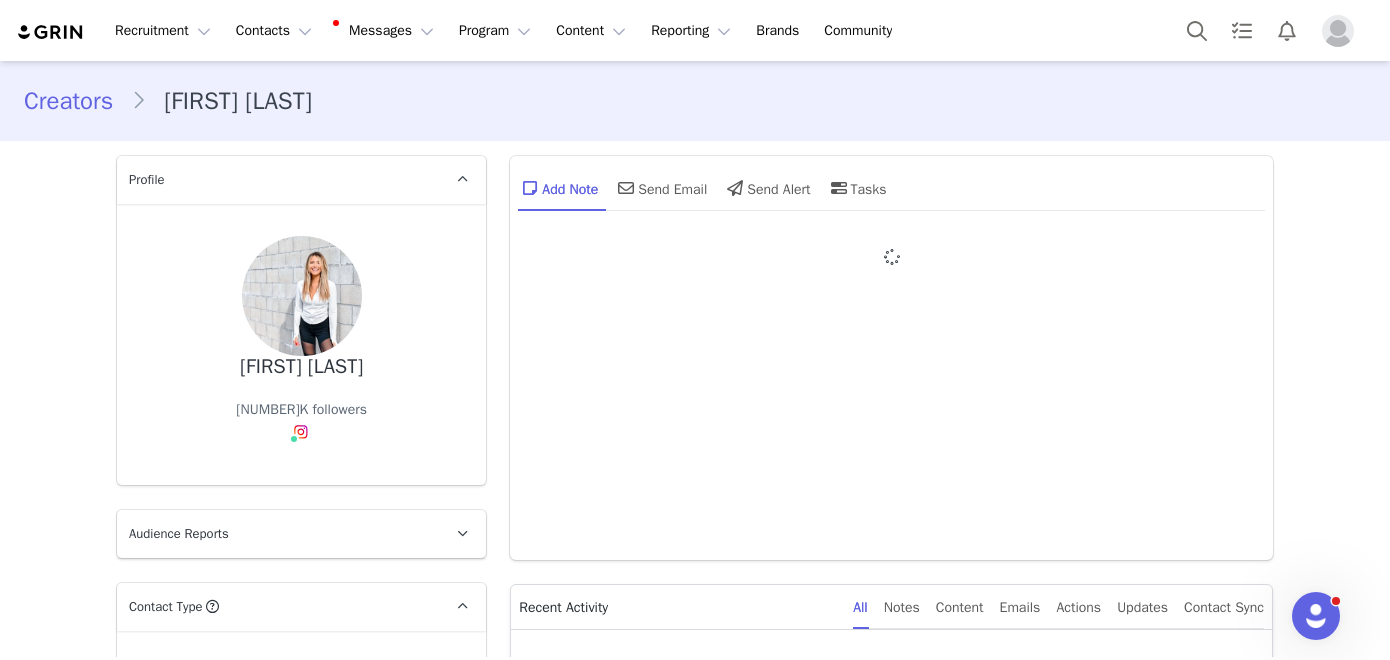 type on "+1 (United States)" 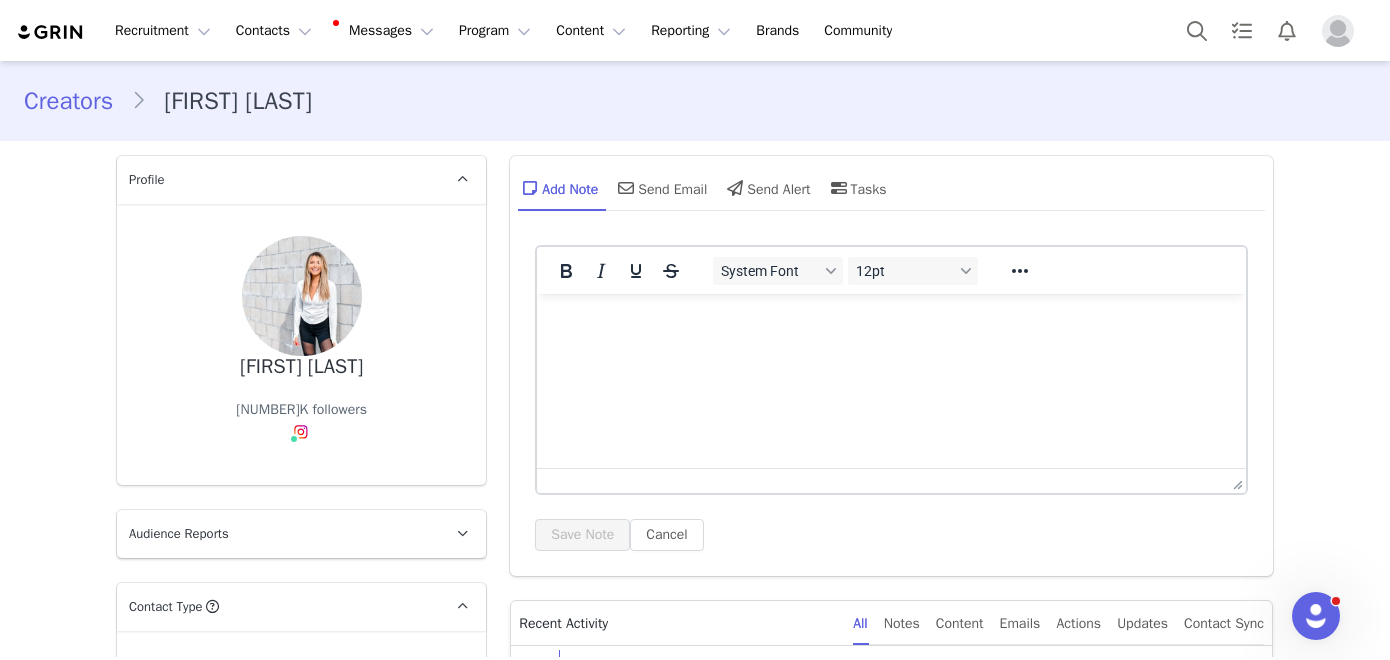 scroll, scrollTop: 0, scrollLeft: 0, axis: both 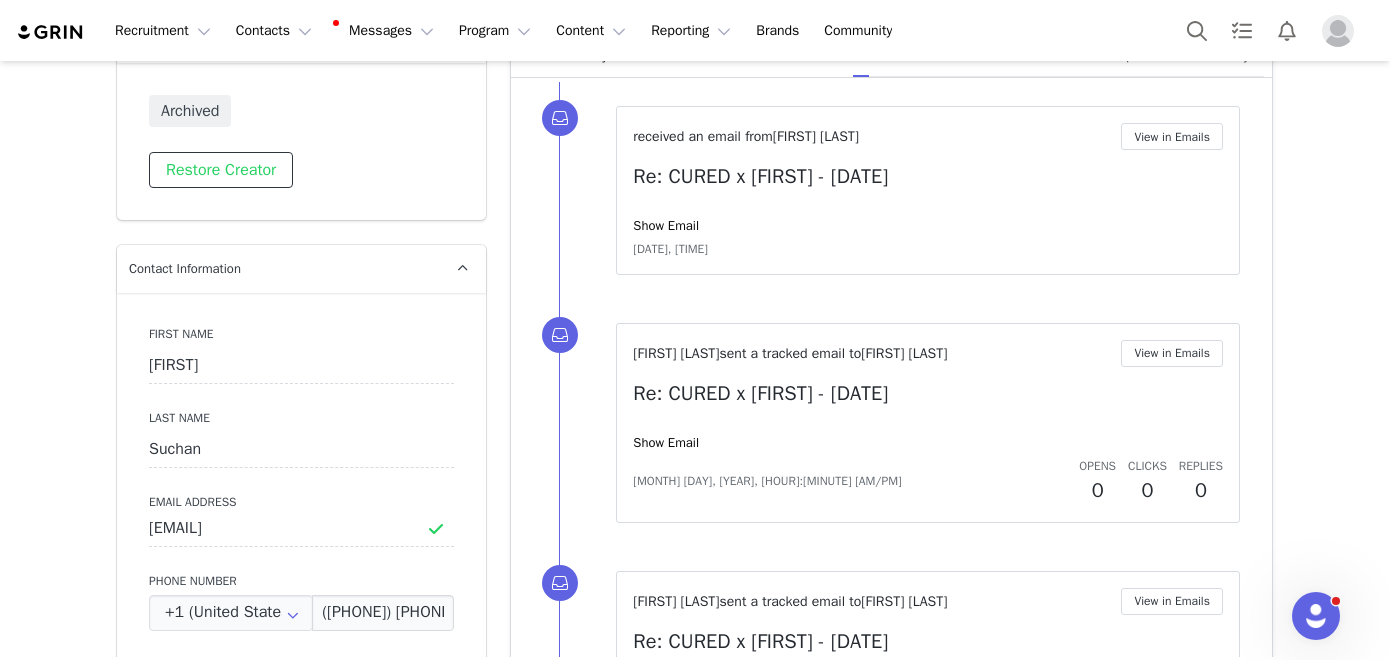 click on "Restore Creator" at bounding box center (221, 170) 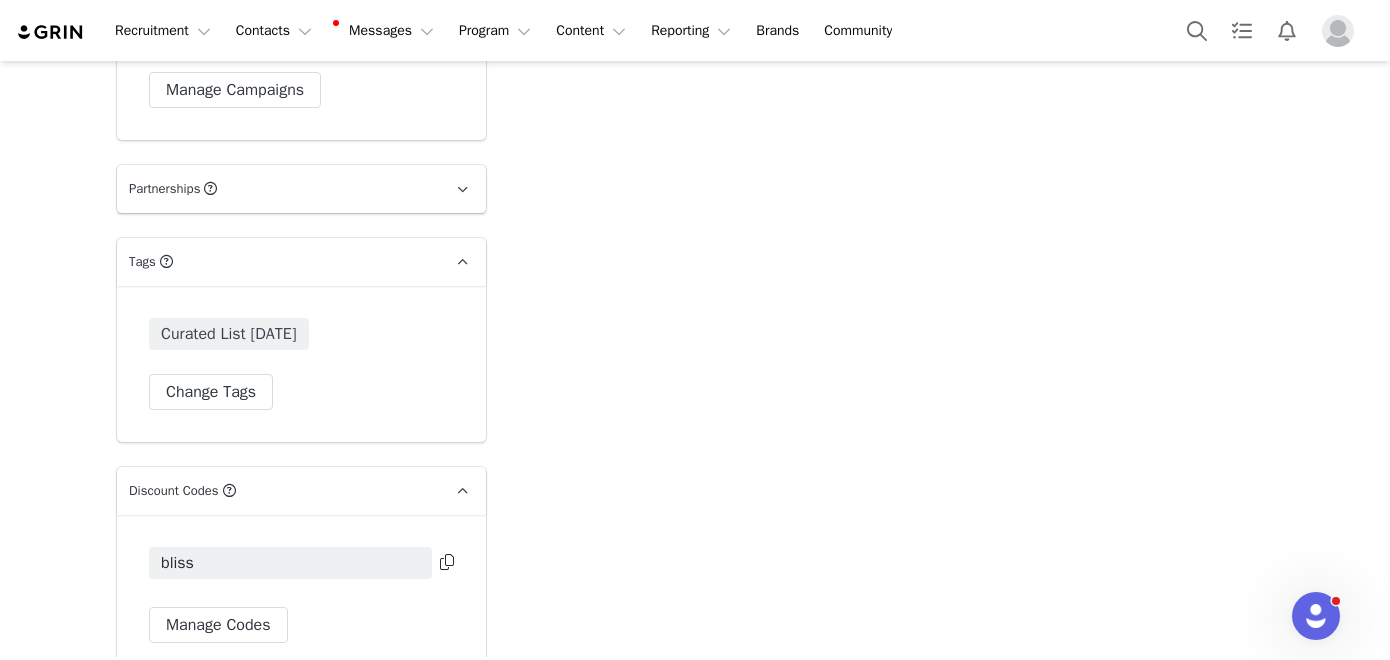 scroll, scrollTop: 5181, scrollLeft: 0, axis: vertical 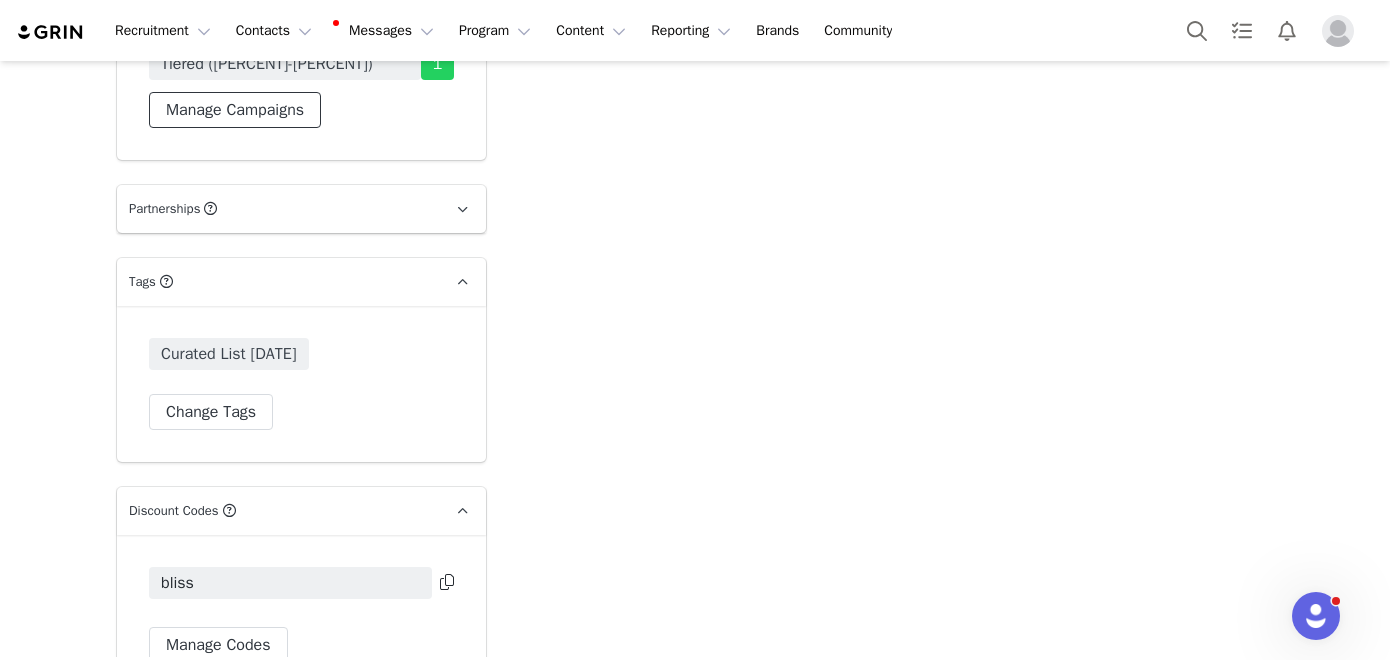 click on "Manage Campaigns" at bounding box center [235, 110] 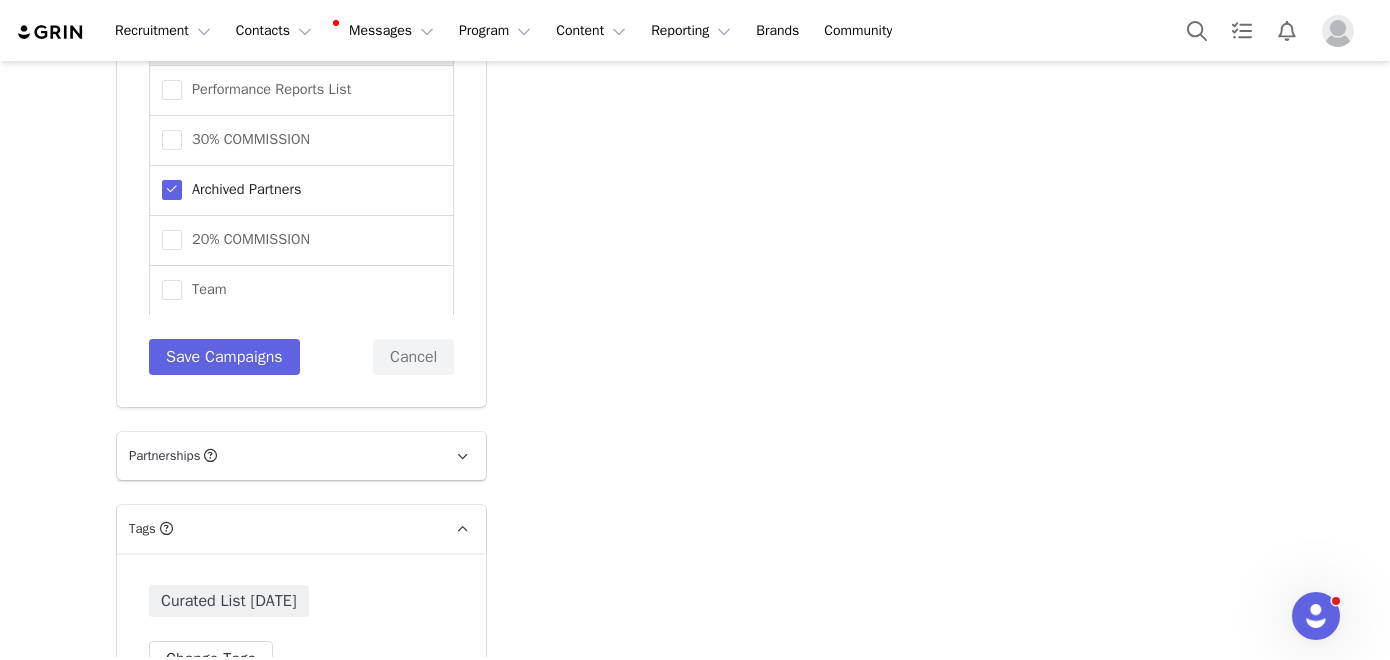 click on "Archived Partners" at bounding box center (242, 189) 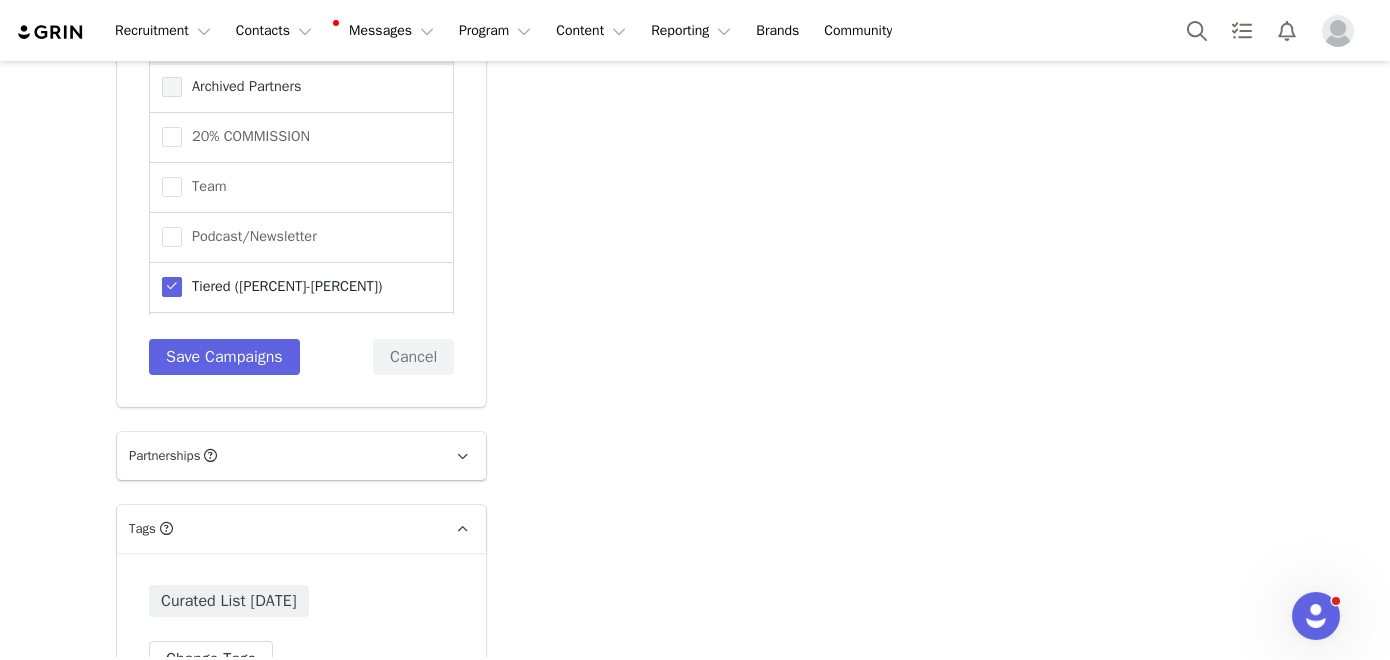 scroll, scrollTop: 110, scrollLeft: 0, axis: vertical 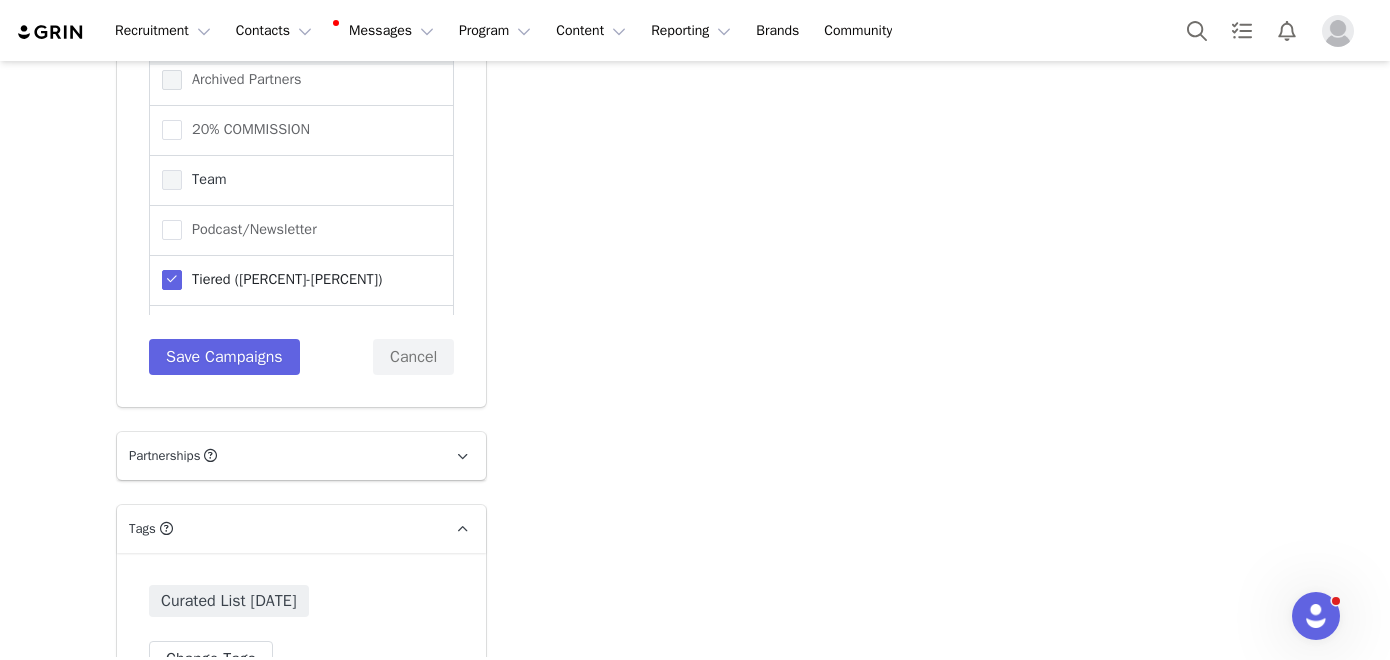 click on "Team" at bounding box center (194, 180) 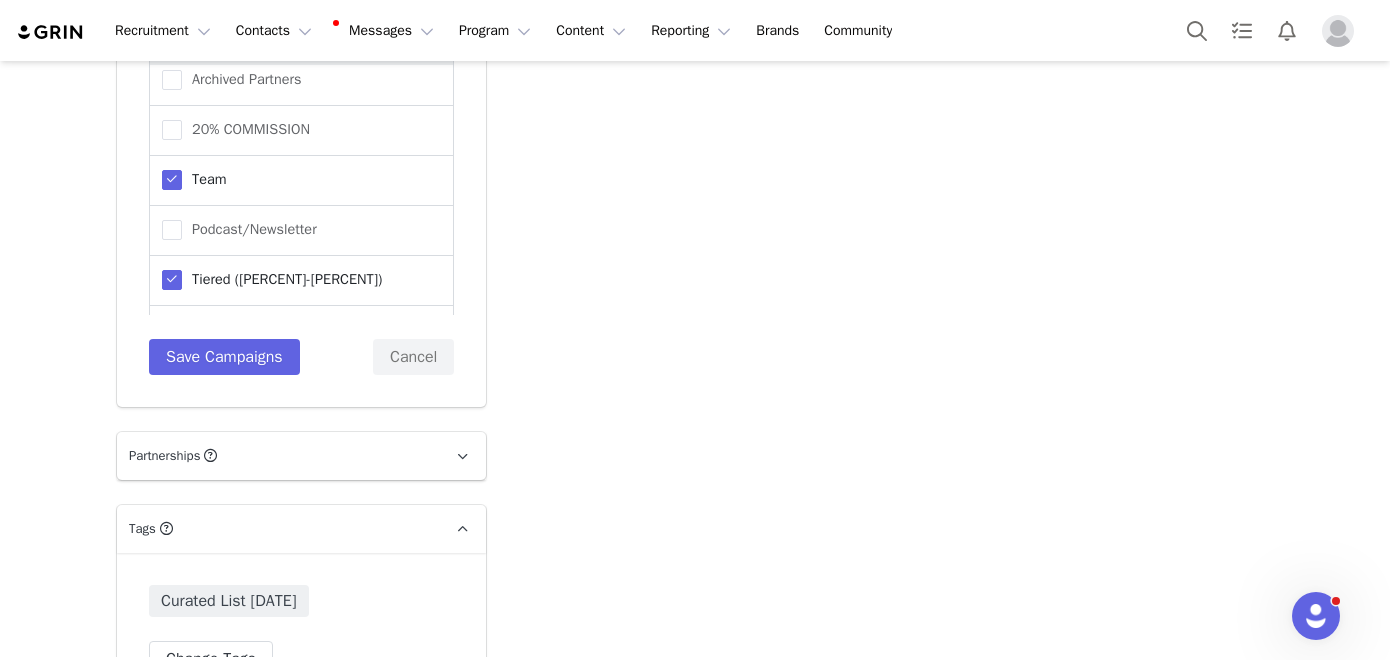 click on "Tiered ([PERCENT]-[PERCENT])" at bounding box center [282, 279] 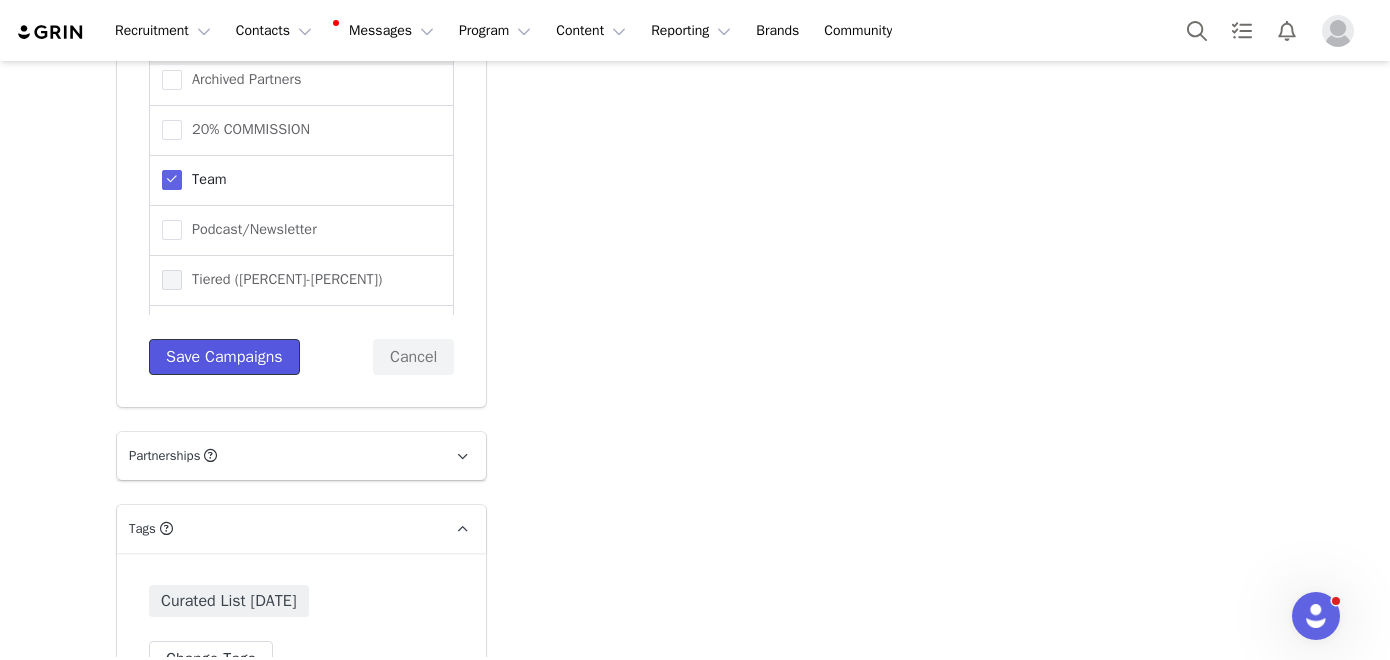 click on "Save Campaigns" at bounding box center [224, 357] 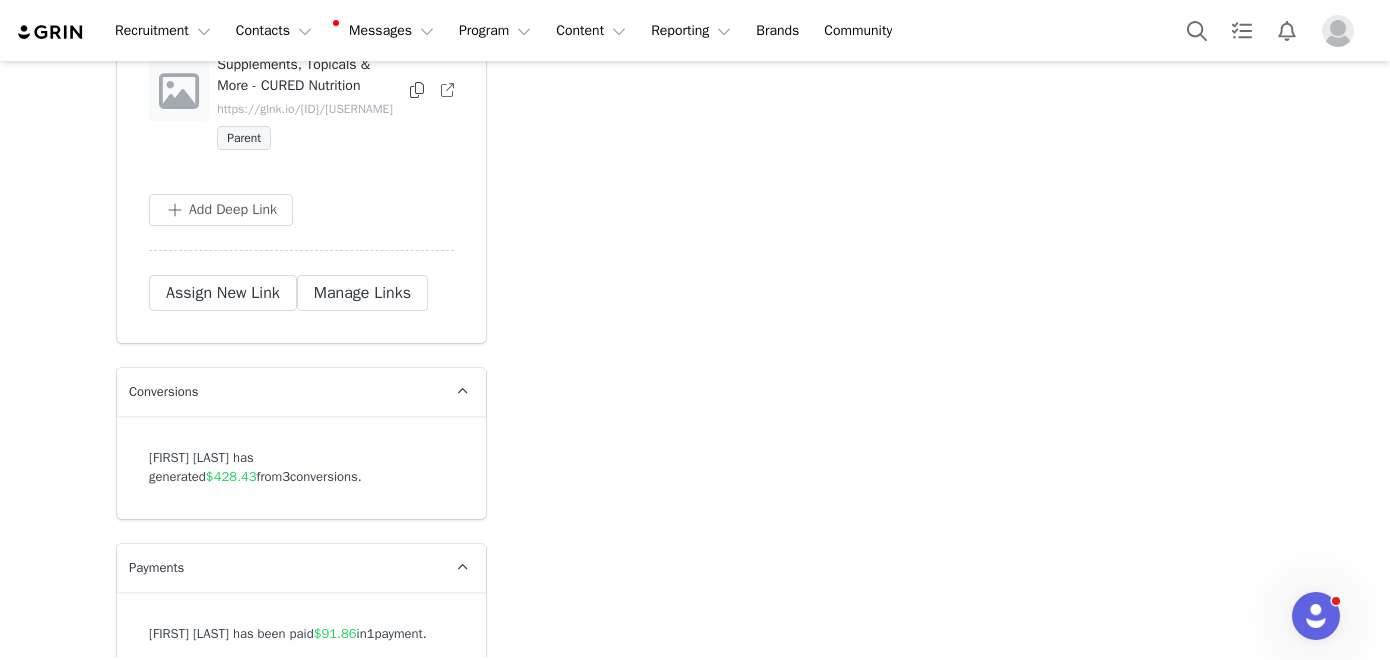 scroll, scrollTop: 5846, scrollLeft: 0, axis: vertical 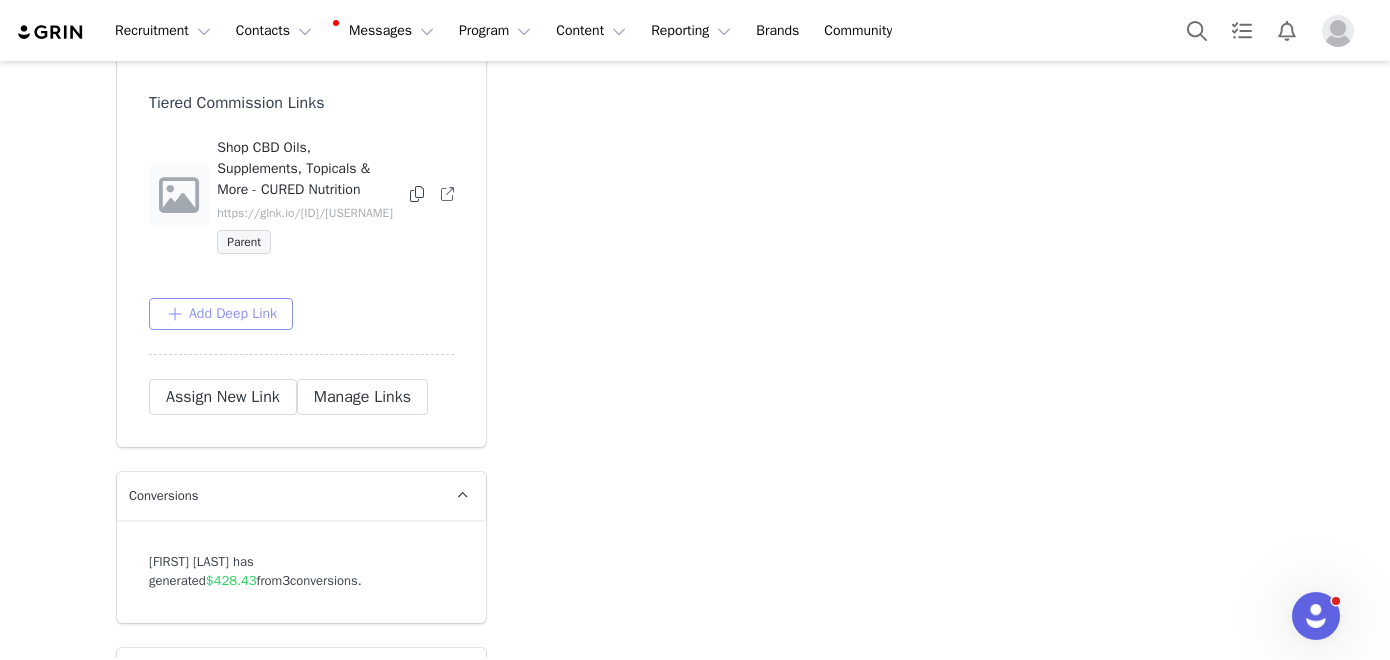 click on "Add Deep Link" at bounding box center [221, 314] 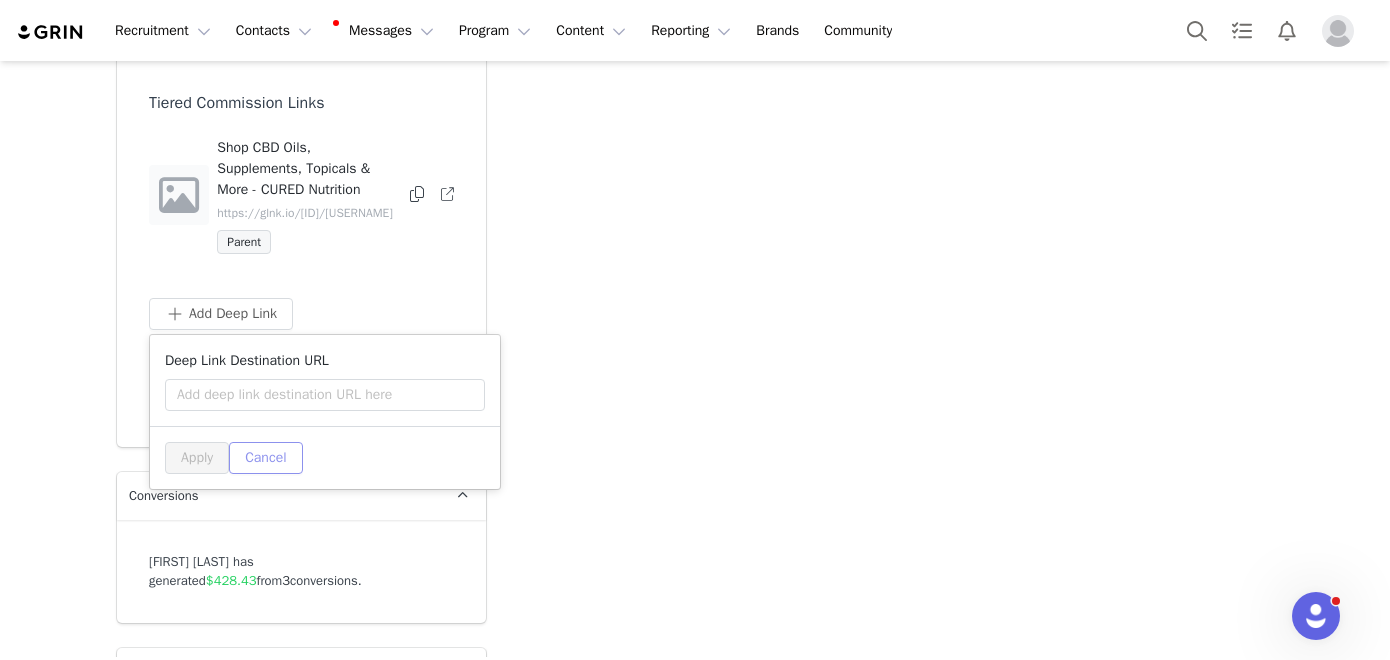 click on "Cancel" at bounding box center [265, 458] 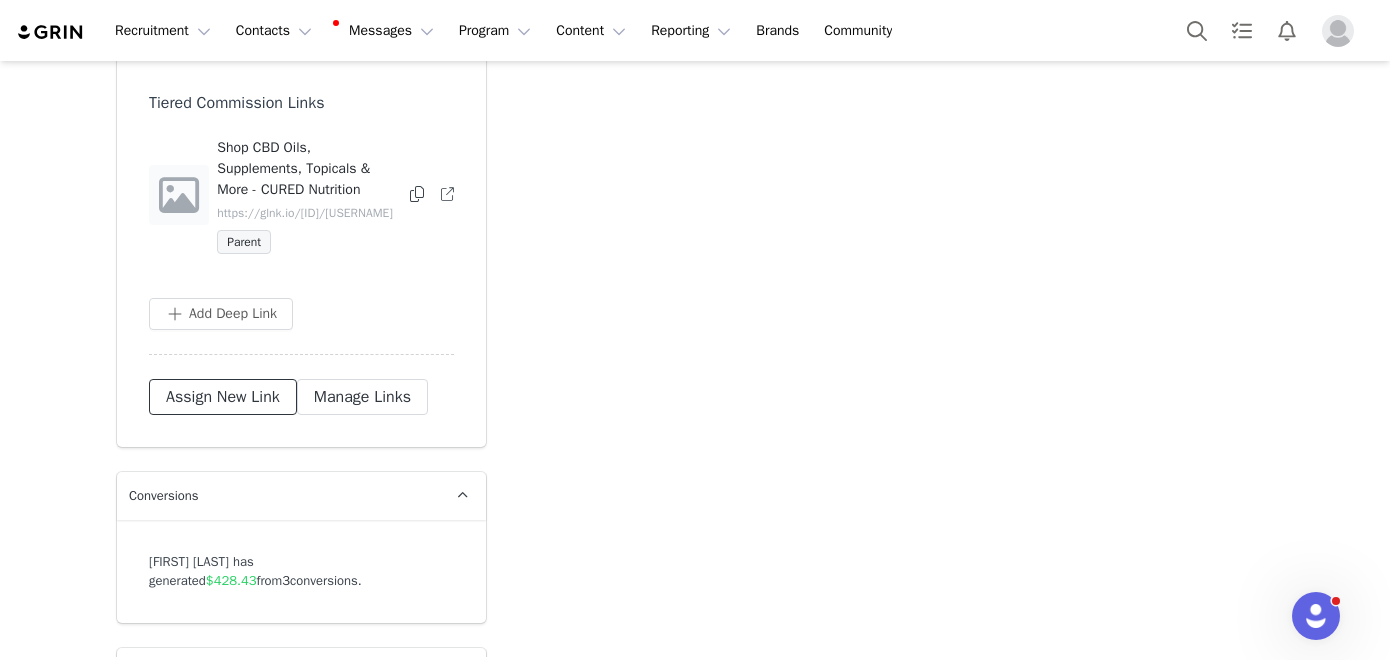 click on "Assign New Link" at bounding box center (223, 397) 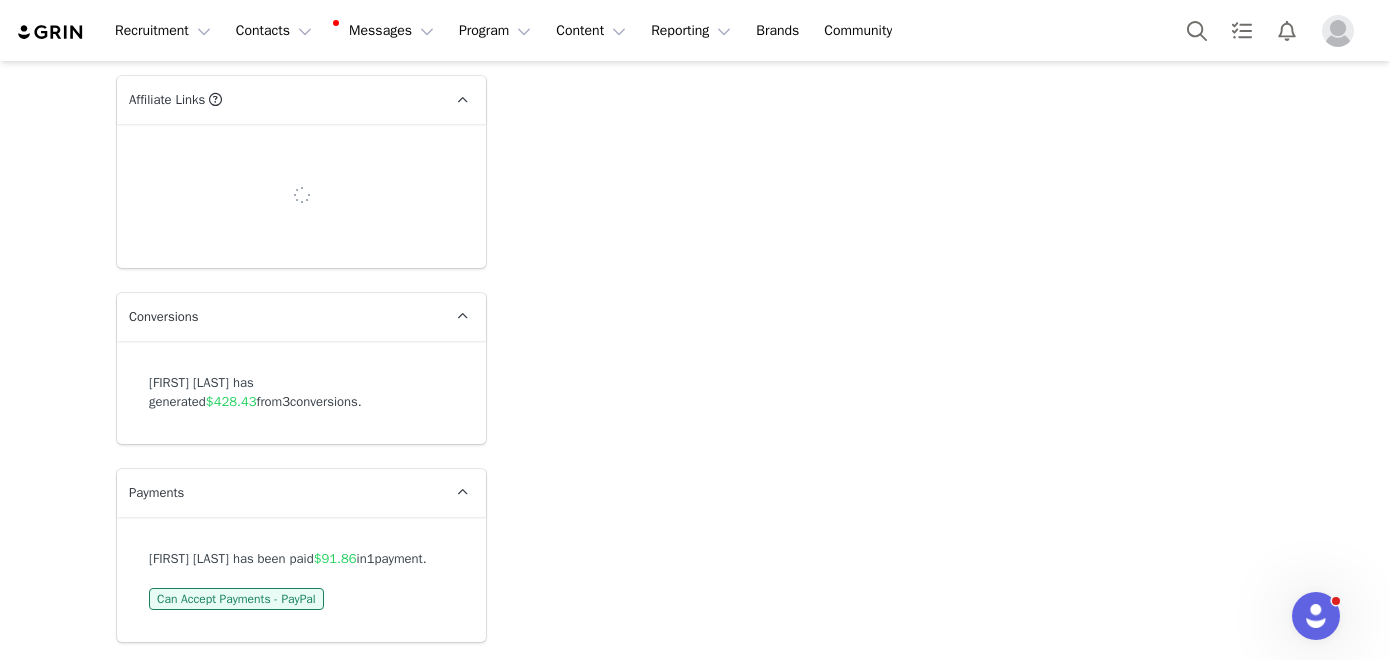 scroll, scrollTop: 5846, scrollLeft: 0, axis: vertical 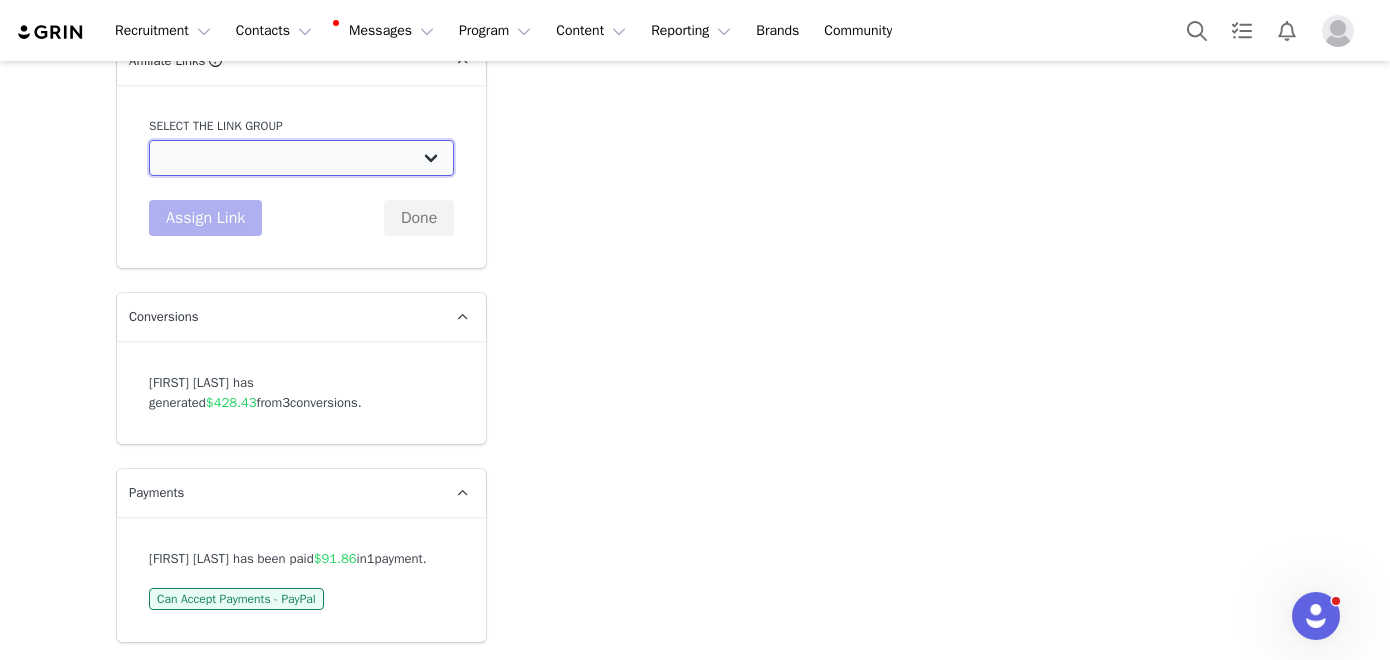 click on "Podcasters: https://www.curednutrition.com/shop Team Links: https://www.curednutrition.com/shop 20% Commission Links: https://www.curednutrition.com/shop 30% Commission Links: https://www.curednutrition.com/shop Free Samples Offer Link: https://www.curednutrition.com/product/serenity-gummies-samples/ Sleep Study Link: https://68whvpuzrxq.typeform.com/to/pO8z1bH4 Ambassador Links: https://www.curednutrition.com/shop" at bounding box center (301, 158) 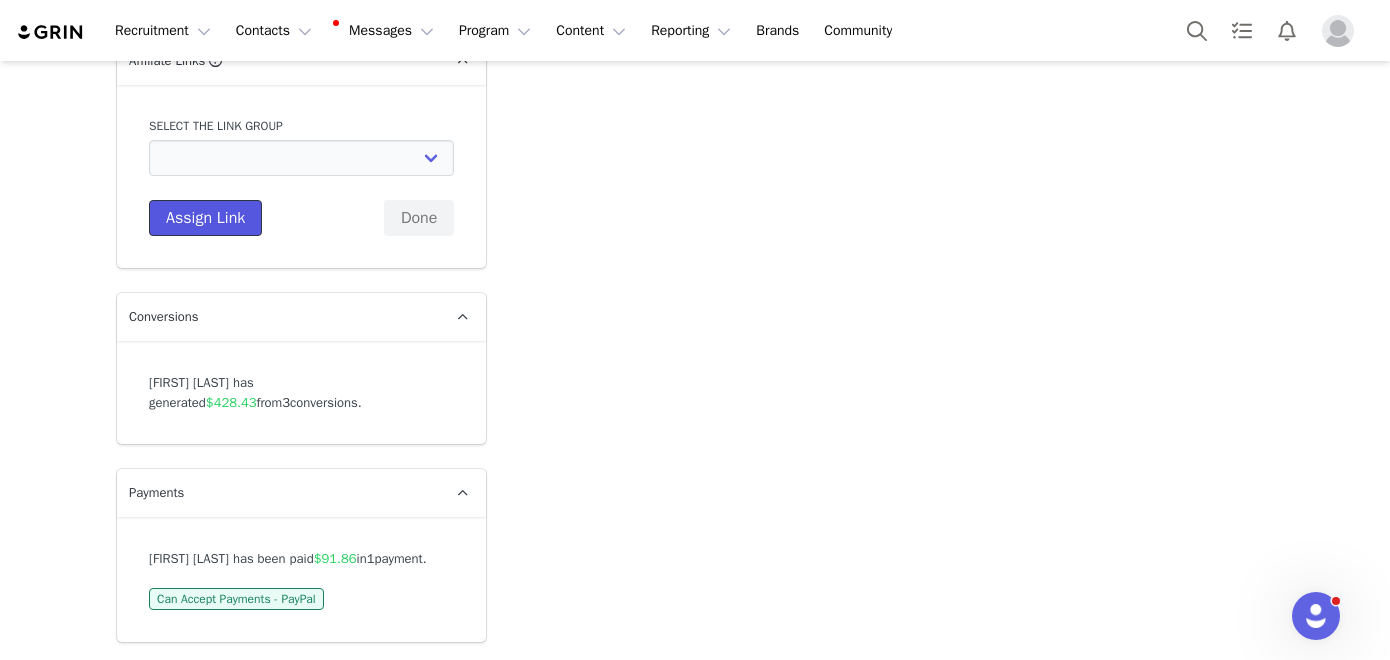 click on "Assign Link" at bounding box center [205, 218] 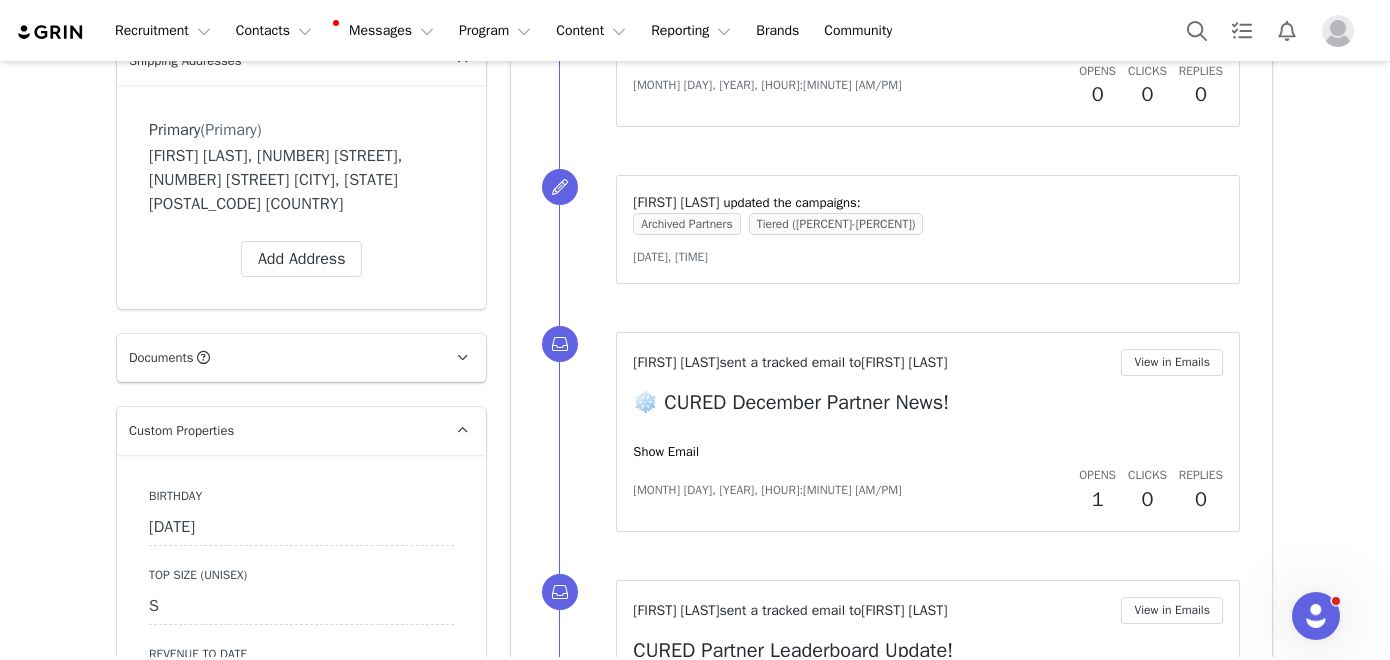scroll, scrollTop: 1530, scrollLeft: 0, axis: vertical 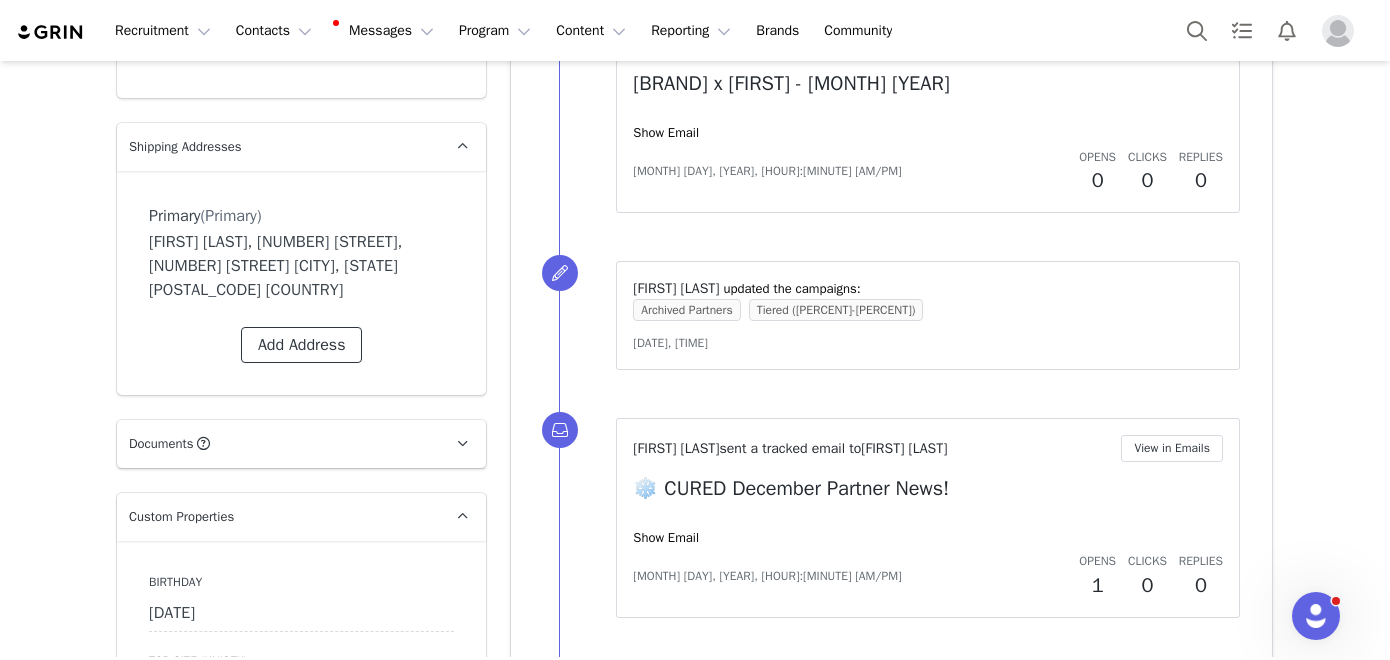 click on "Add Address" at bounding box center [302, 345] 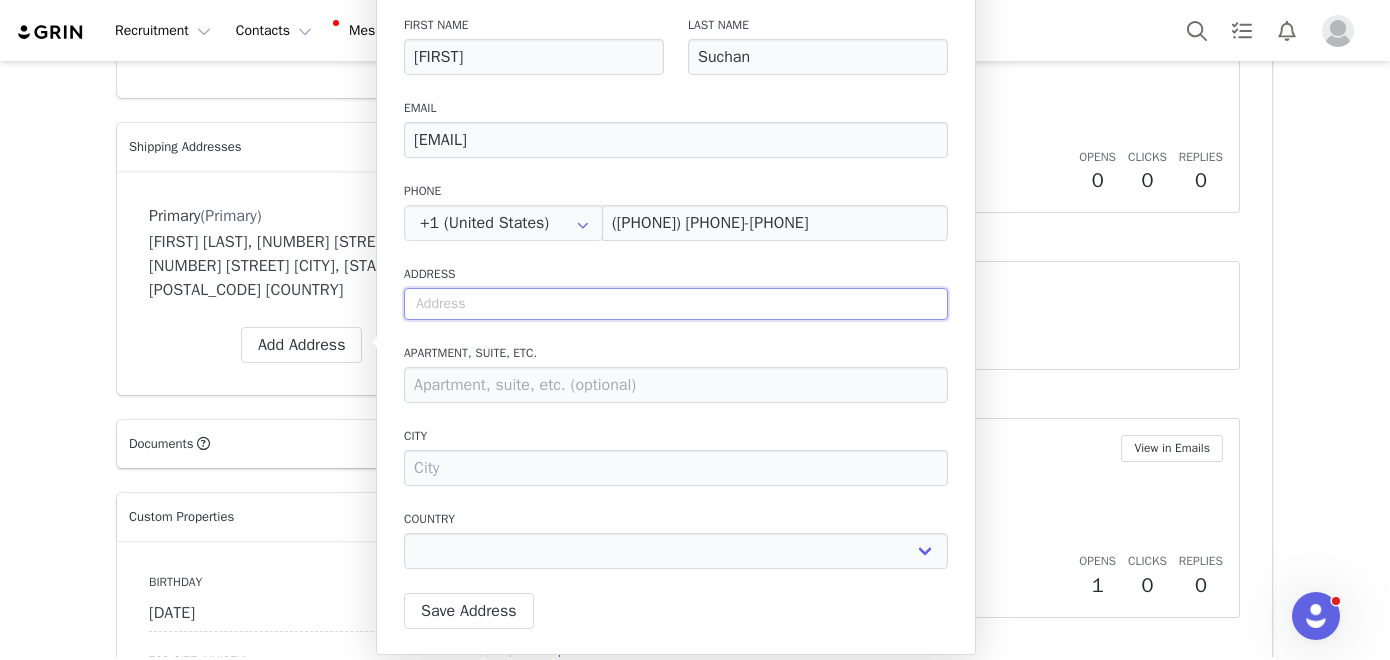 click at bounding box center [676, 304] 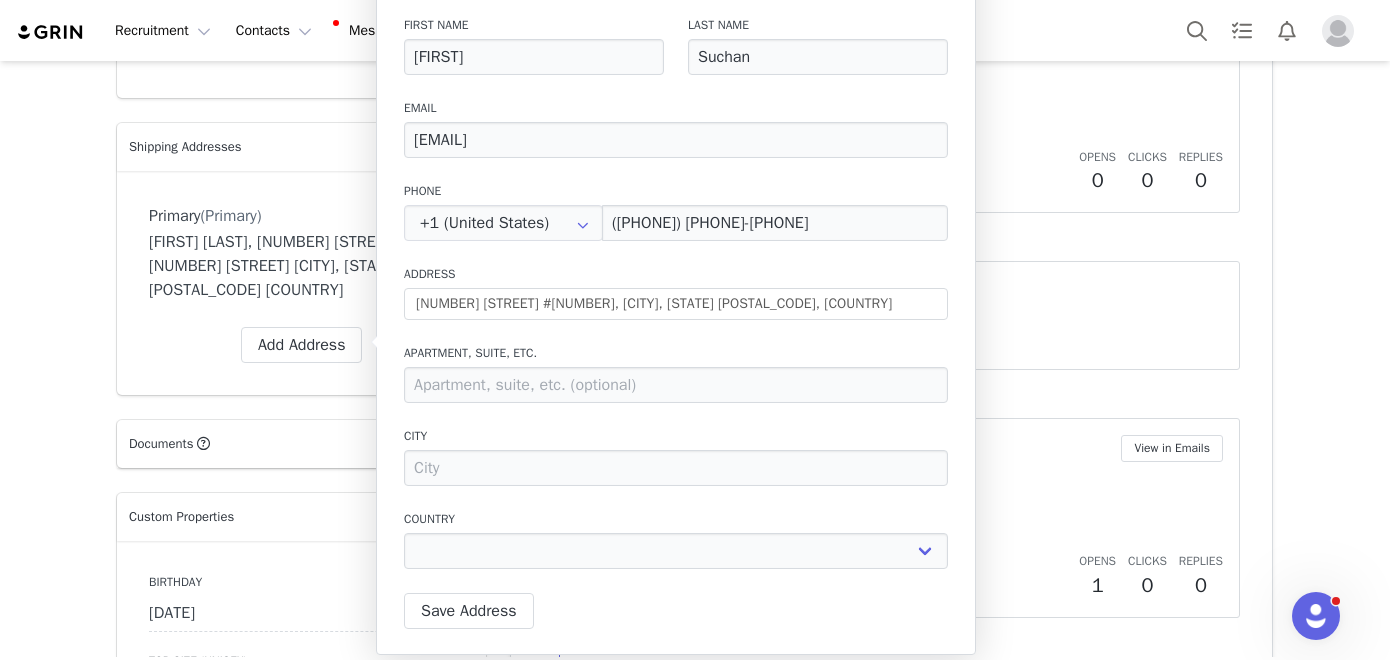 type on "[NUMBER] [STREET]" 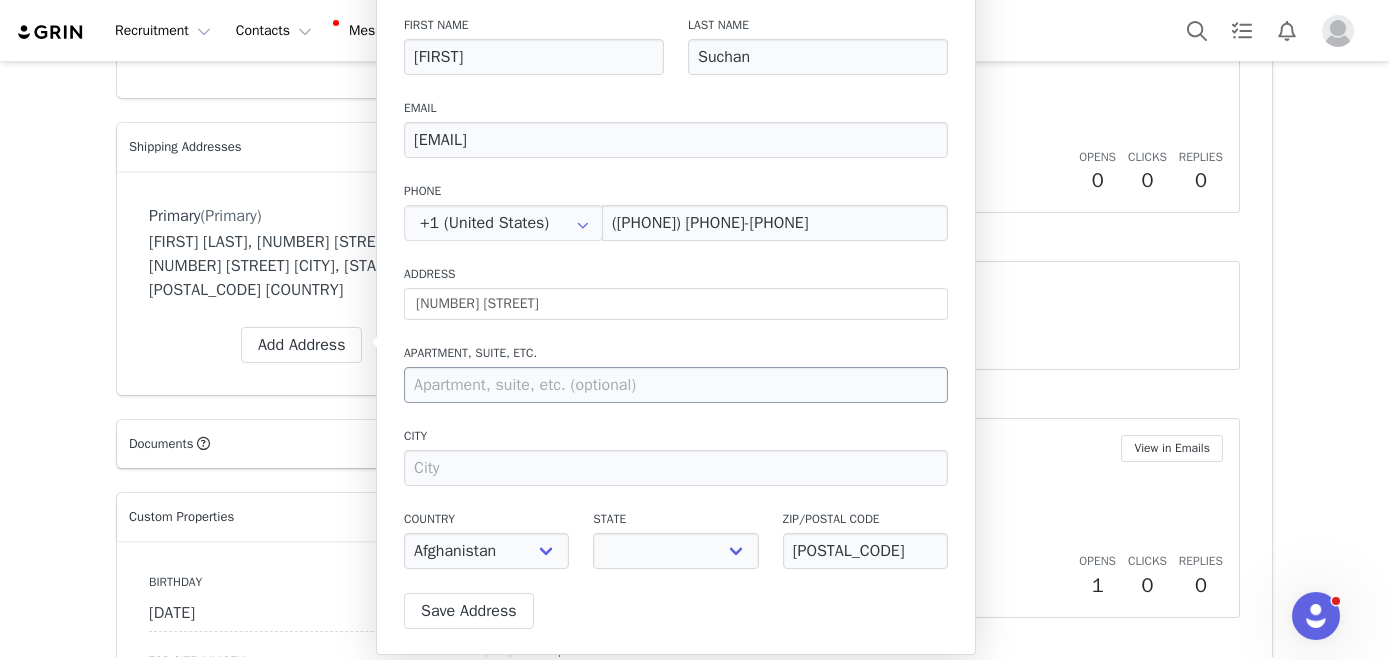 select on "[object Object]" 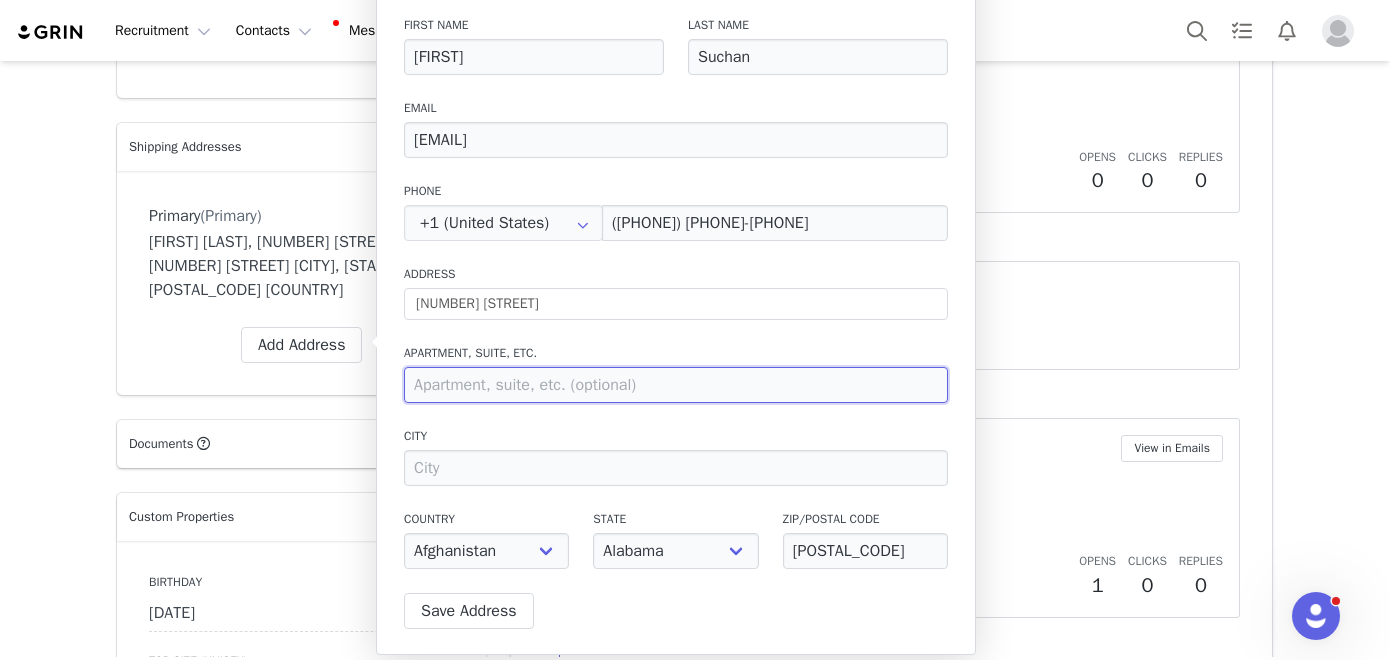 click at bounding box center (676, 385) 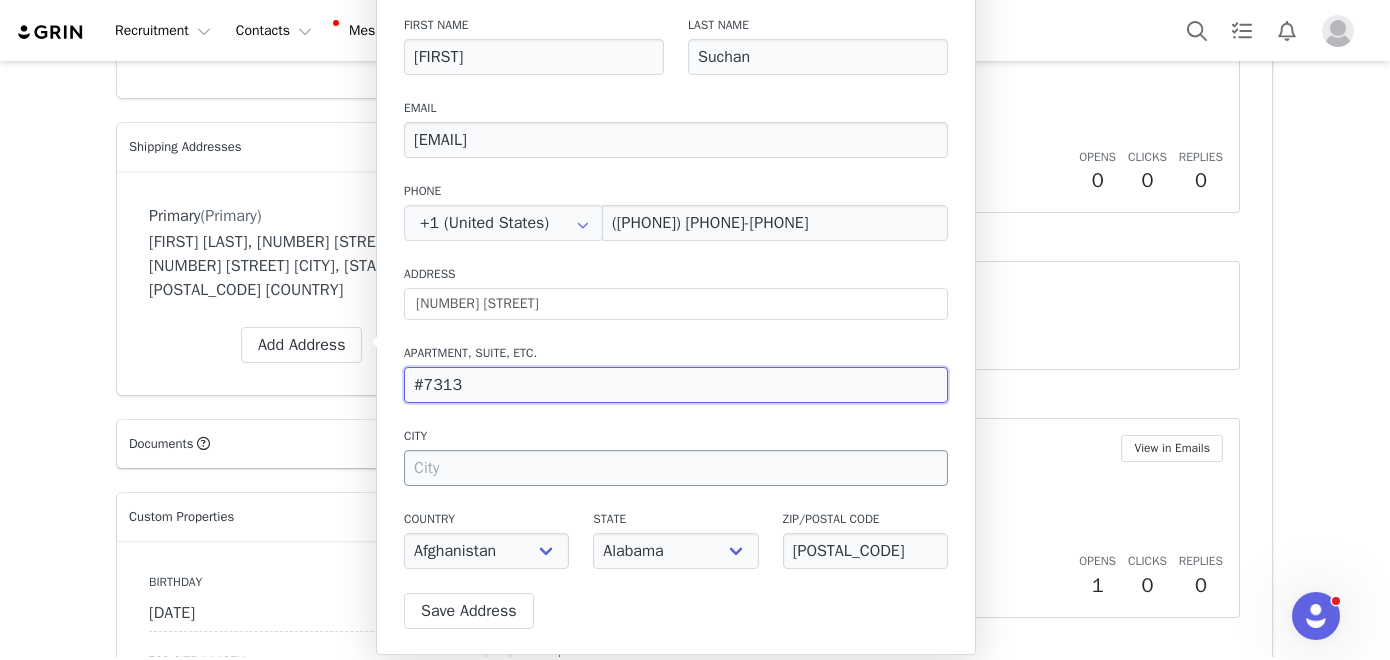 type on "#7313" 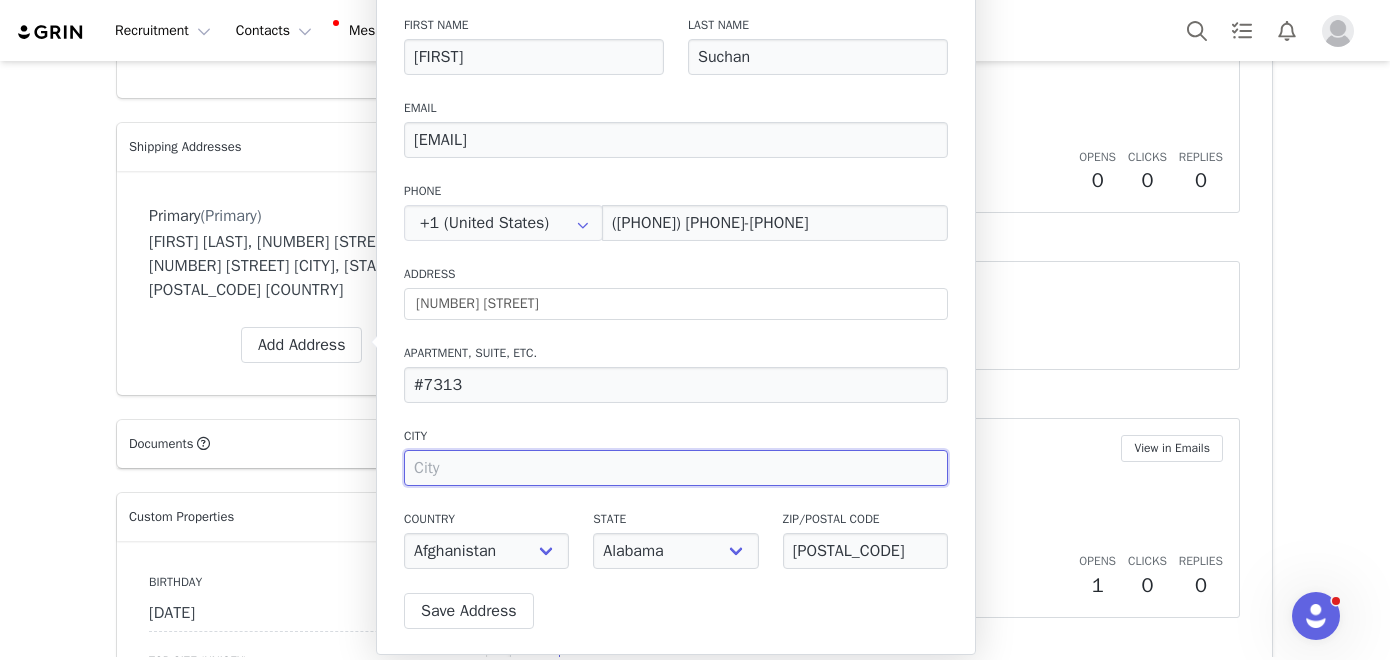 click at bounding box center [676, 468] 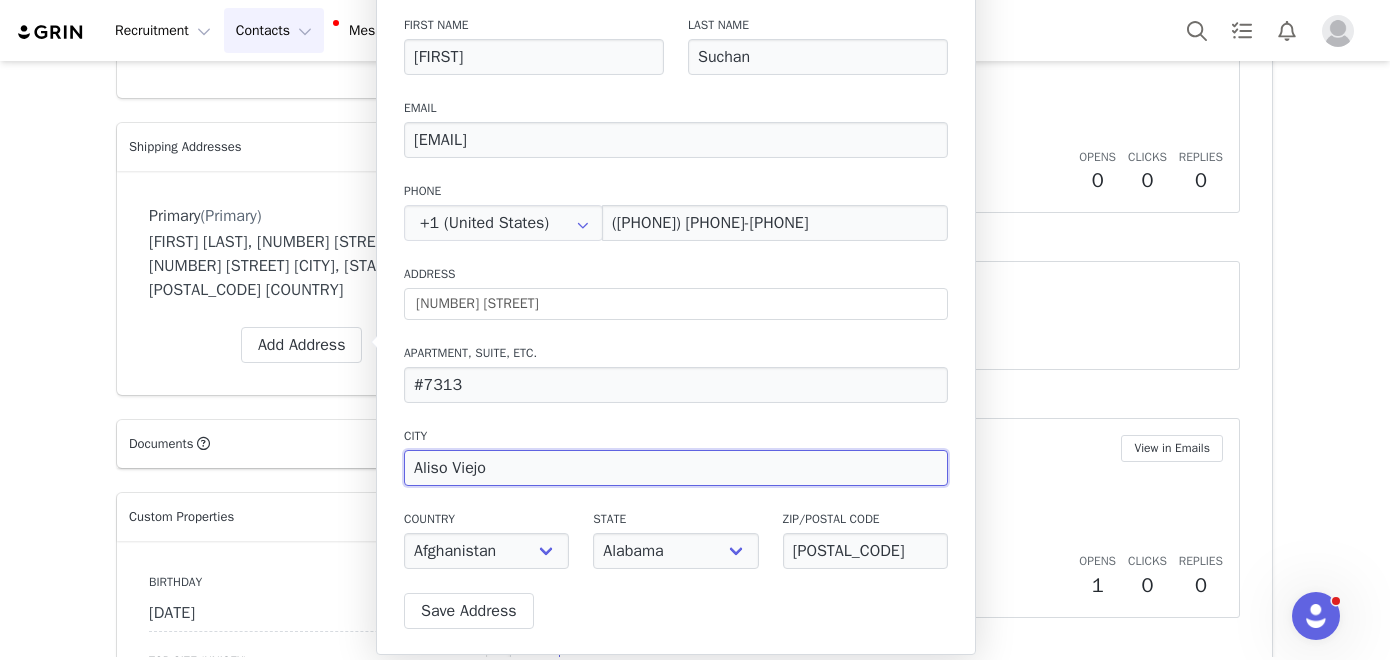 type on "Aliso Viejo" 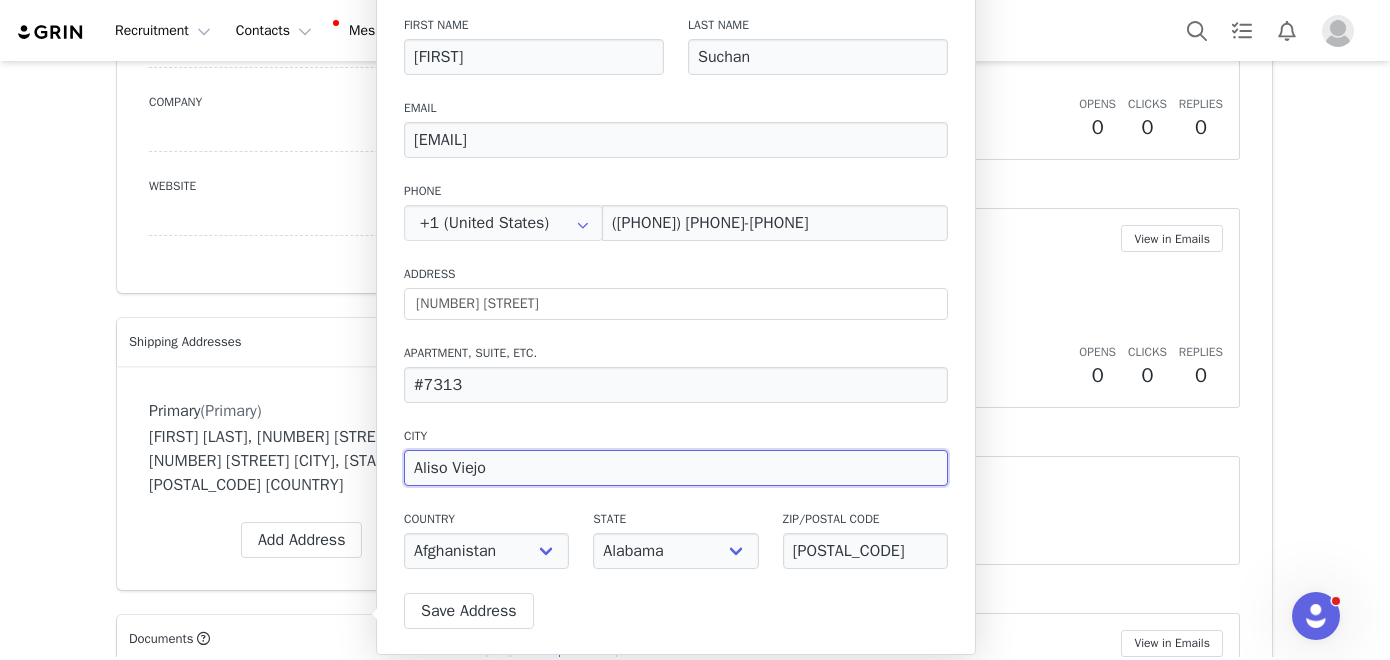scroll, scrollTop: 1166, scrollLeft: 0, axis: vertical 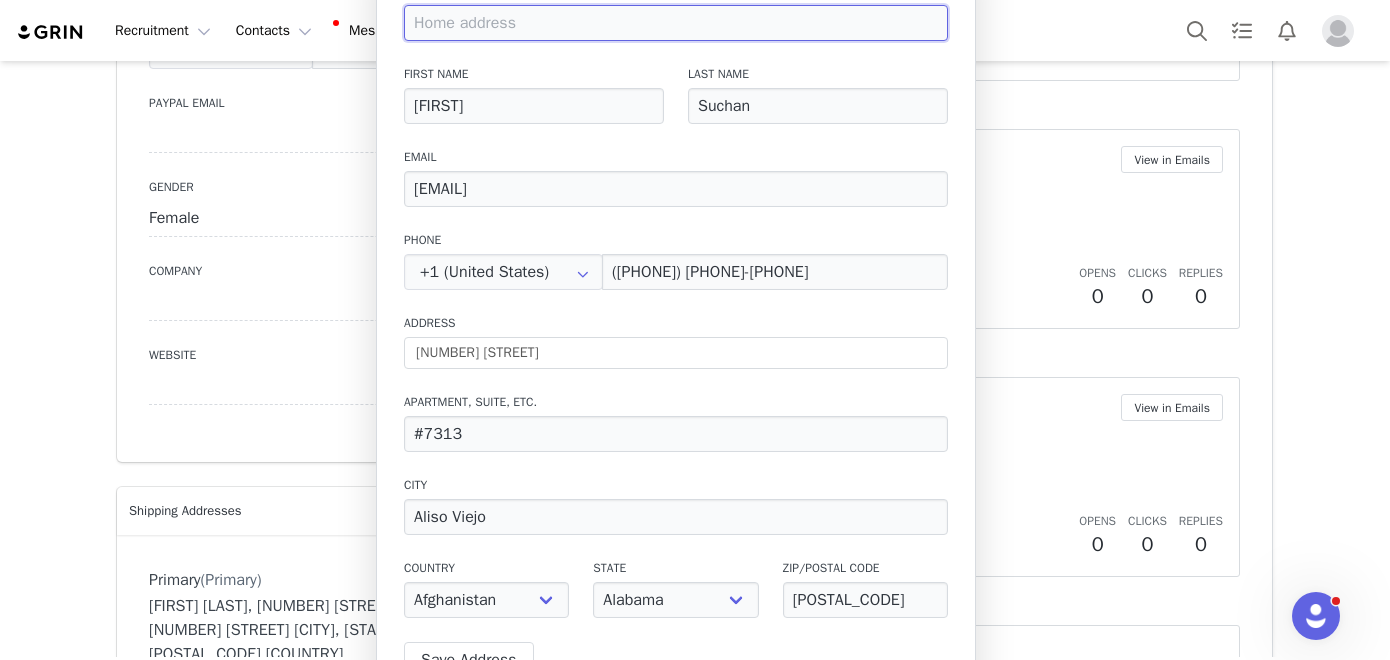 click at bounding box center [676, 23] 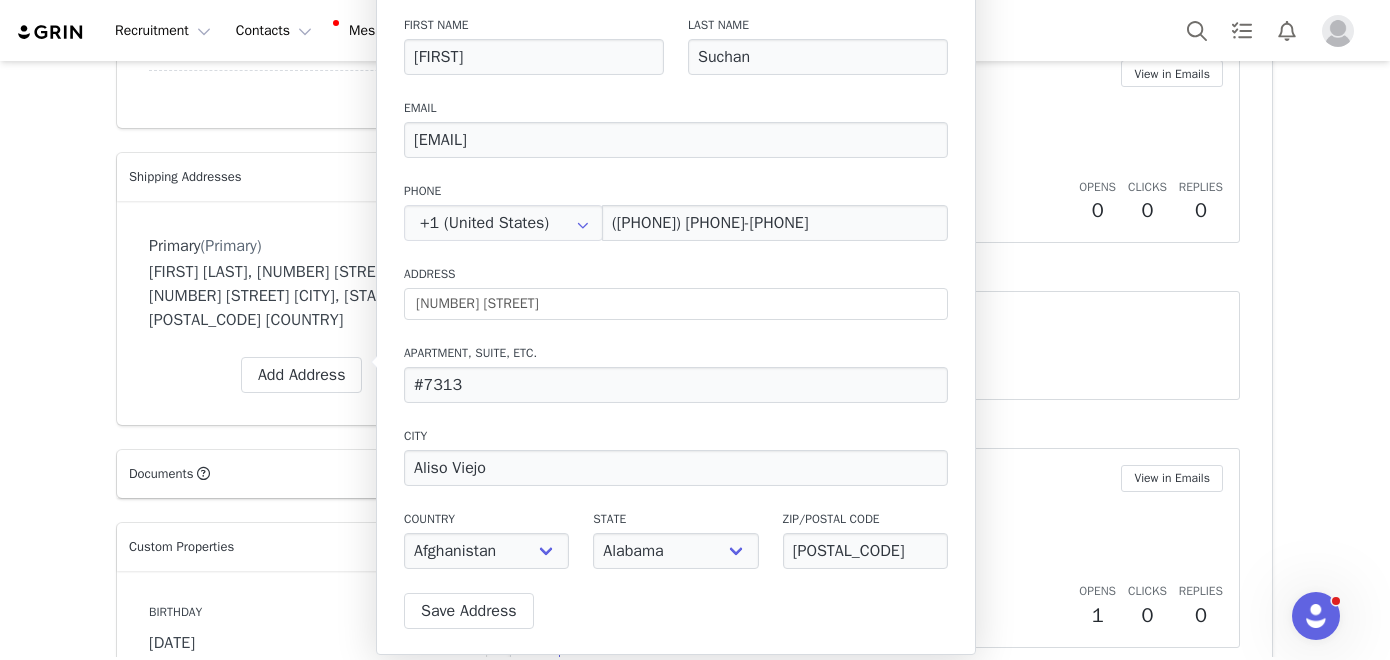 scroll, scrollTop: 1510, scrollLeft: 0, axis: vertical 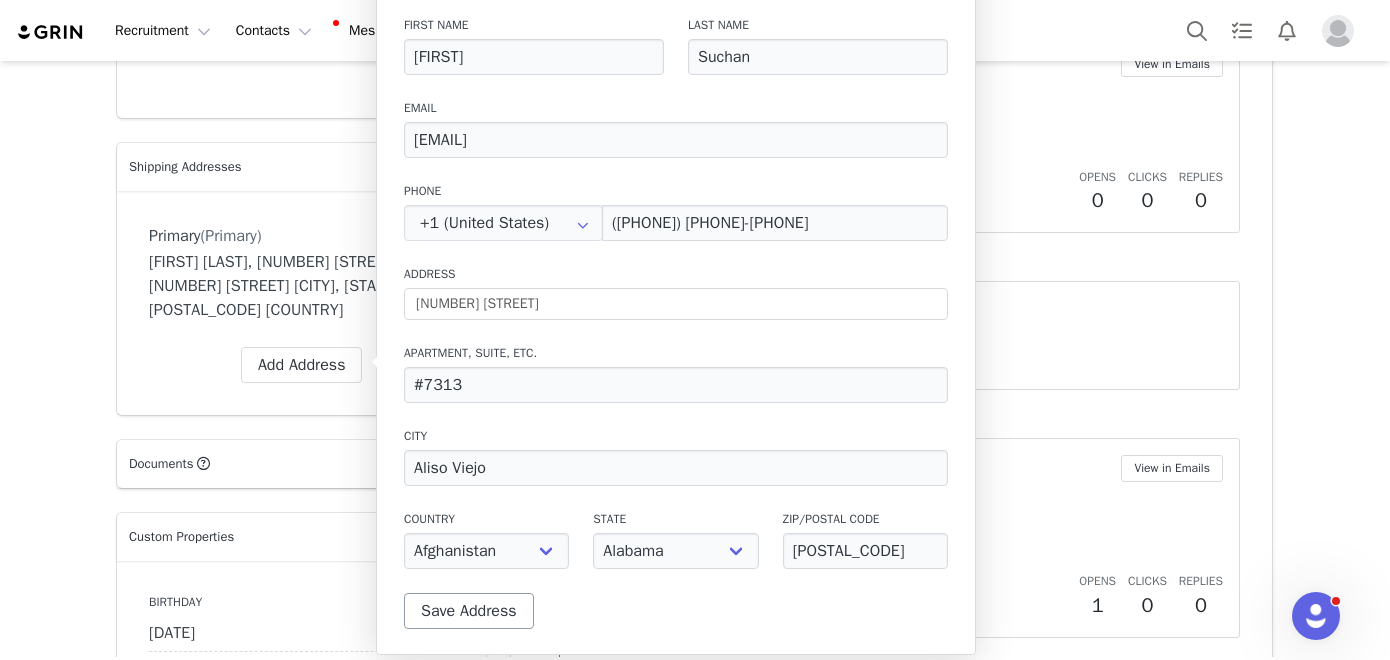 type on "New Aug 2025" 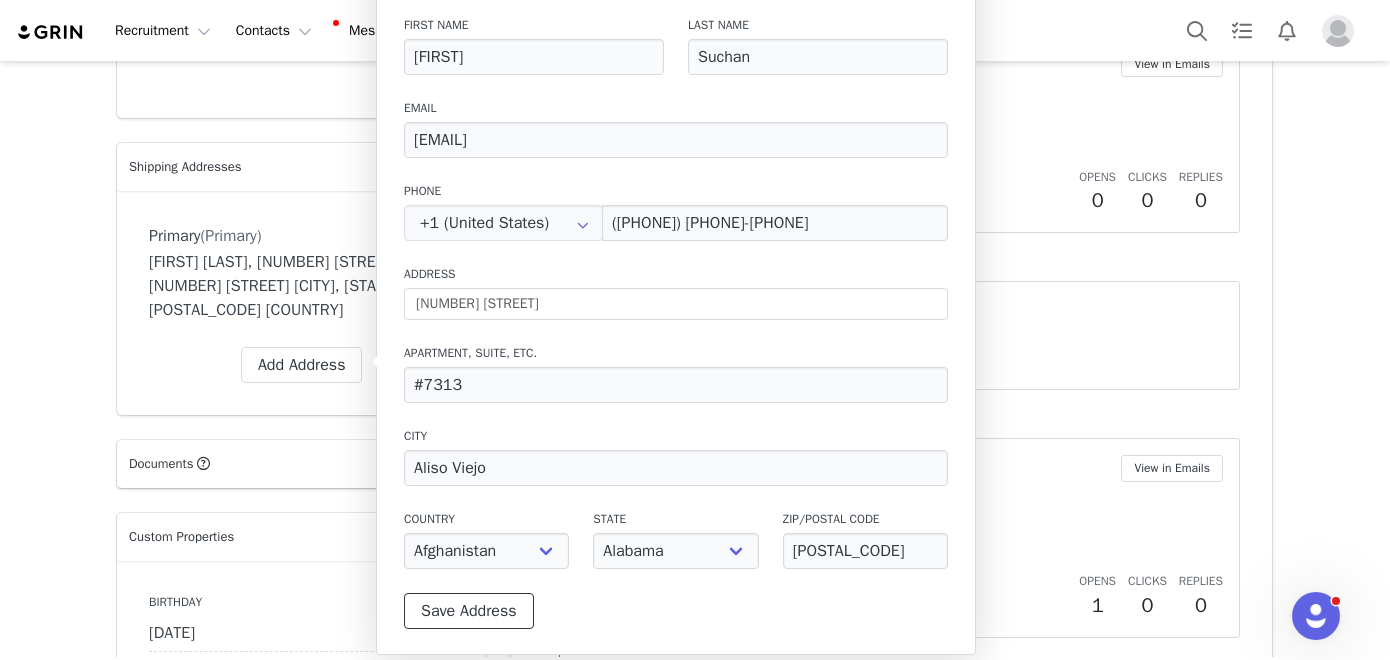 click on "Save Address" at bounding box center (469, 611) 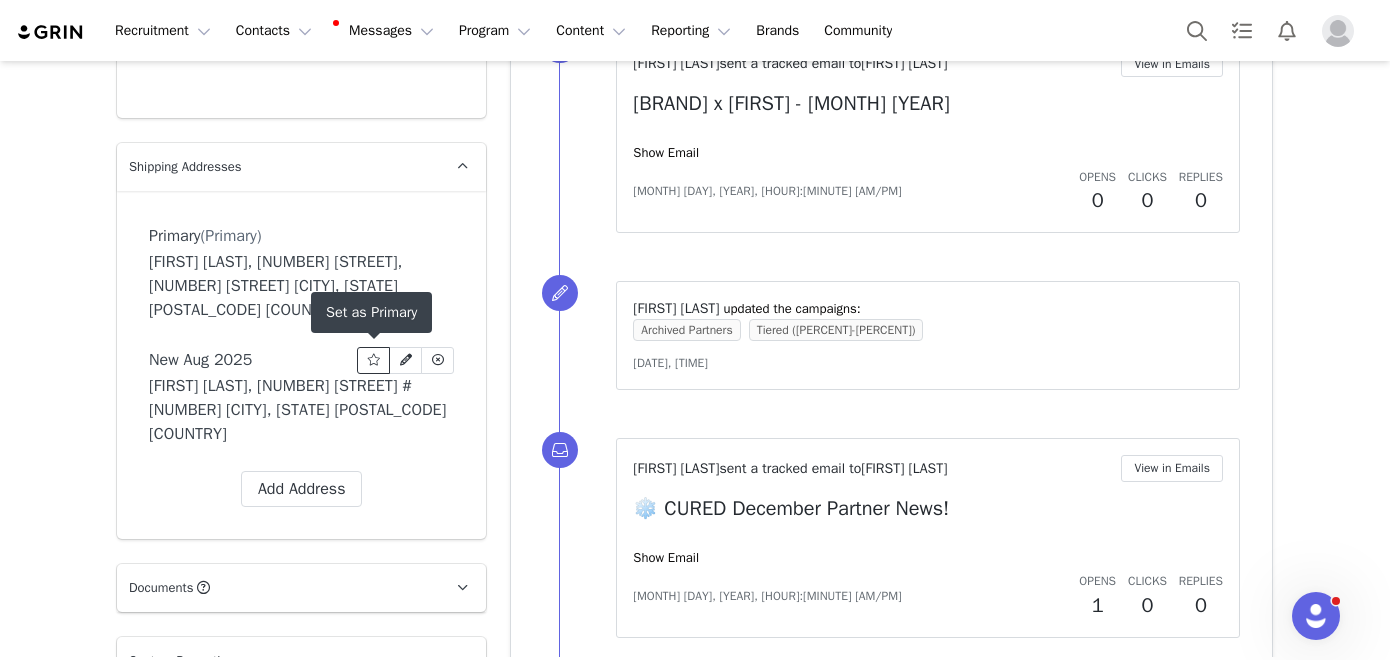 click at bounding box center [374, 360] 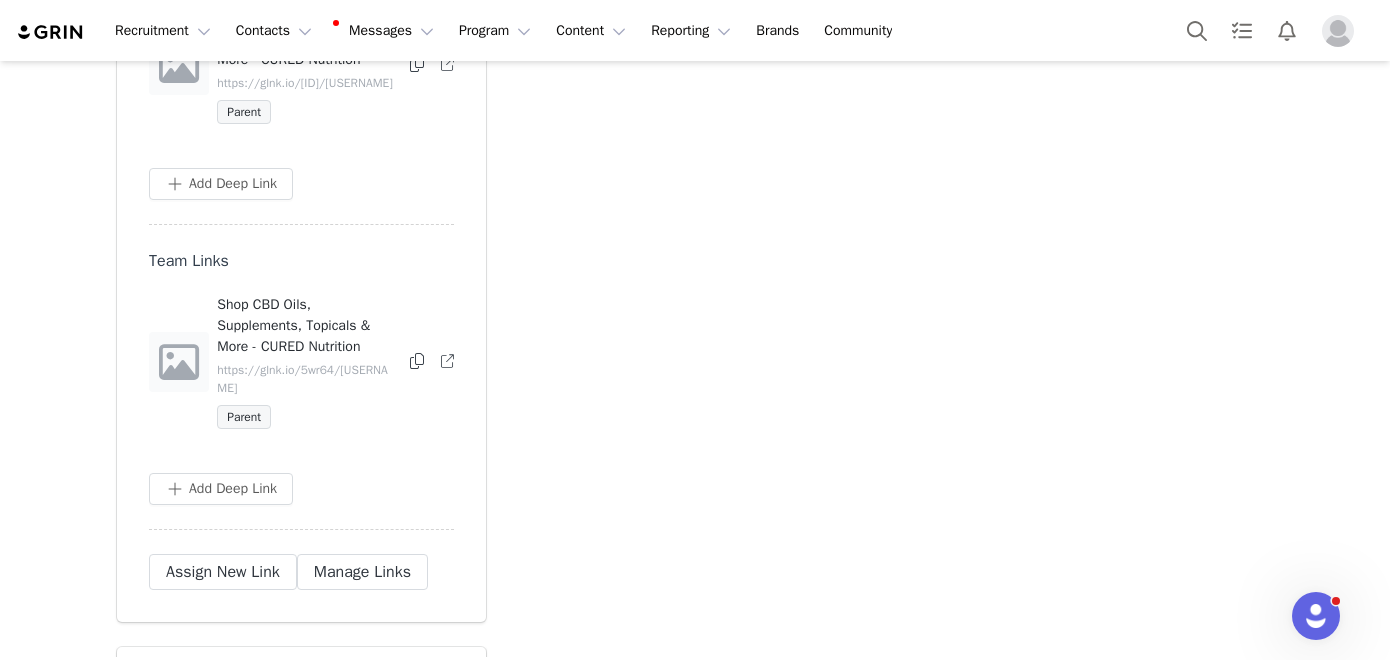 scroll, scrollTop: 6142, scrollLeft: 0, axis: vertical 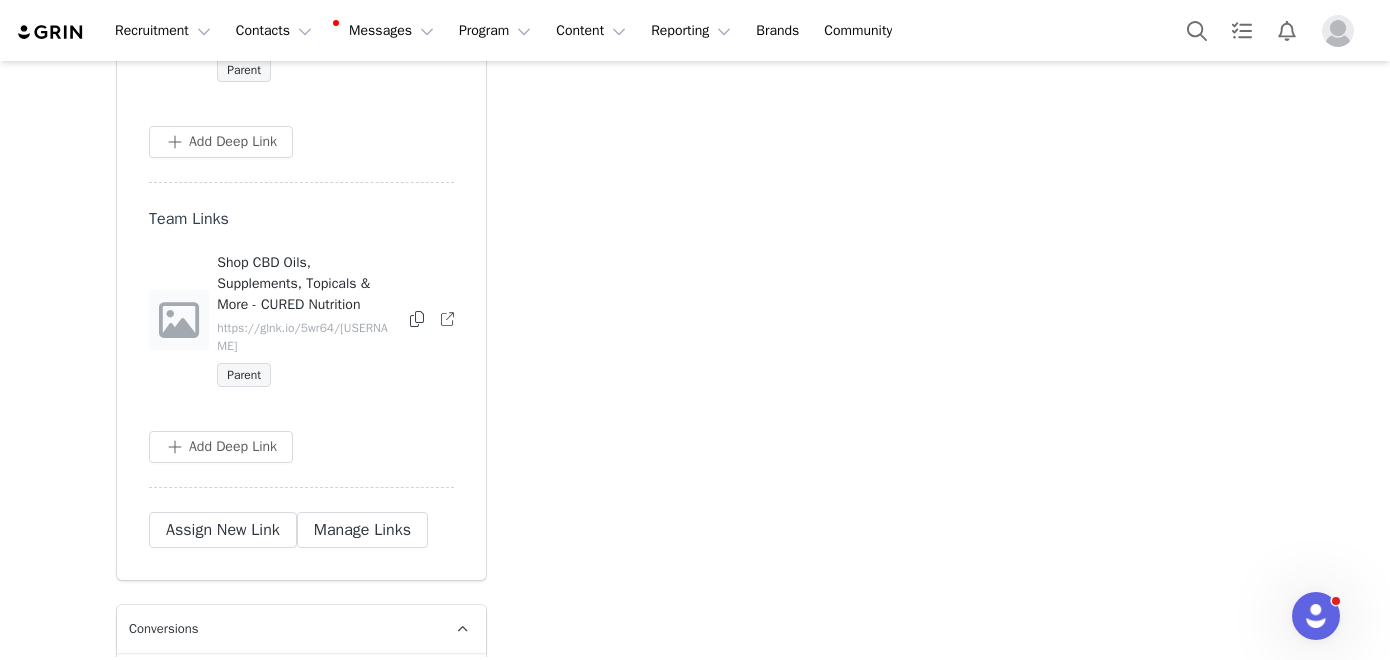 click at bounding box center (417, 319) 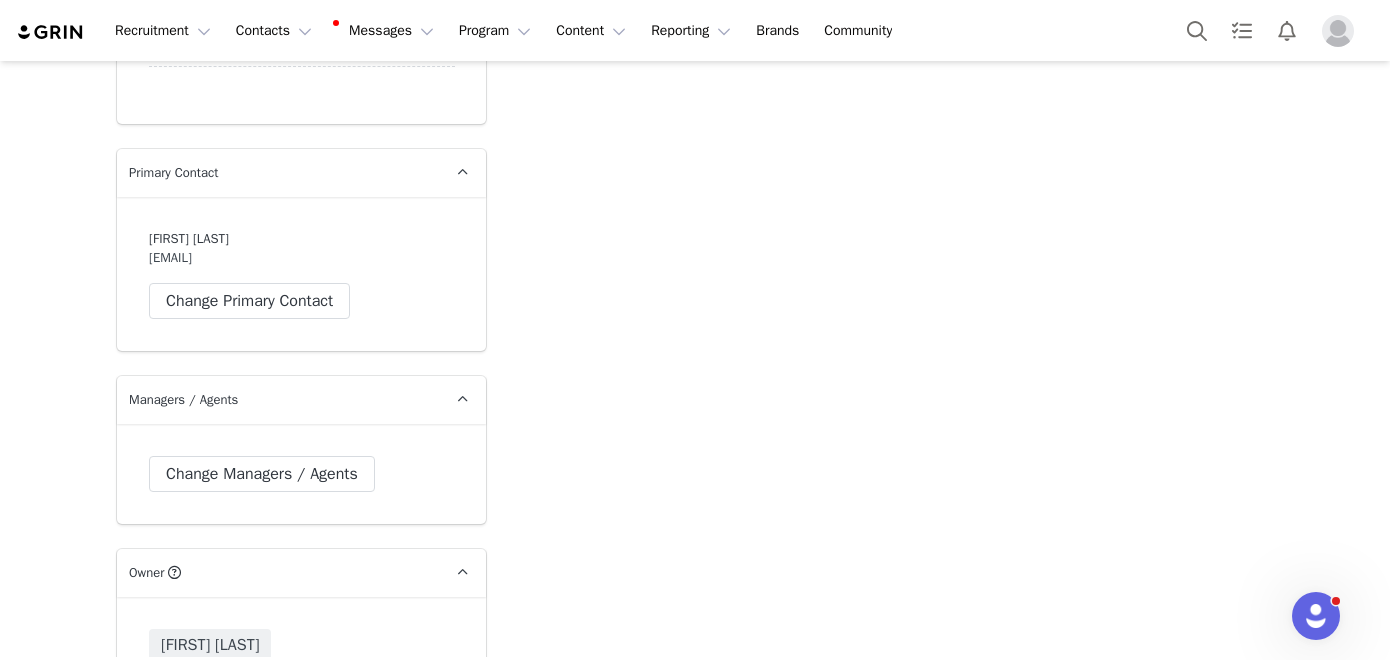 scroll, scrollTop: 3699, scrollLeft: 0, axis: vertical 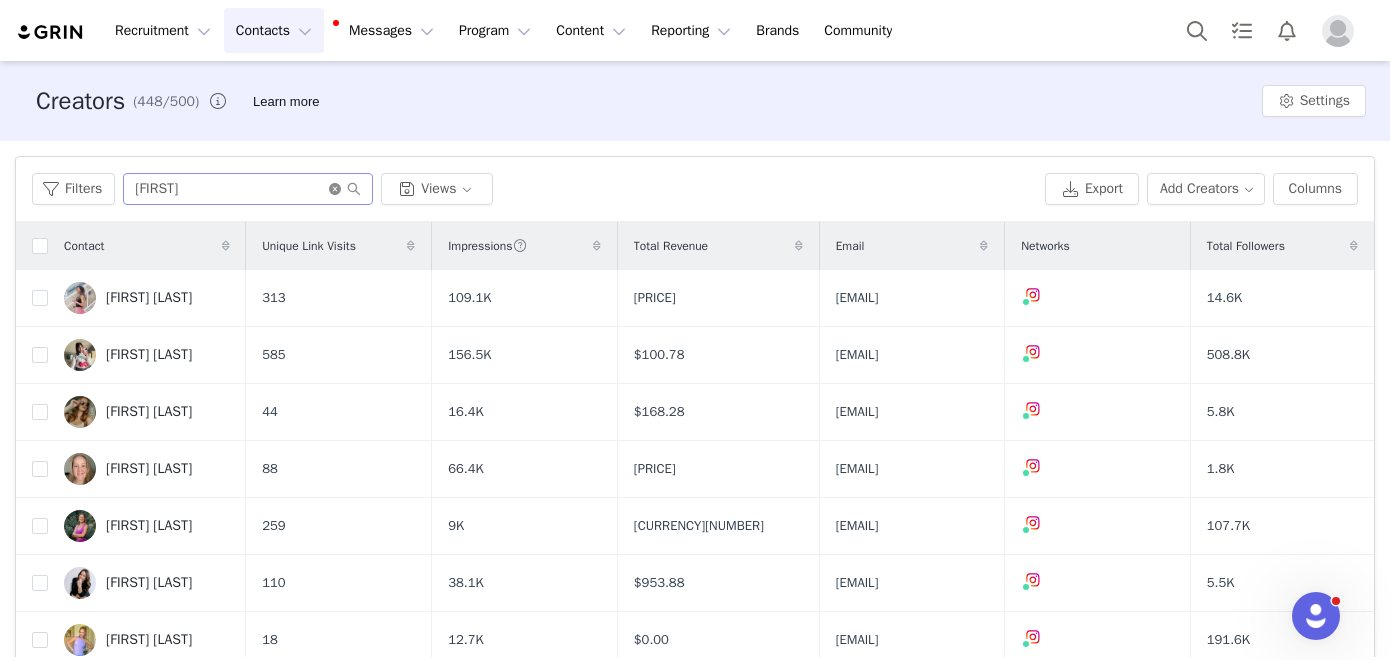 click 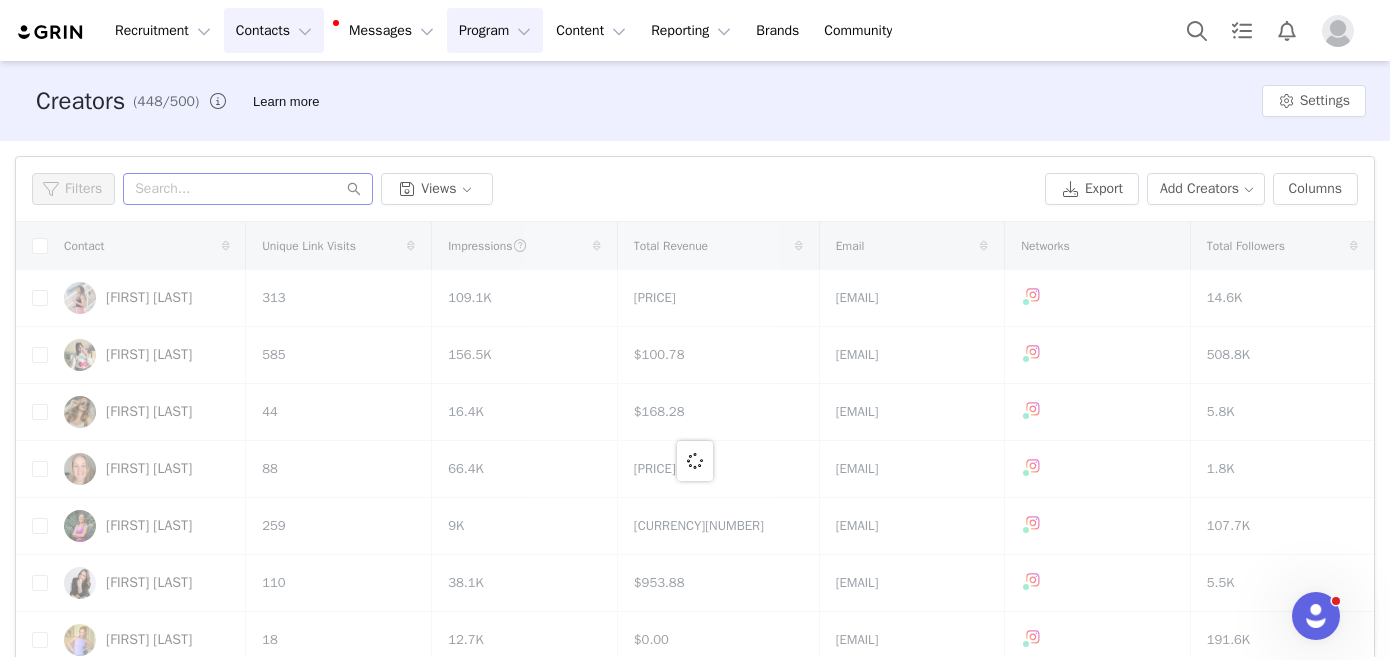 click on "Program Program" at bounding box center (495, 30) 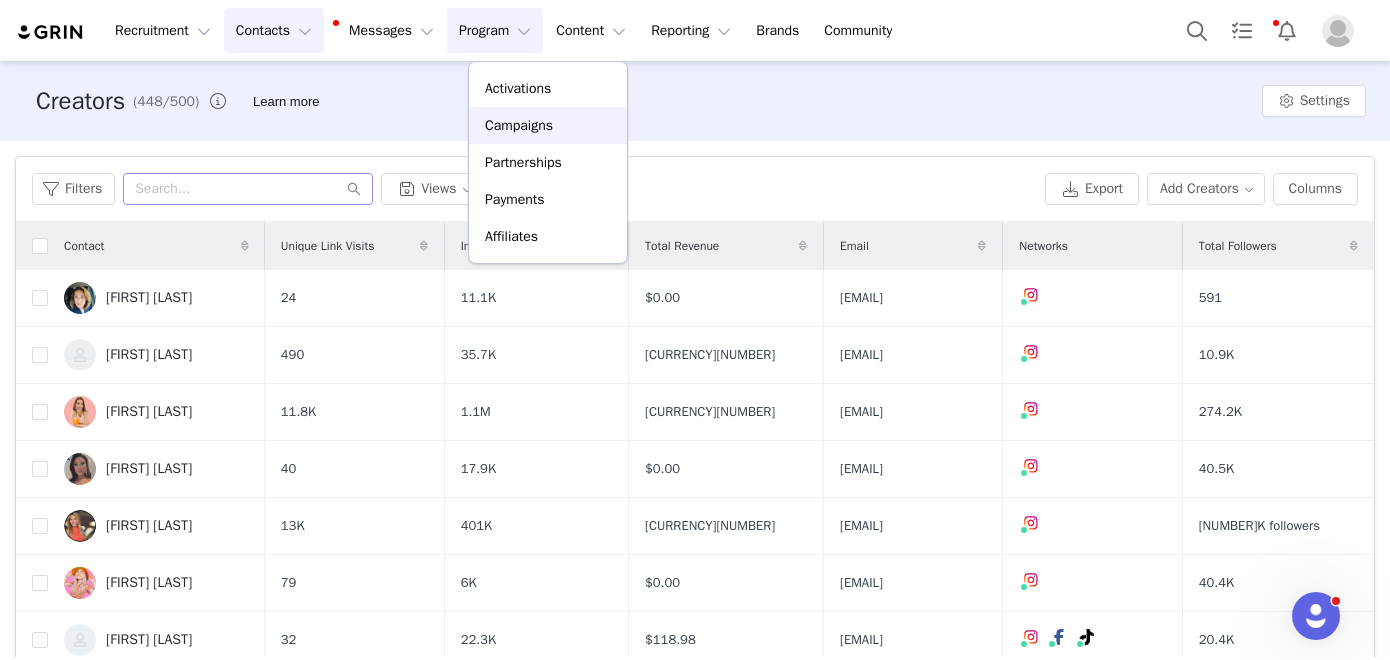 click on "Campaigns" at bounding box center [519, 125] 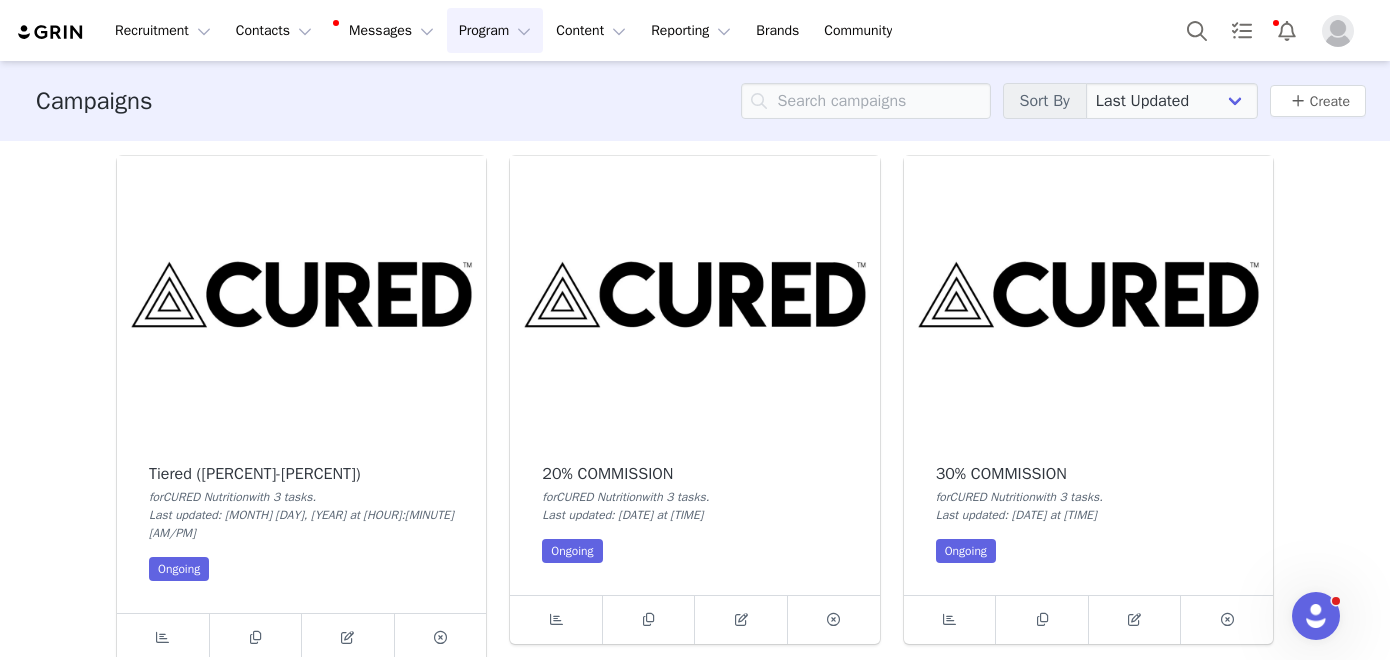 scroll, scrollTop: 440, scrollLeft: 0, axis: vertical 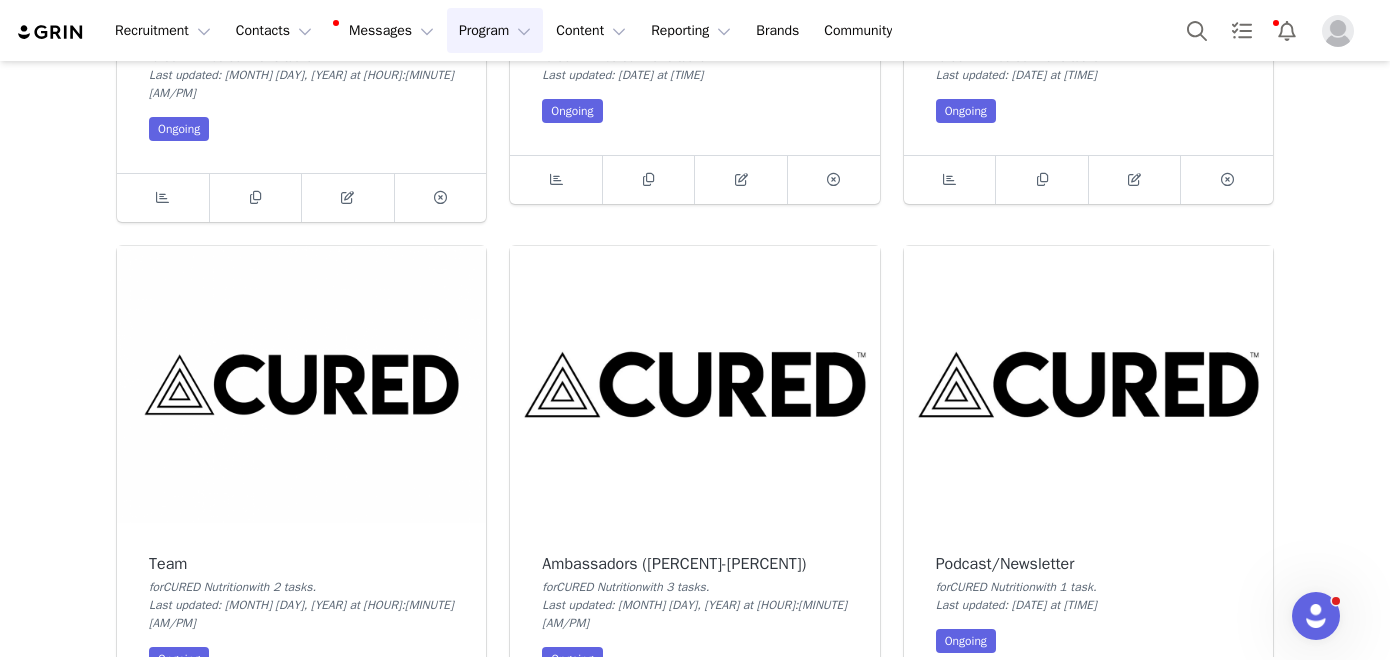 click at bounding box center [301, 384] 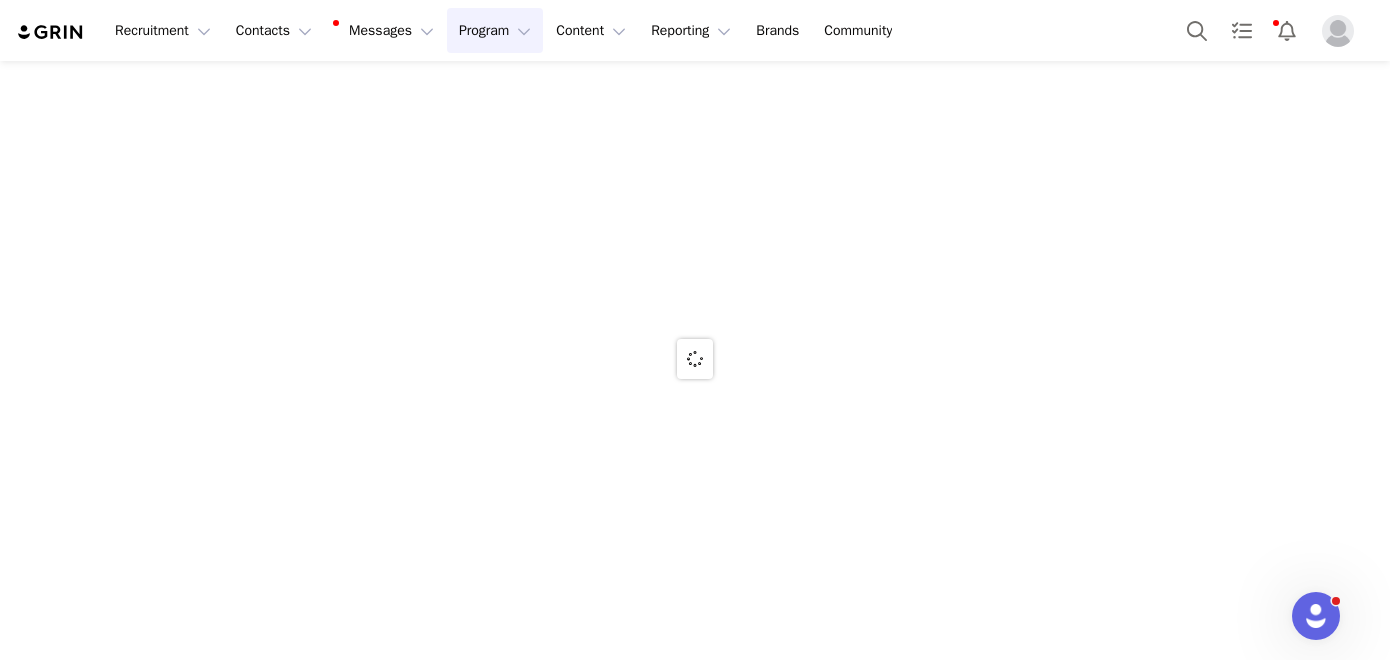 scroll, scrollTop: 0, scrollLeft: 0, axis: both 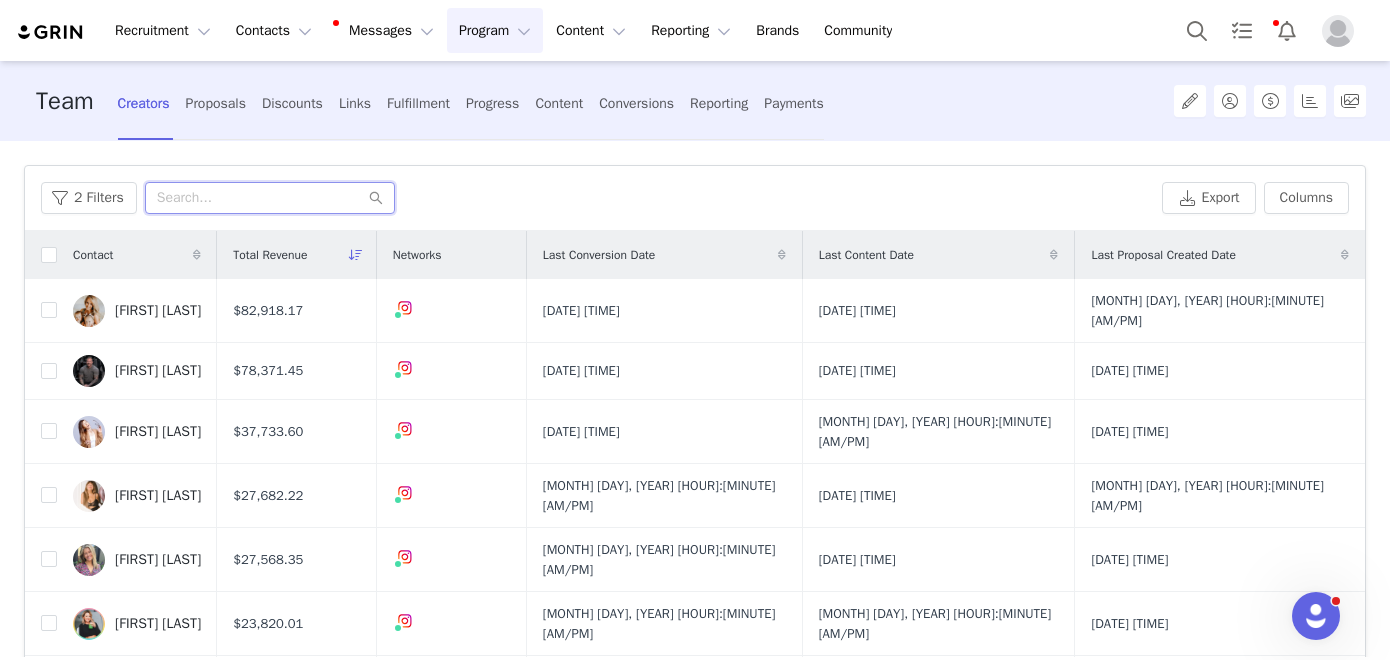click at bounding box center [270, 198] 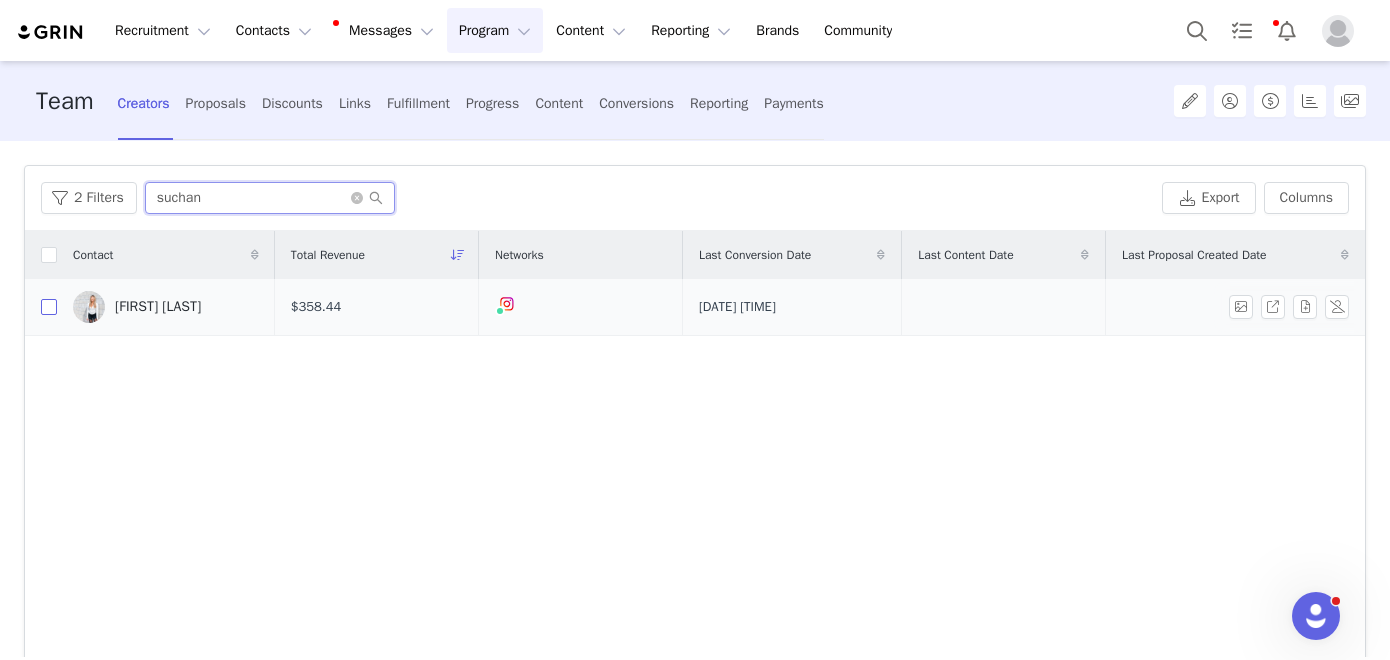 type on "suchan" 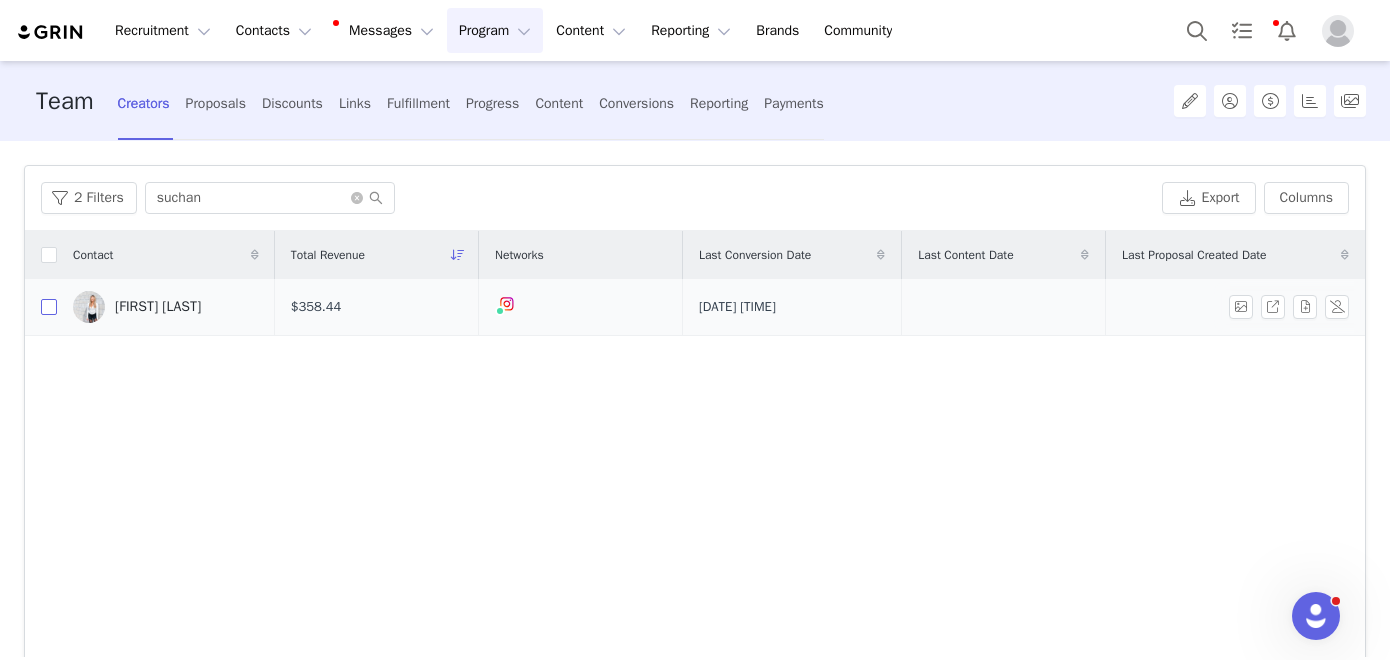 click at bounding box center [49, 307] 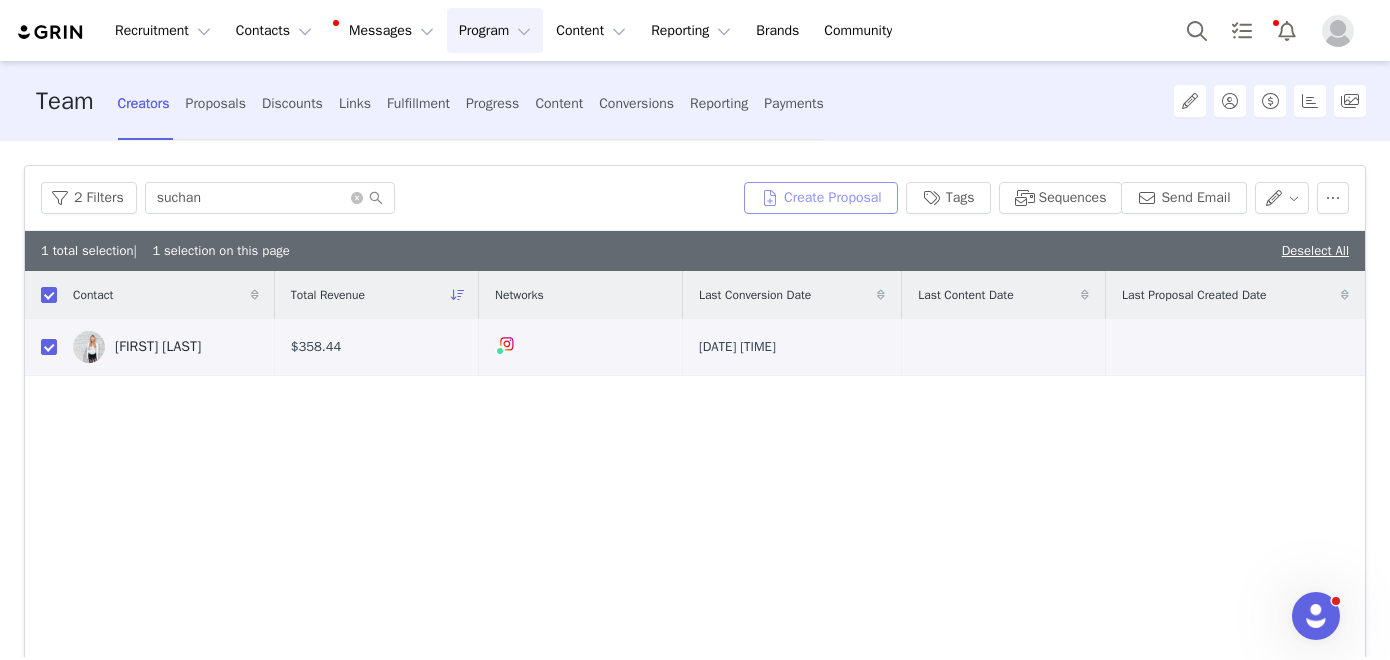 click on "Create Proposal" at bounding box center (821, 198) 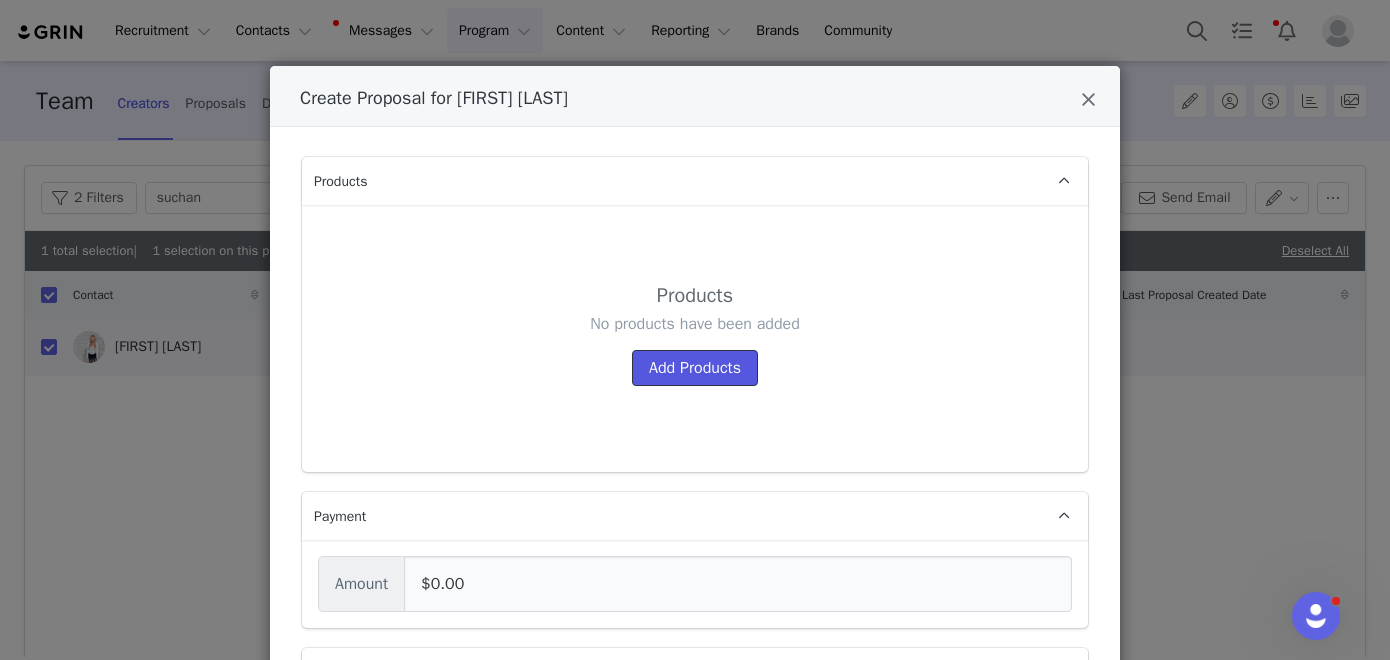 click on "Add Products" at bounding box center (695, 368) 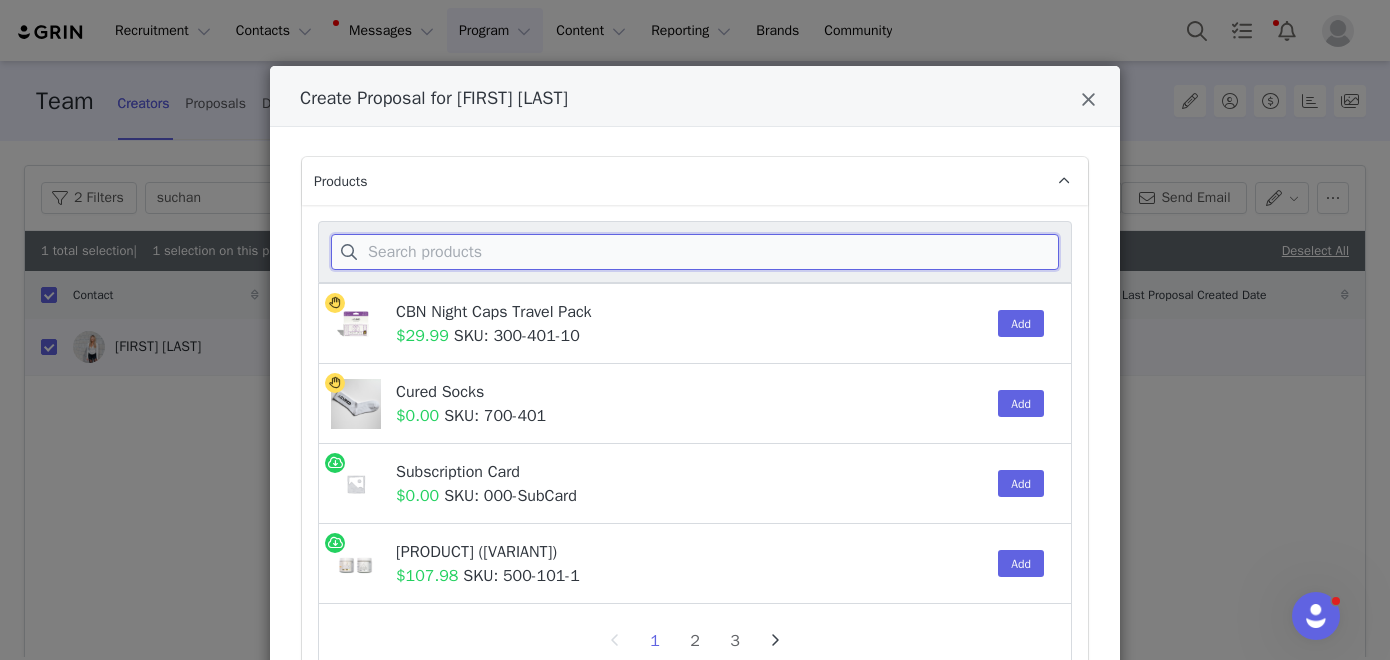 click at bounding box center [695, 252] 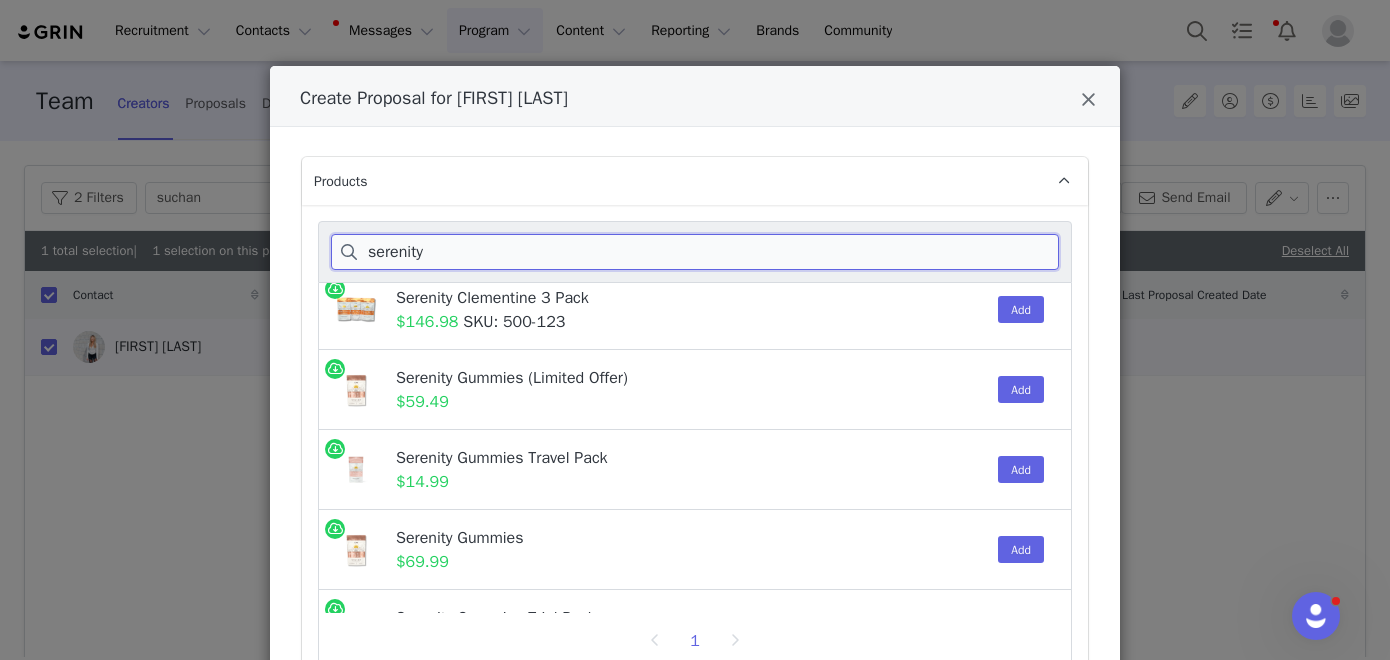 scroll, scrollTop: 517, scrollLeft: 0, axis: vertical 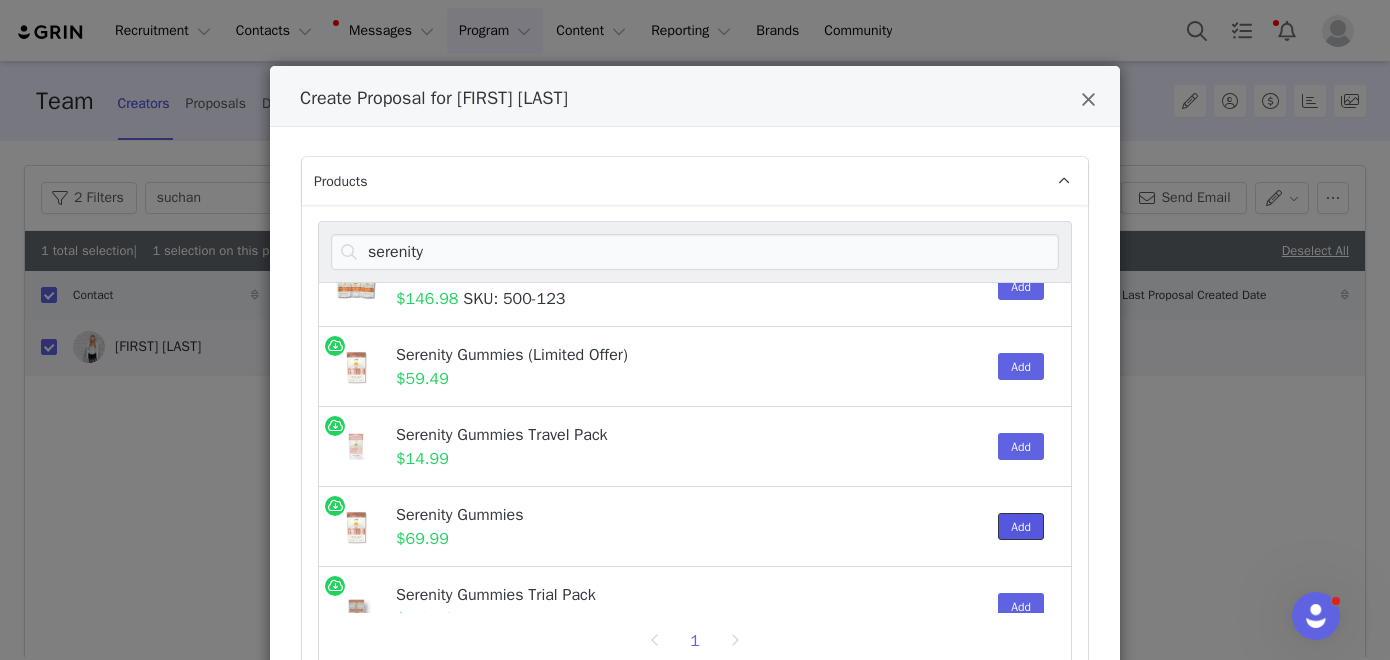 click on "Add" at bounding box center (1021, 526) 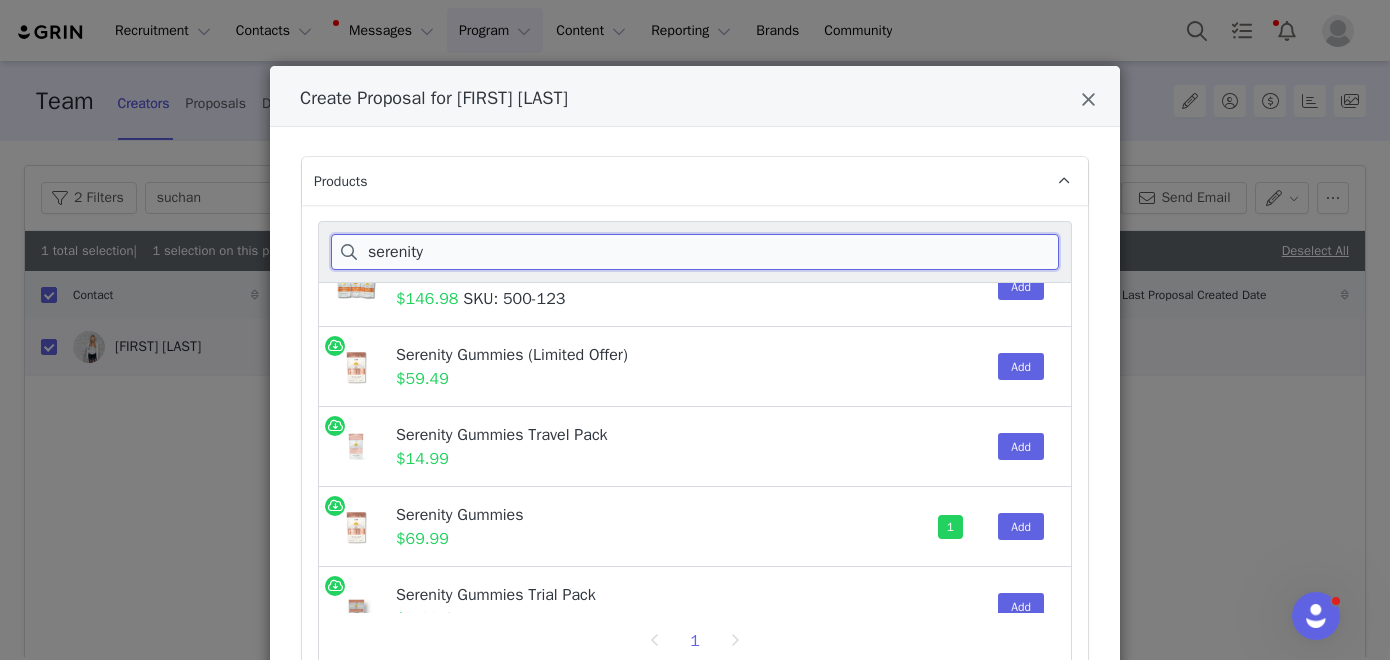 drag, startPoint x: 446, startPoint y: 254, endPoint x: 338, endPoint y: 254, distance: 108 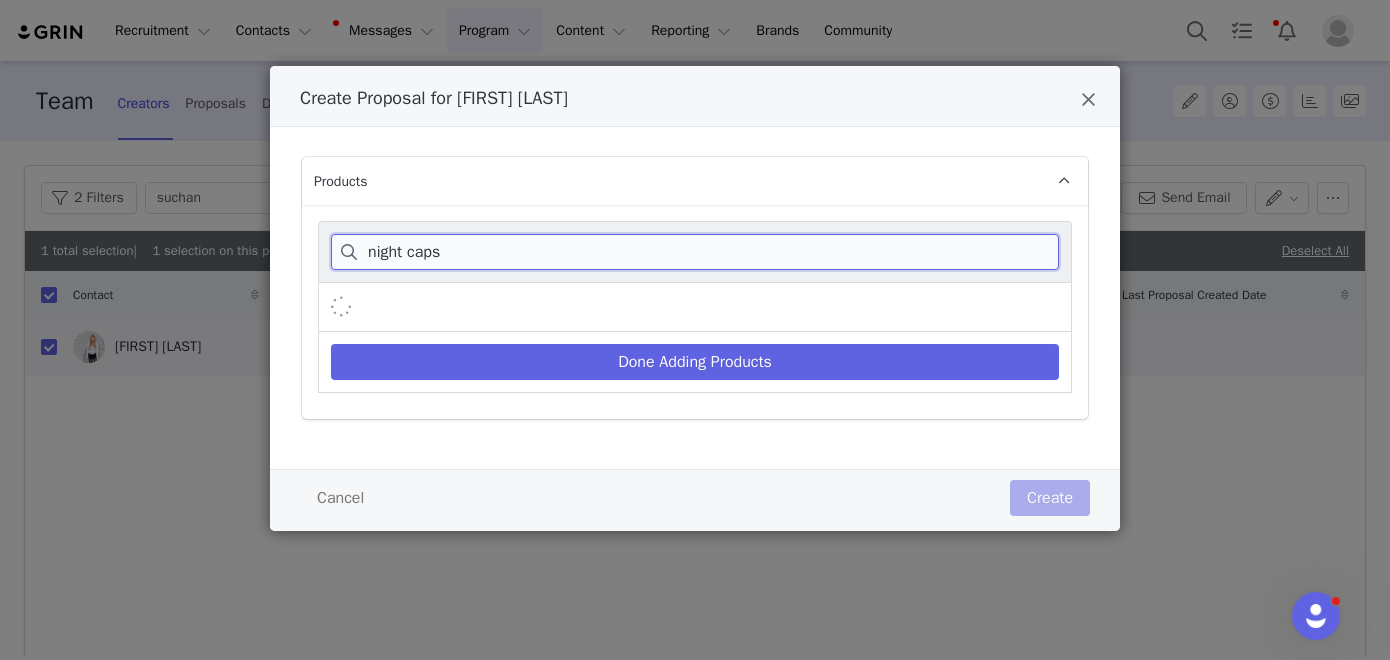 scroll, scrollTop: 71, scrollLeft: 0, axis: vertical 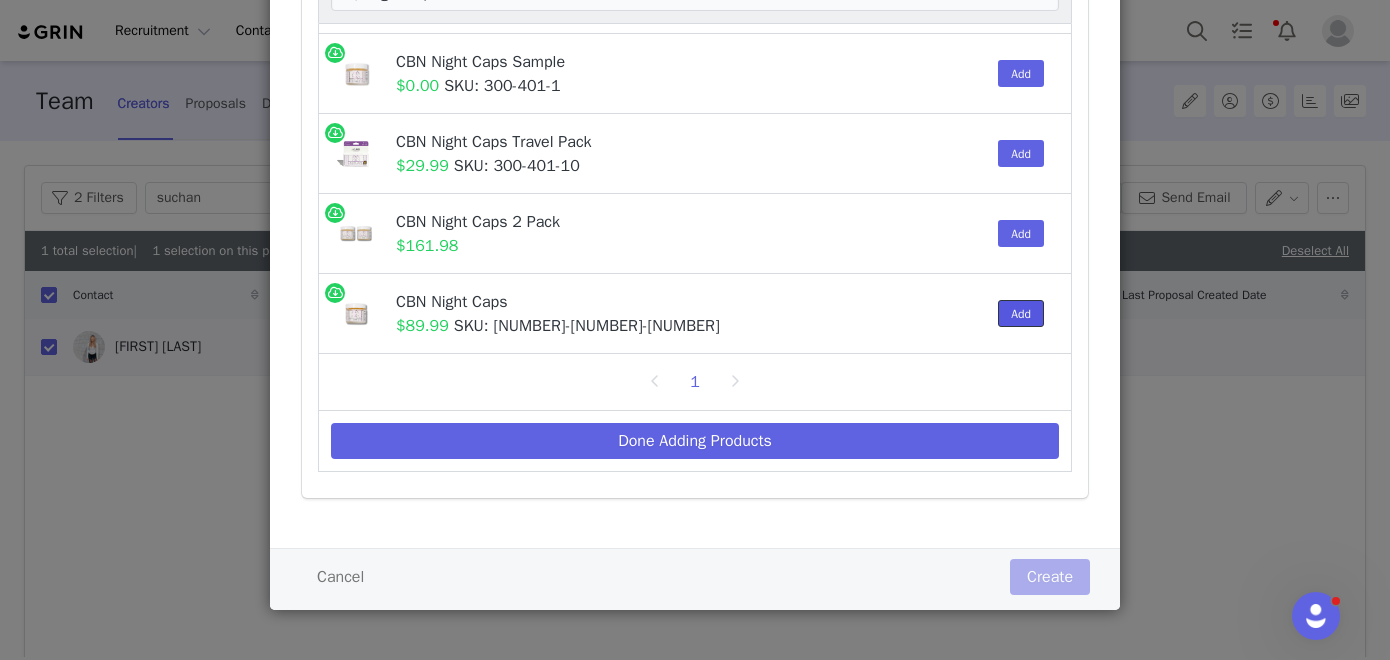 click on "Add" at bounding box center (1021, 313) 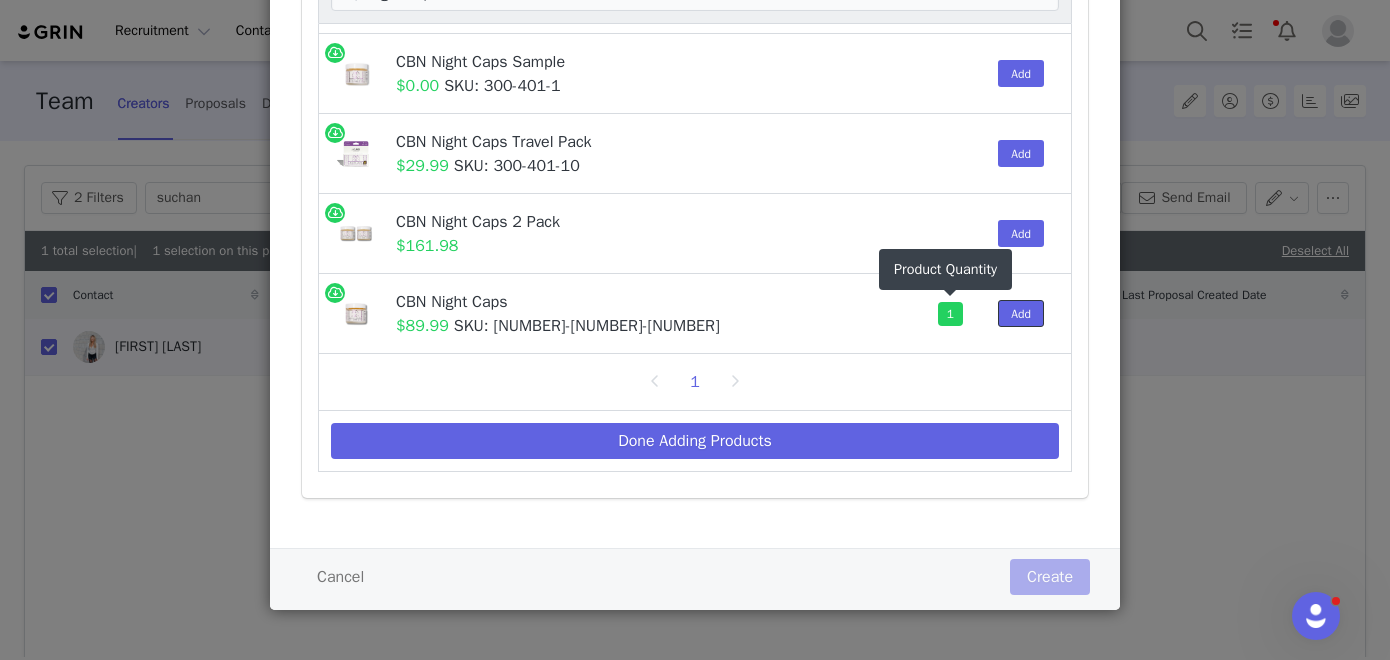 scroll, scrollTop: 0, scrollLeft: 0, axis: both 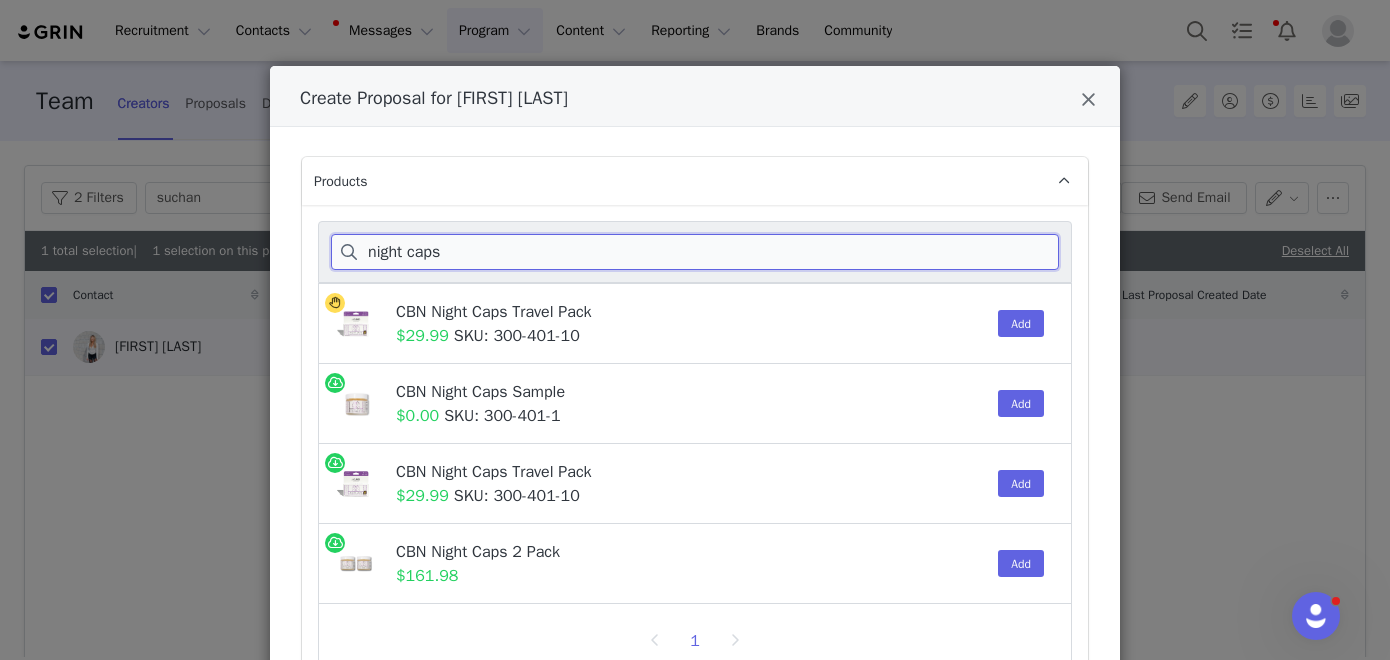 drag, startPoint x: 459, startPoint y: 256, endPoint x: 350, endPoint y: 256, distance: 109 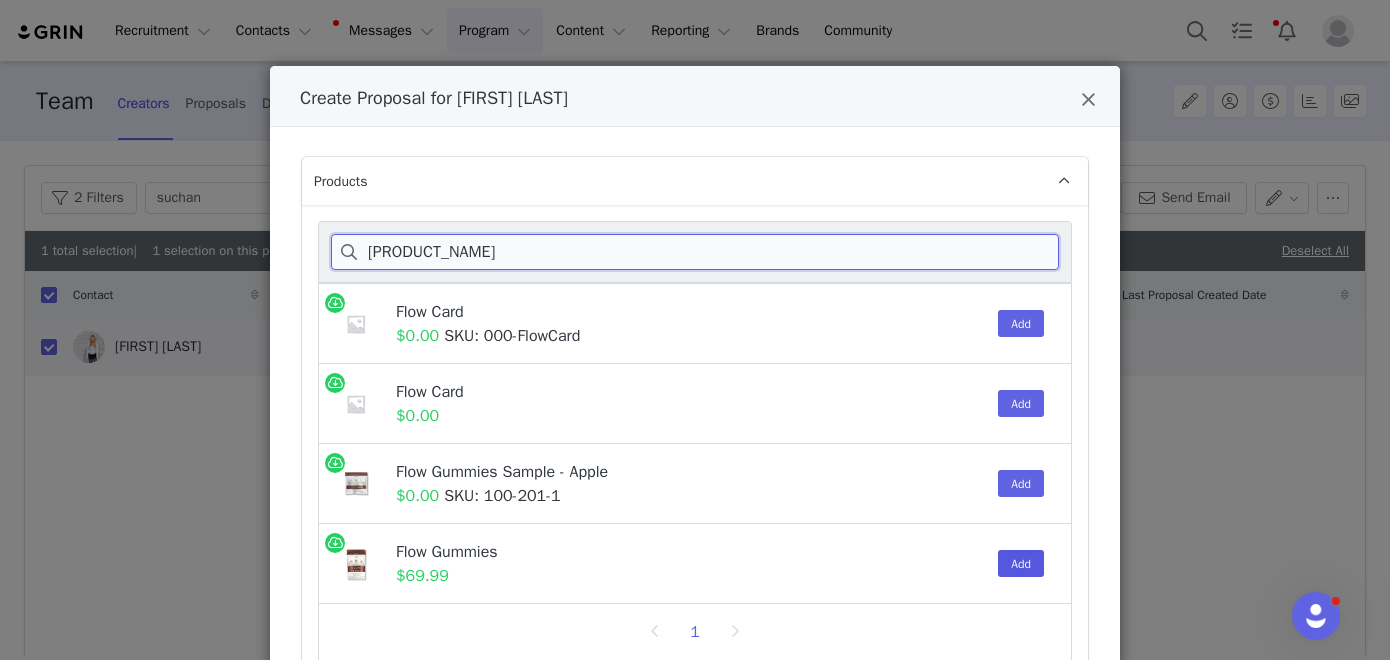 type on "[PRODUCT_NAME]" 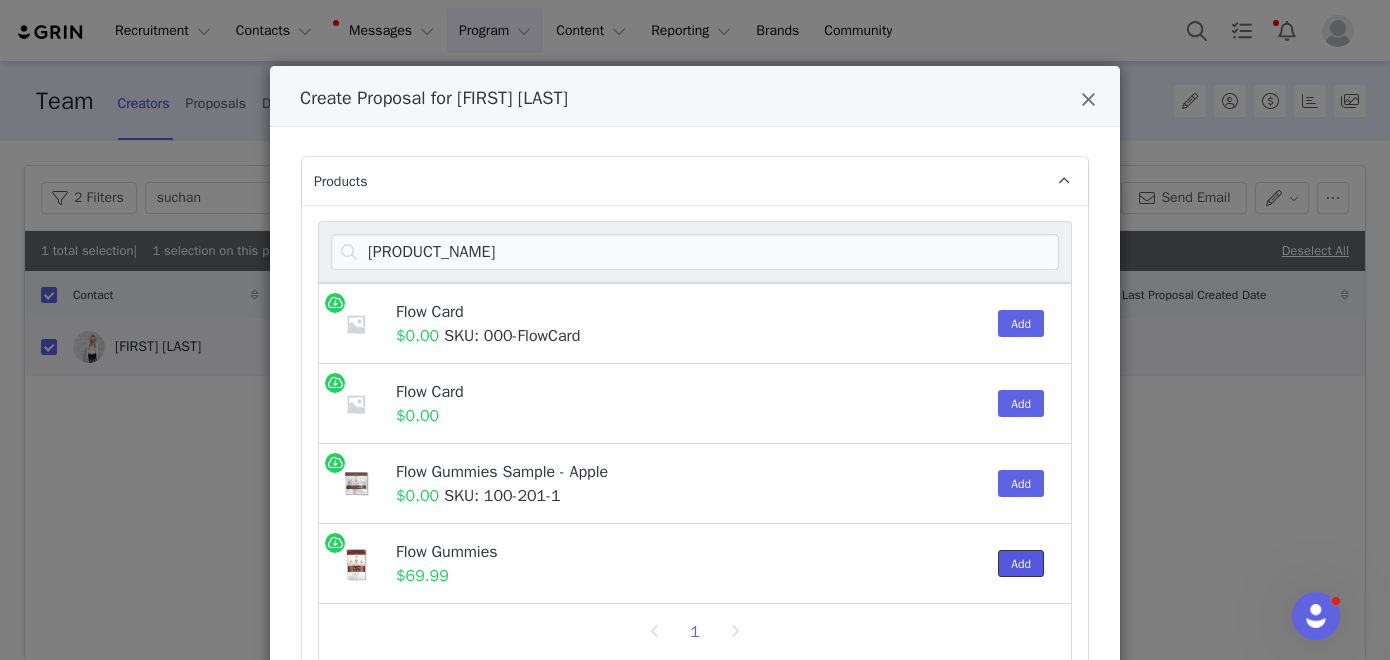 click on "Add" at bounding box center (1021, 563) 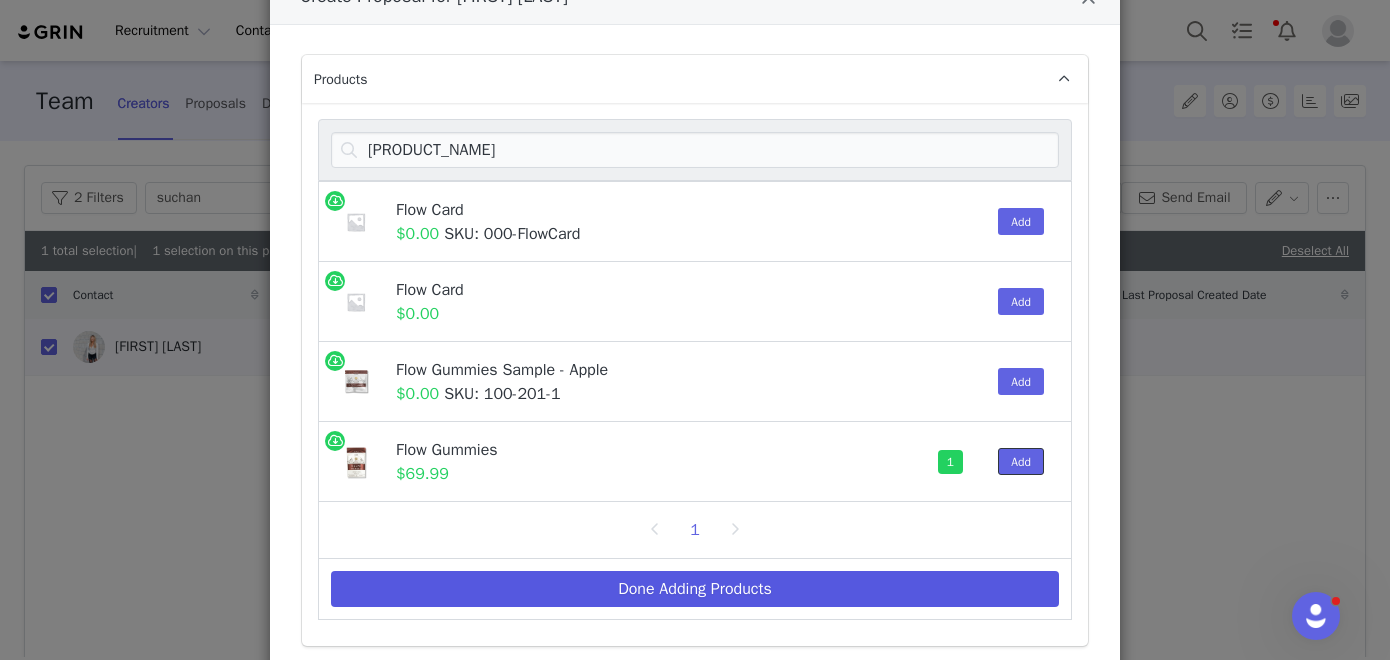 scroll, scrollTop: 120, scrollLeft: 0, axis: vertical 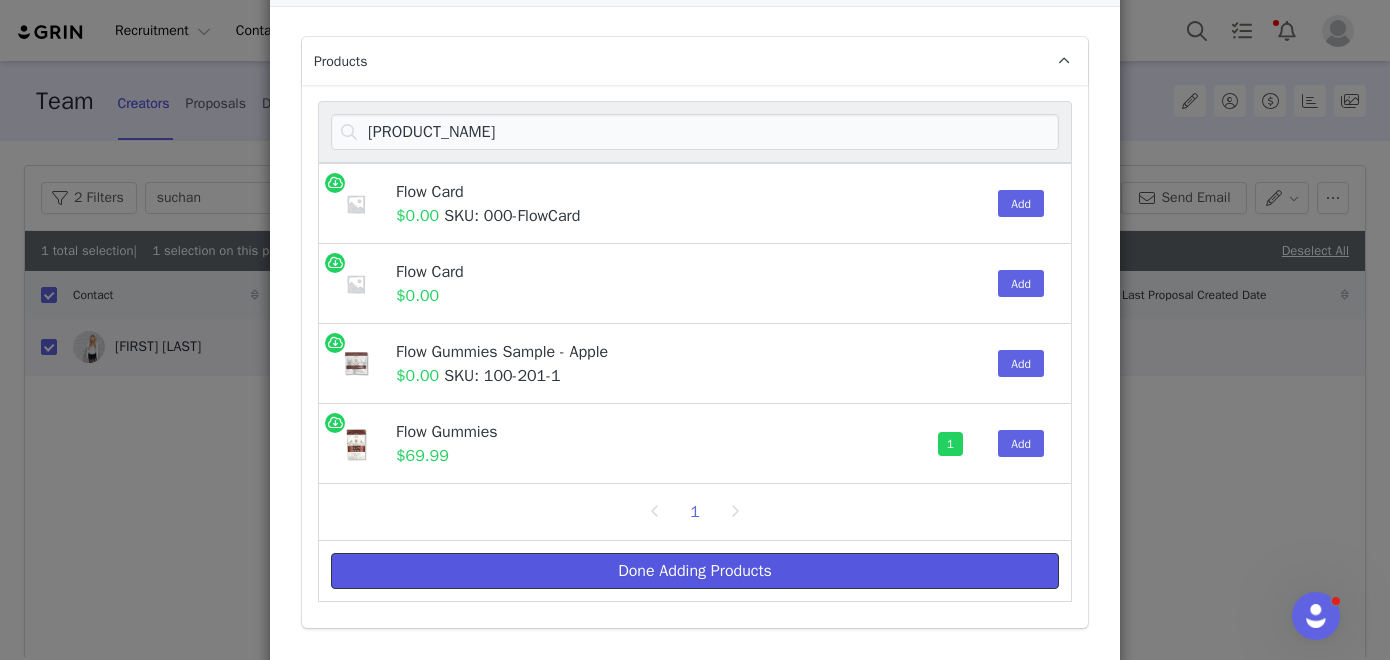 click on "Done Adding Products" at bounding box center (695, 571) 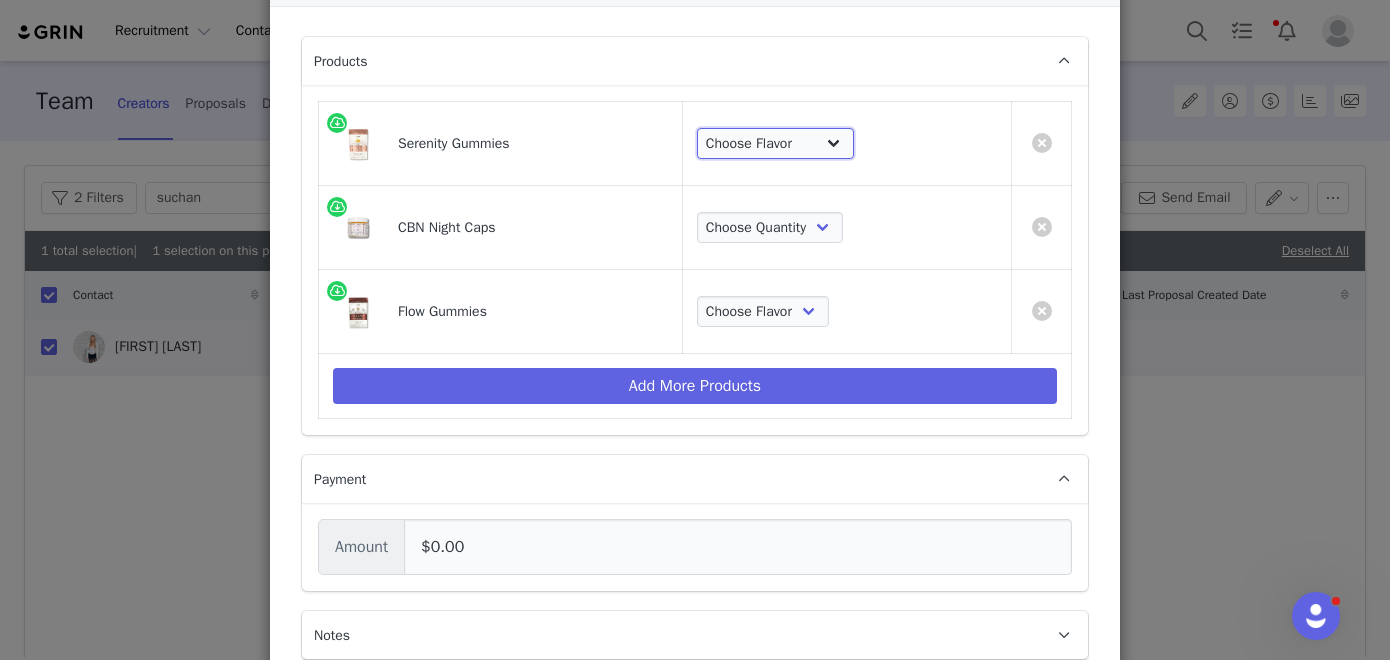 click on "Choose Flavor  Passionfruit   Clementine" at bounding box center (775, 144) 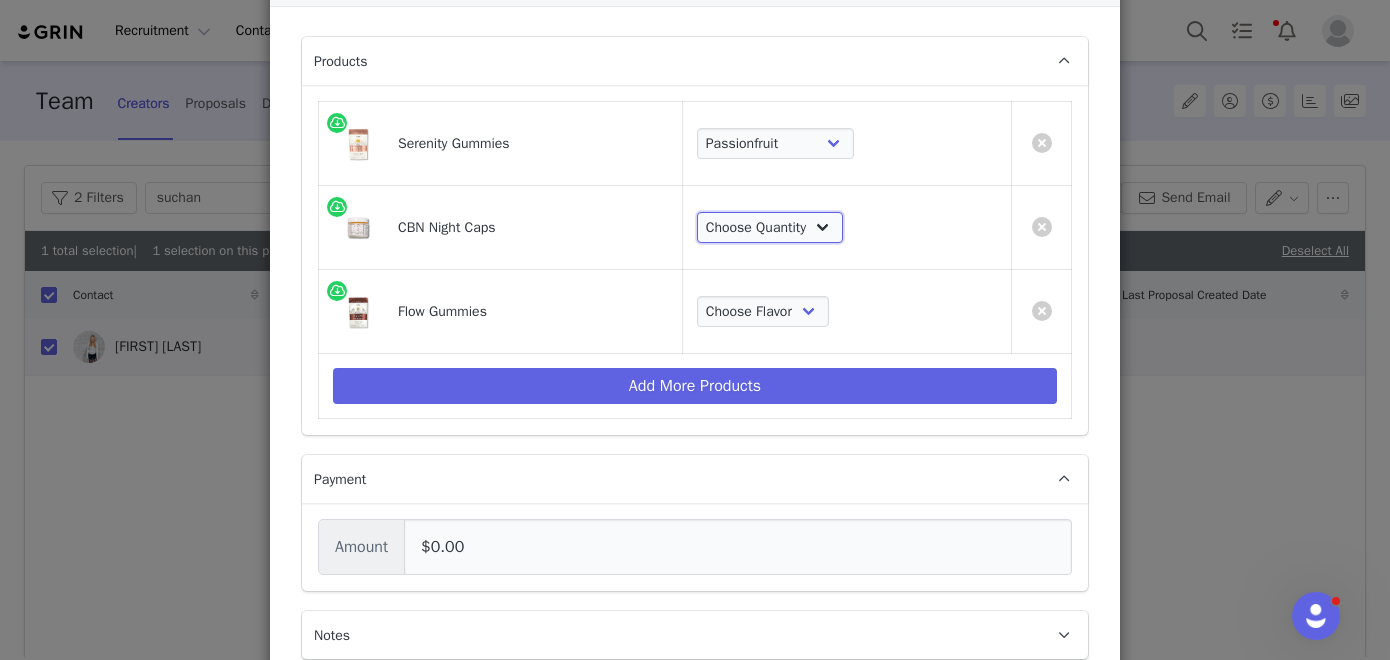 click on "Choose Quantity  30 Count   60 Count" at bounding box center [770, 228] 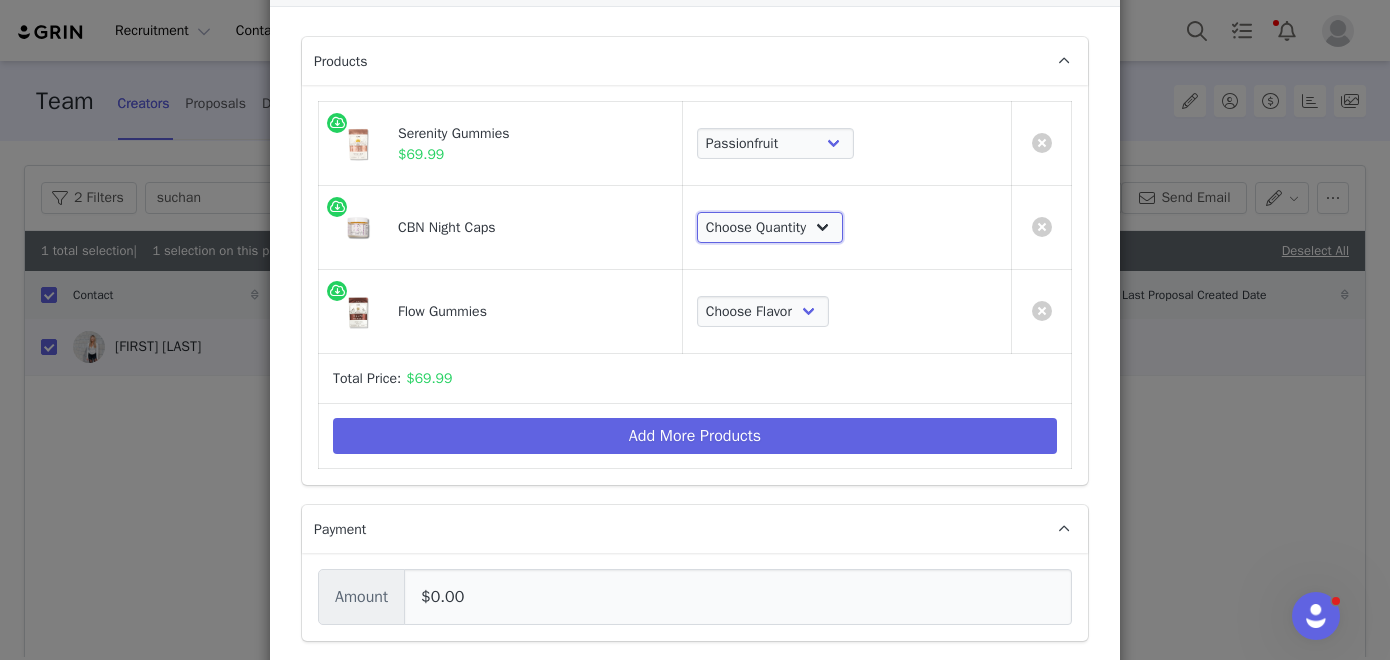 select on "11736749" 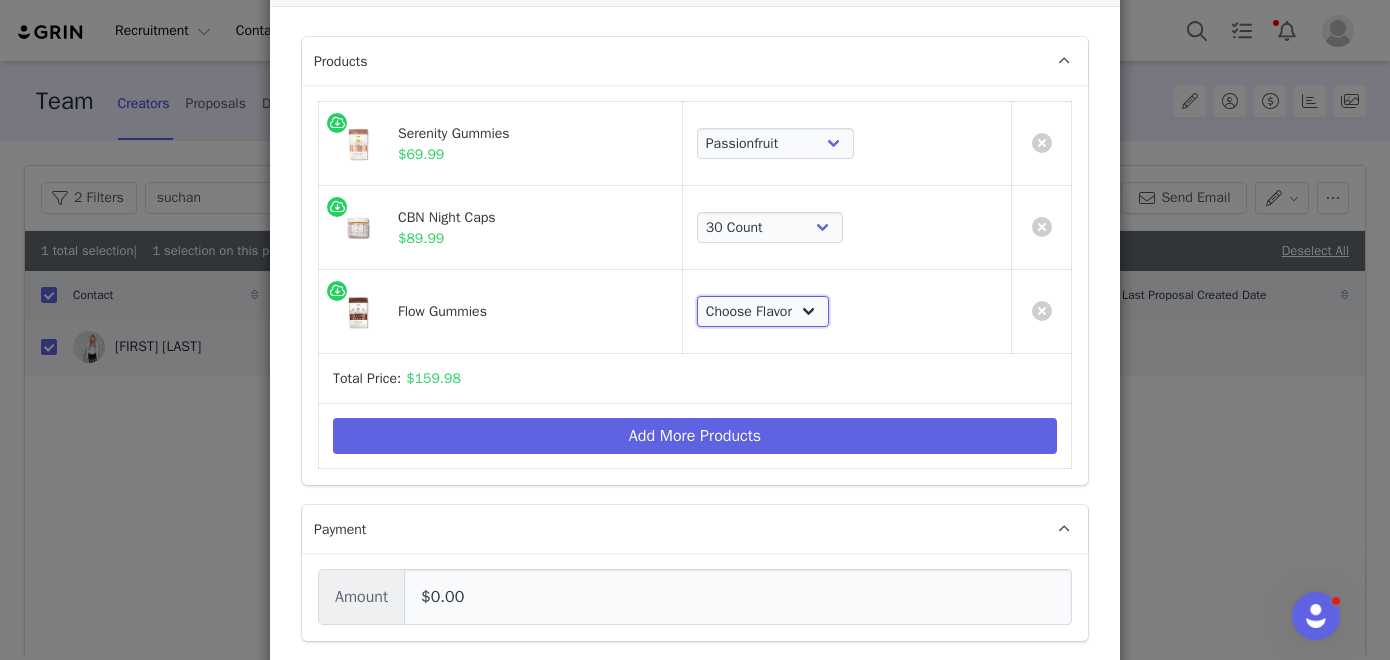 click on "Choose Flavor  Apple" at bounding box center [763, 312] 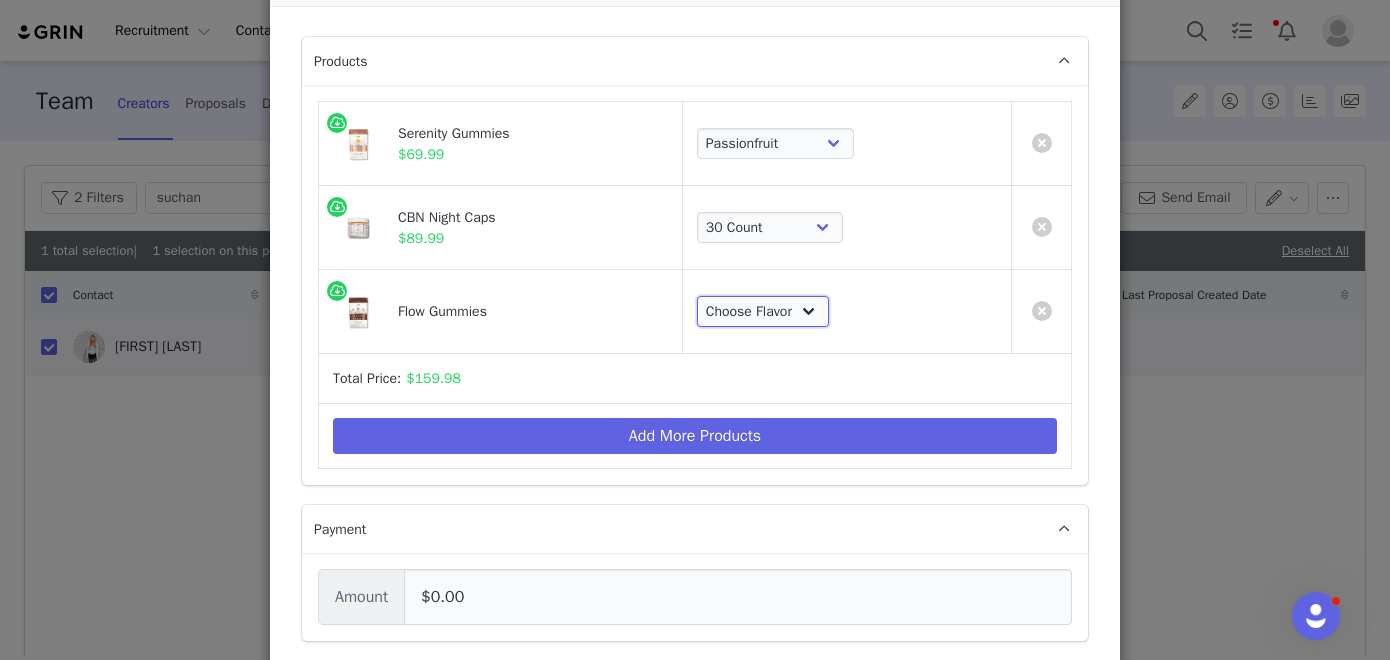 select on "19504759" 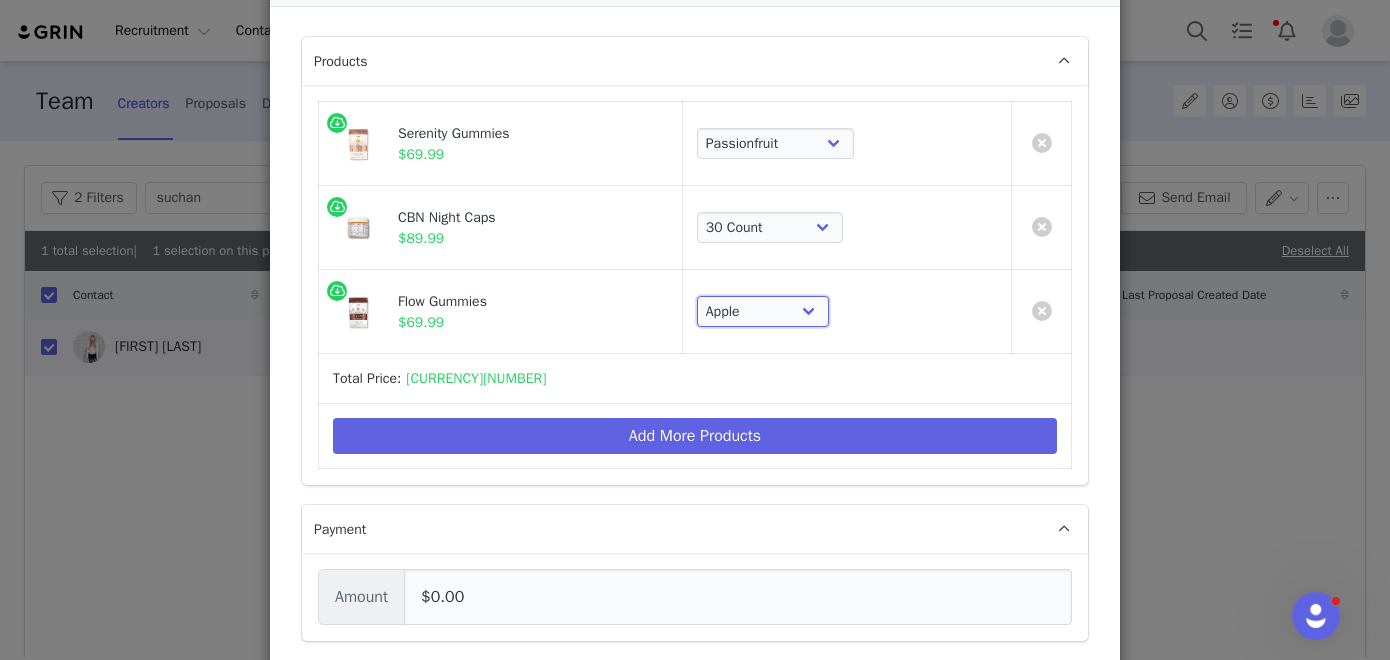 scroll, scrollTop: 311, scrollLeft: 0, axis: vertical 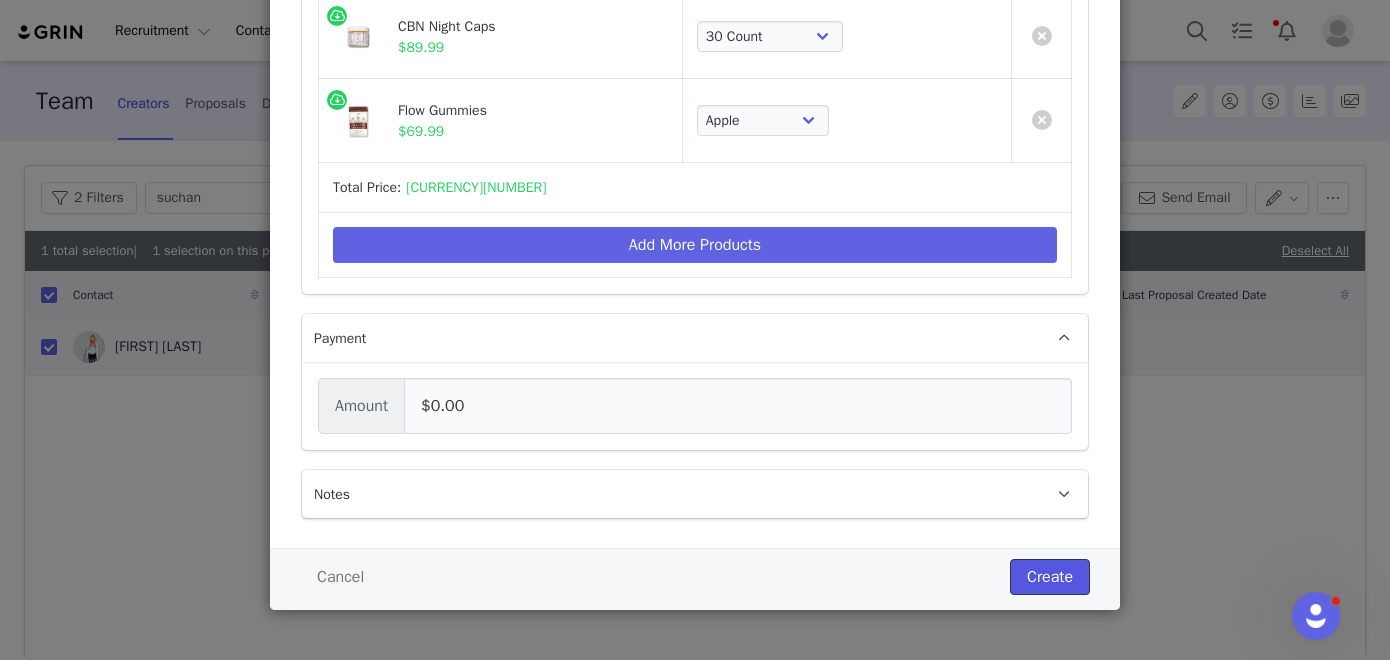click on "Create" at bounding box center [1050, 577] 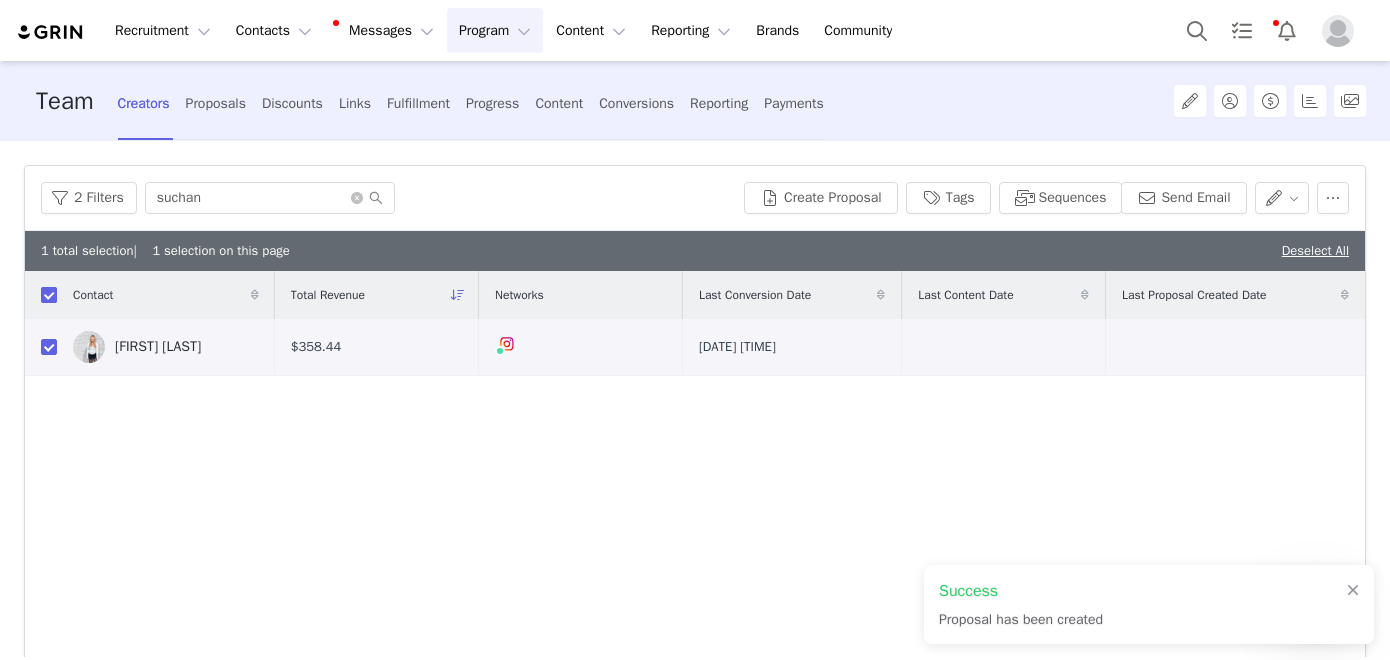 click at bounding box center [49, 295] 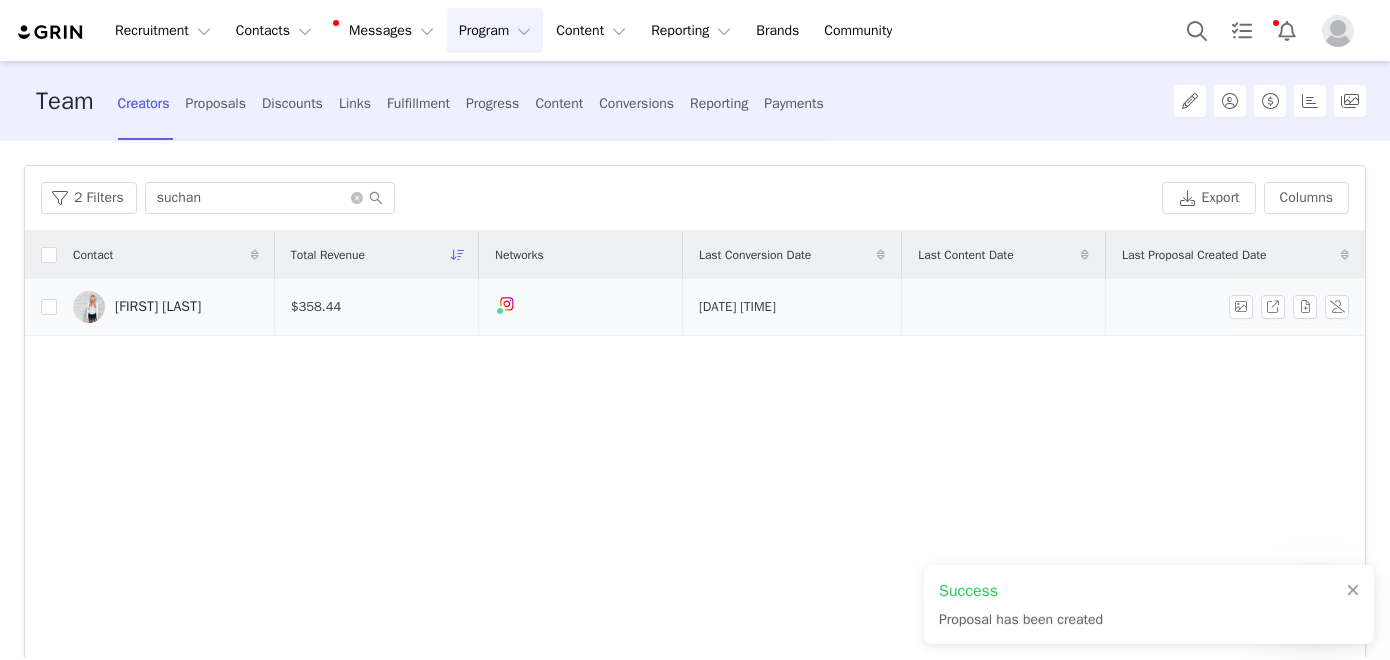 click on "[FIRST] [LAST]" at bounding box center (158, 307) 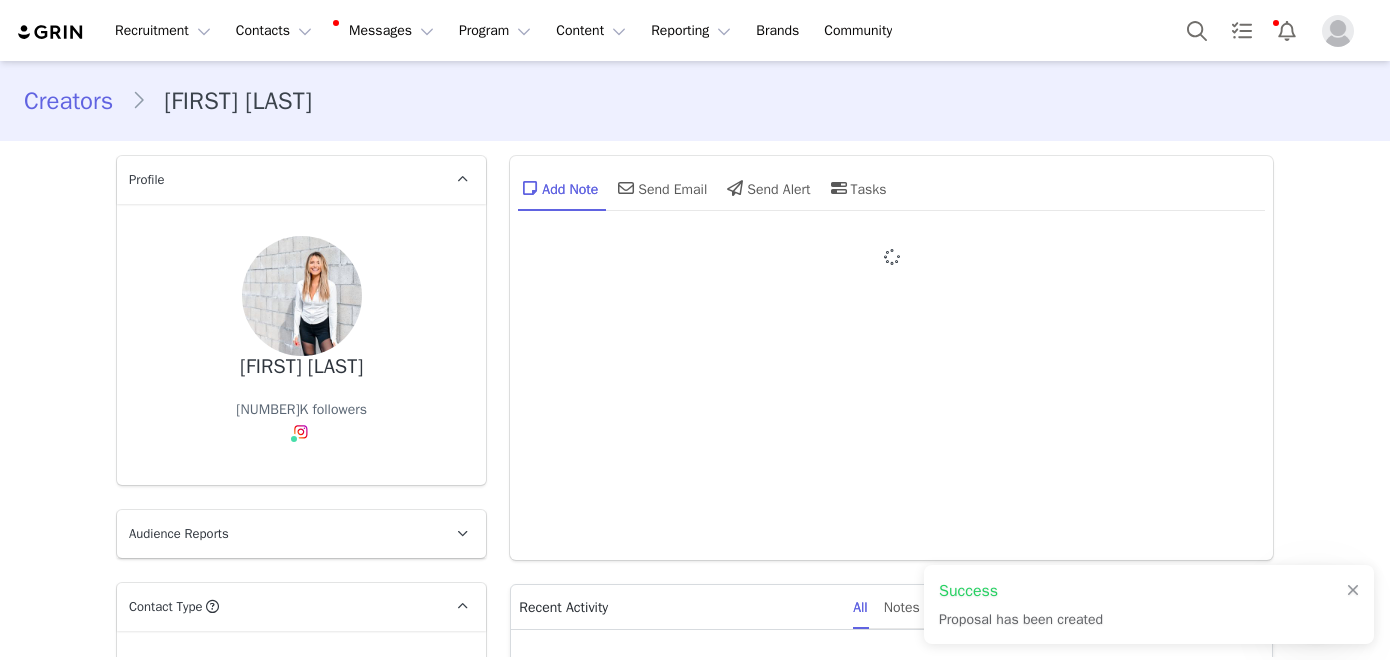 type on "+1 (United States)" 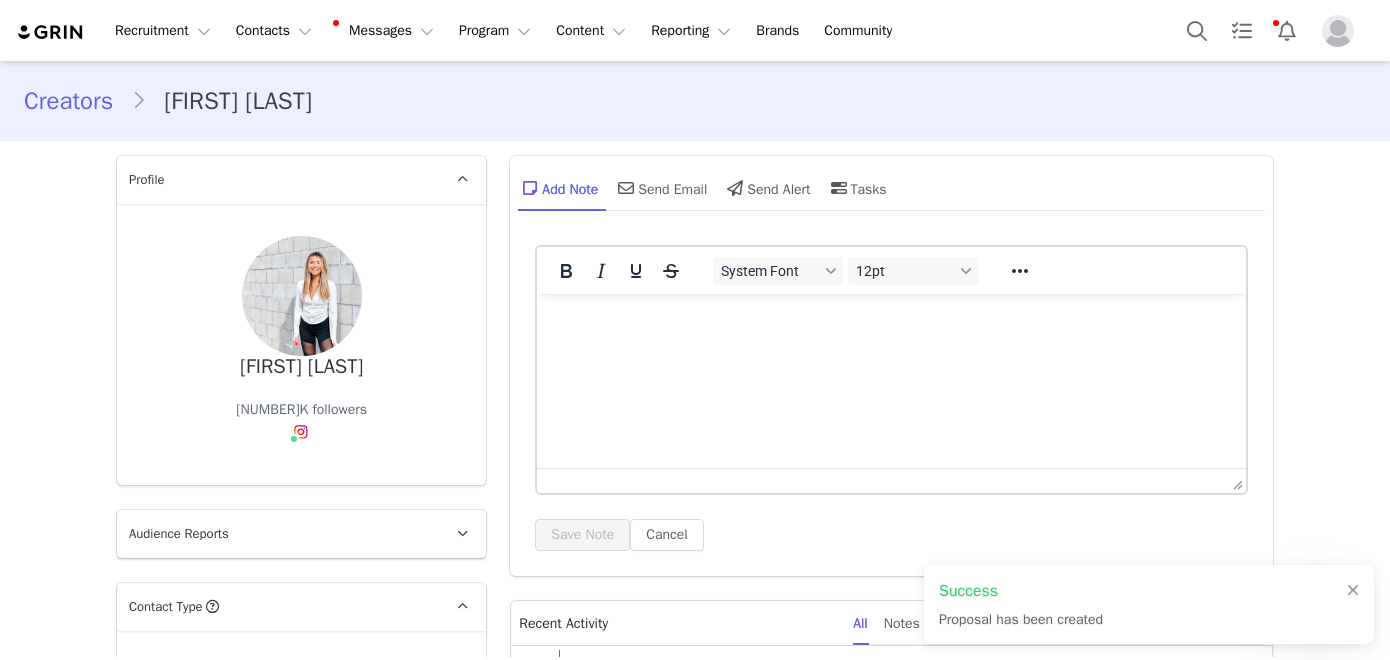 scroll, scrollTop: 0, scrollLeft: 0, axis: both 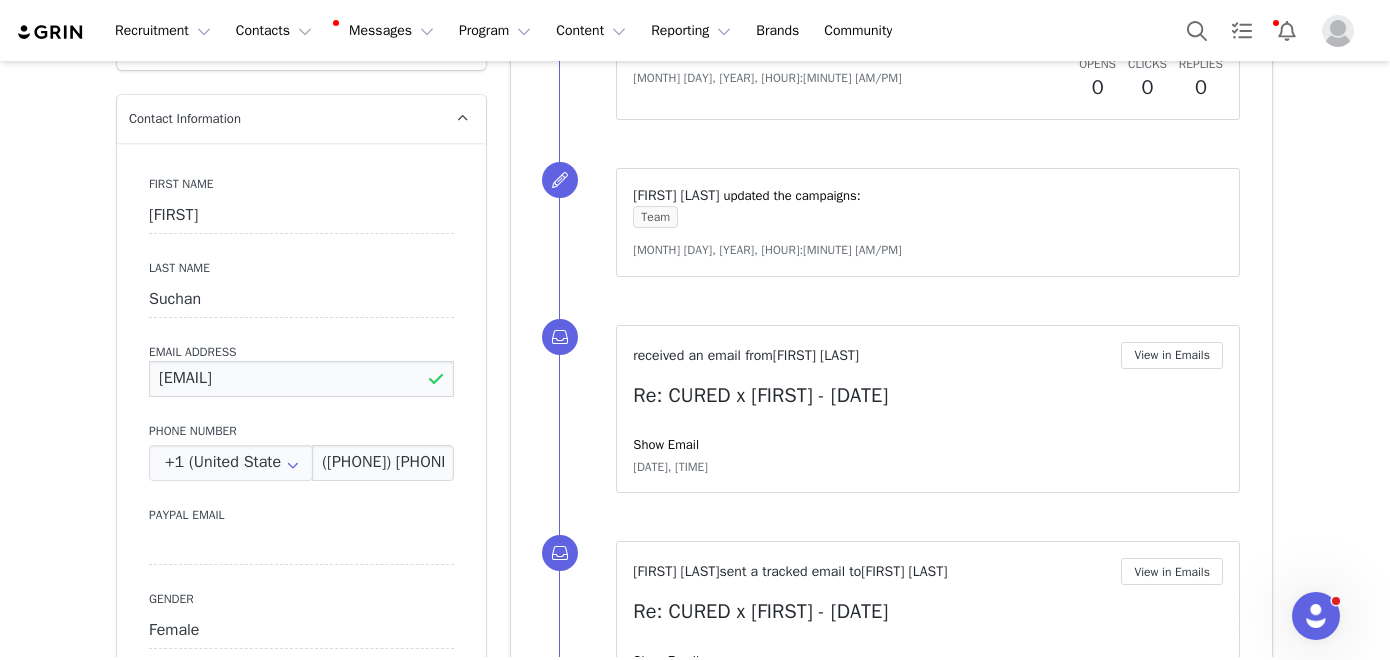 drag, startPoint x: 365, startPoint y: 369, endPoint x: 135, endPoint y: 370, distance: 230.00217 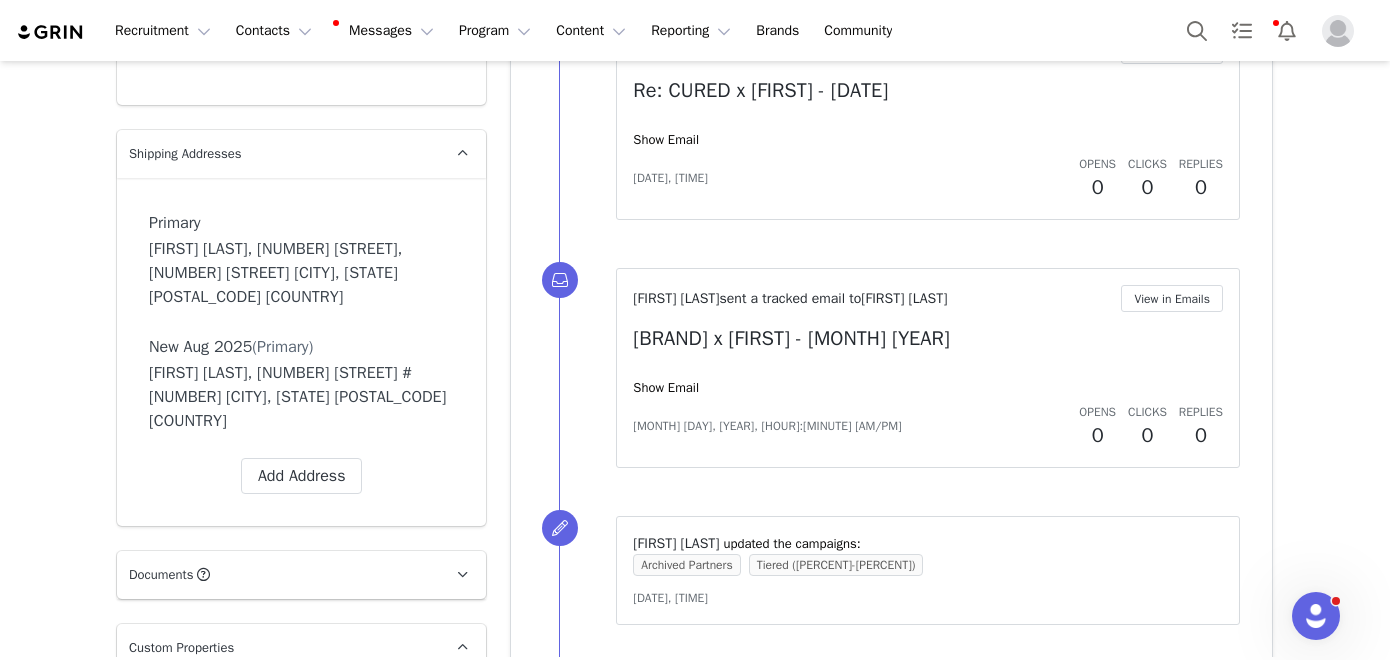 scroll, scrollTop: 1527, scrollLeft: 0, axis: vertical 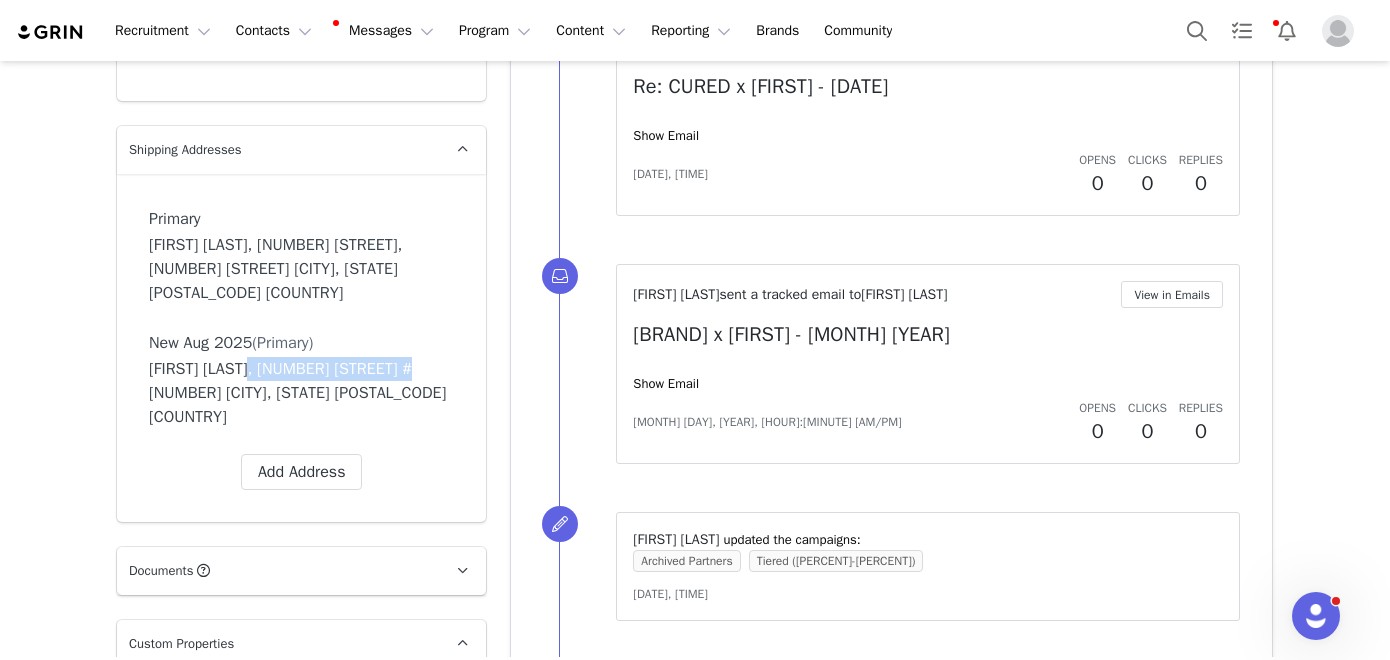 drag, startPoint x: 418, startPoint y: 369, endPoint x: 248, endPoint y: 376, distance: 170.14406 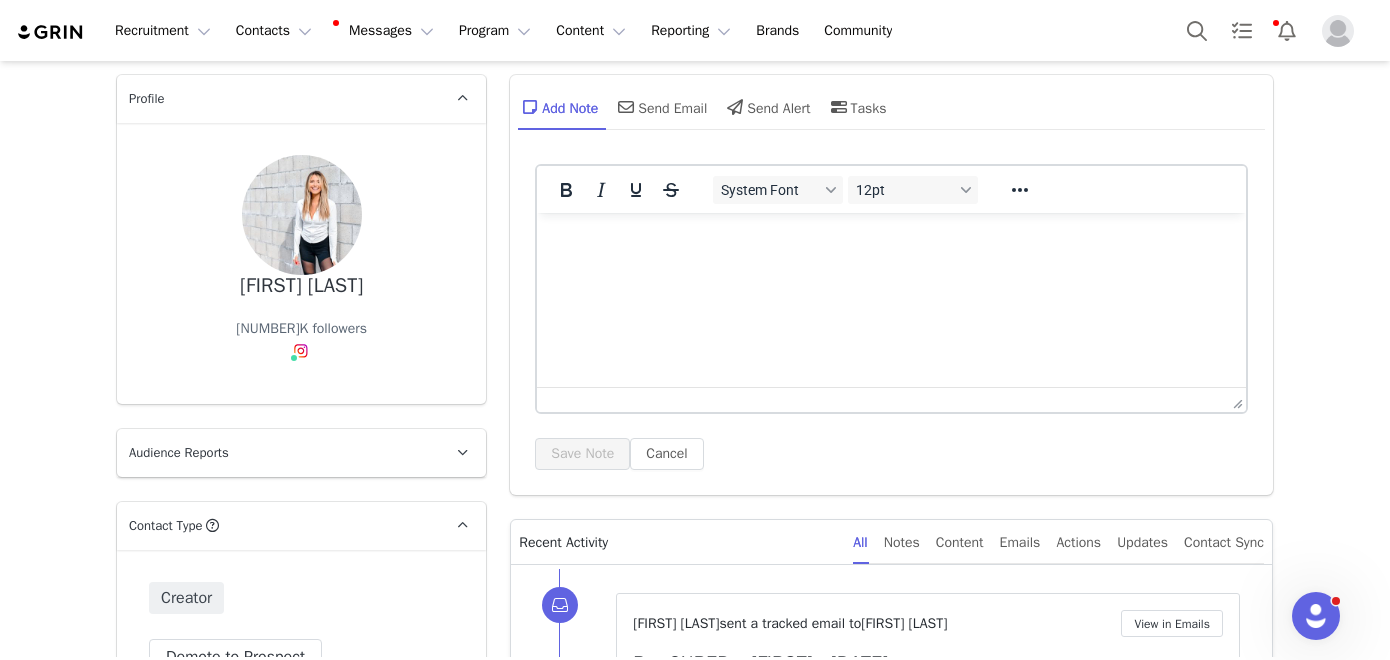 scroll, scrollTop: 0, scrollLeft: 0, axis: both 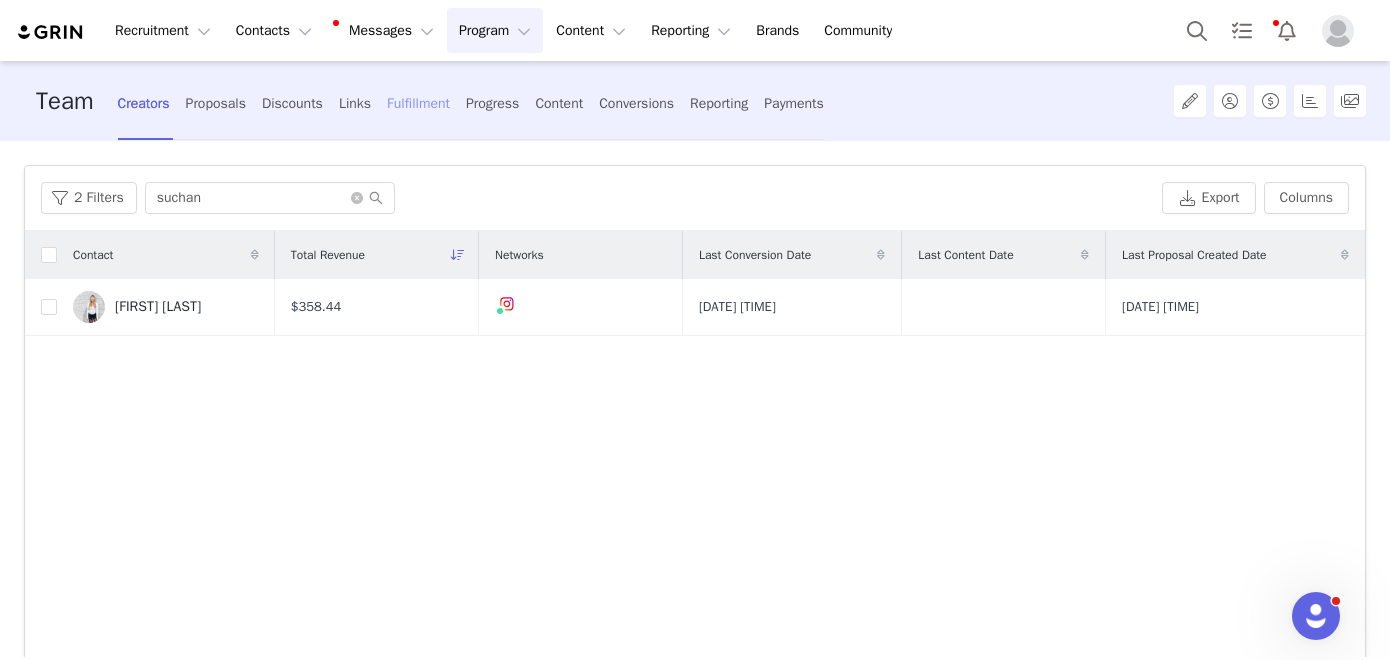 click on "Fulfillment" at bounding box center (418, 103) 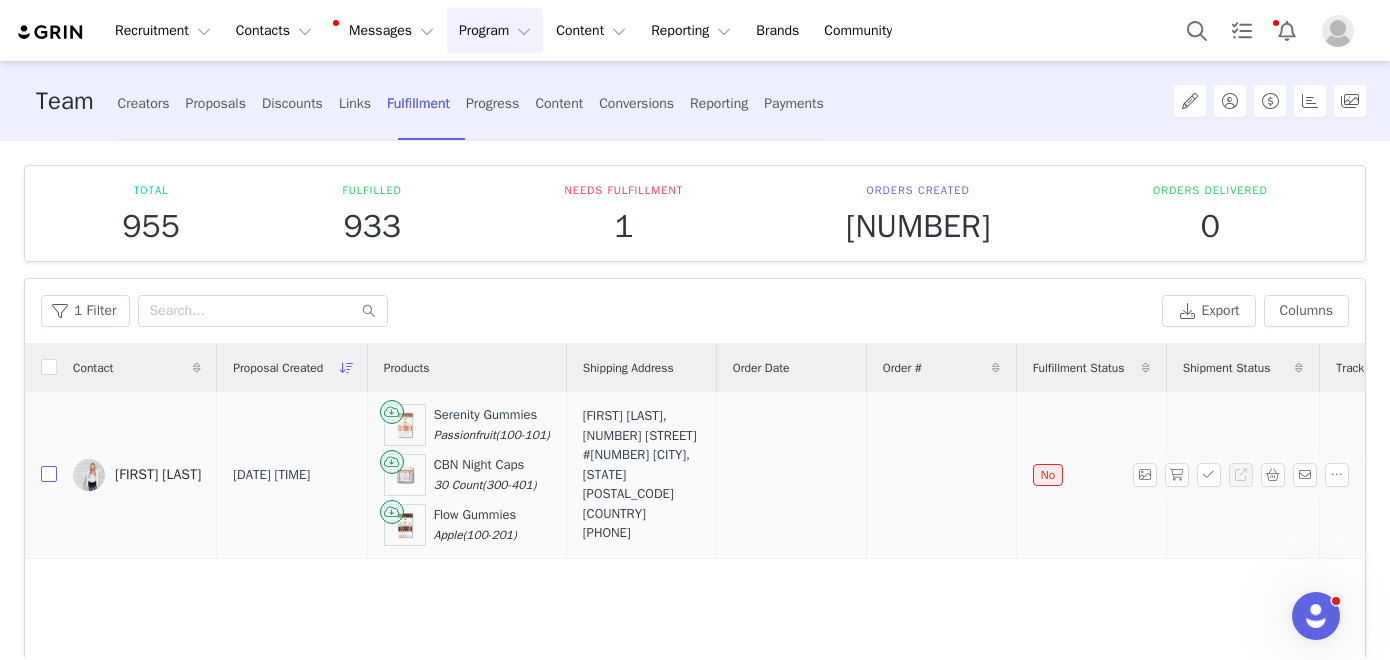 click at bounding box center [49, 474] 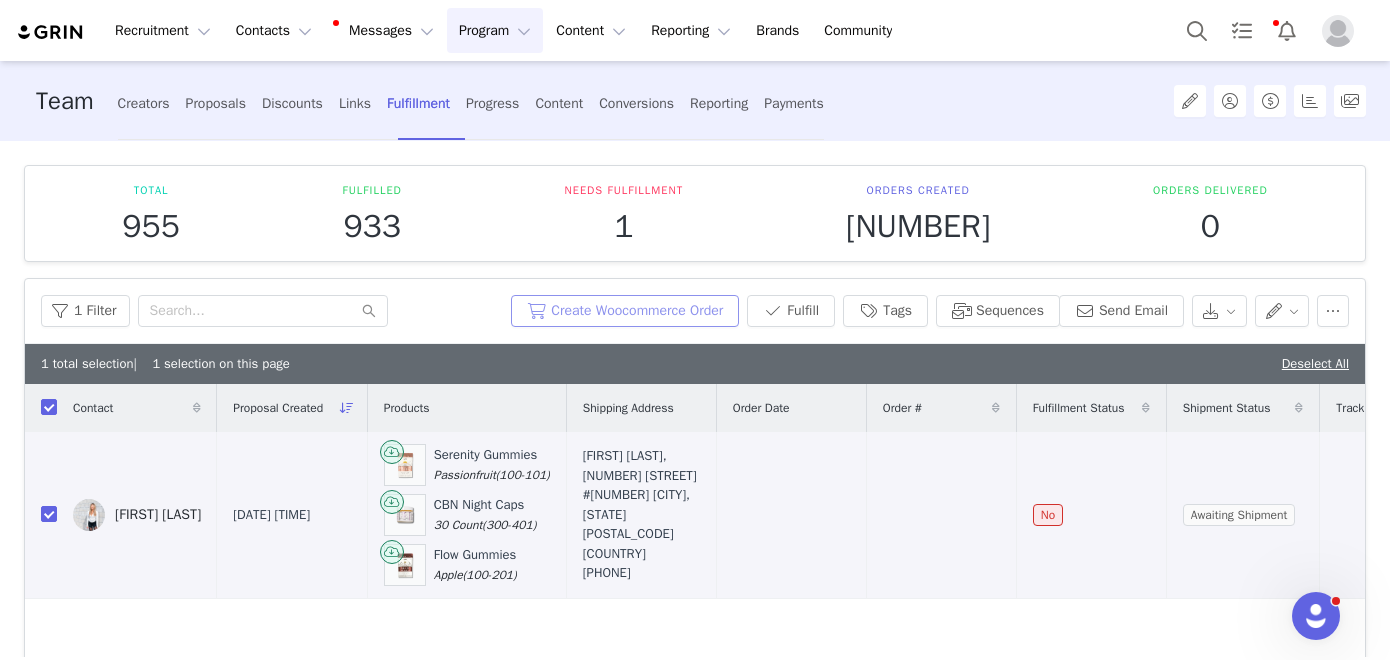 click on "Create Woocommerce Order" at bounding box center (625, 311) 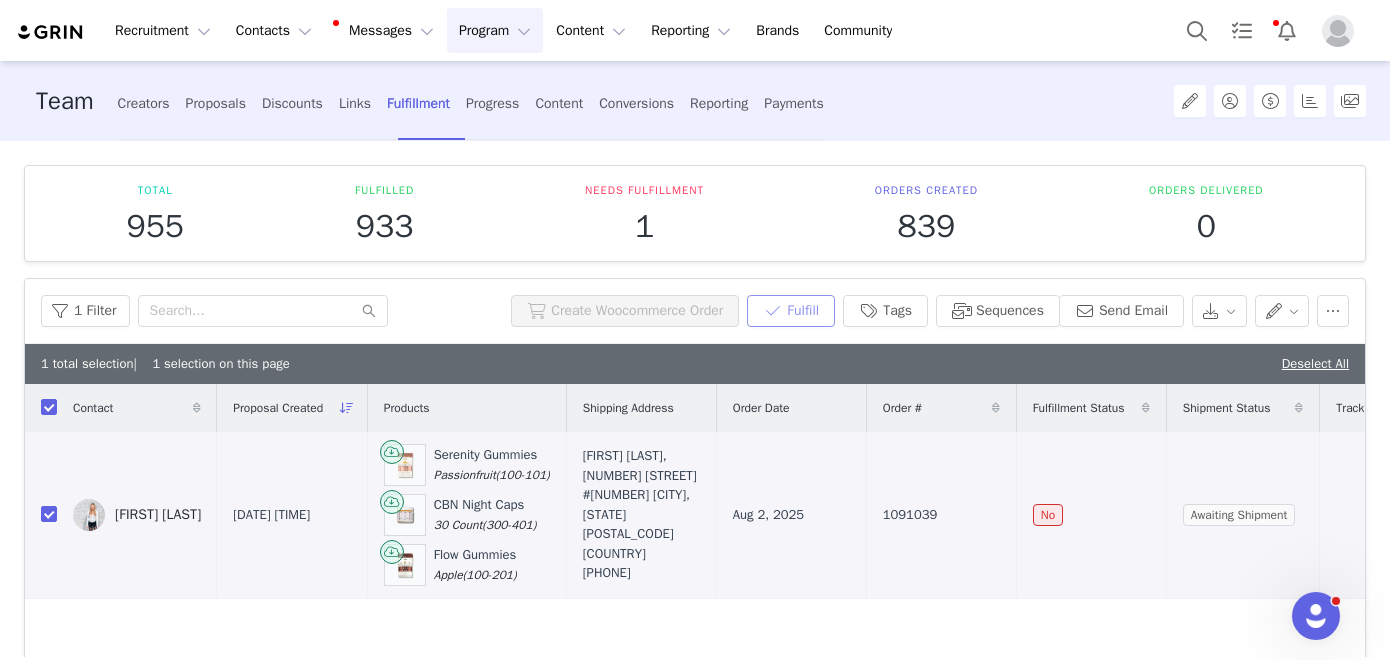 click on "Fulfill" at bounding box center (791, 311) 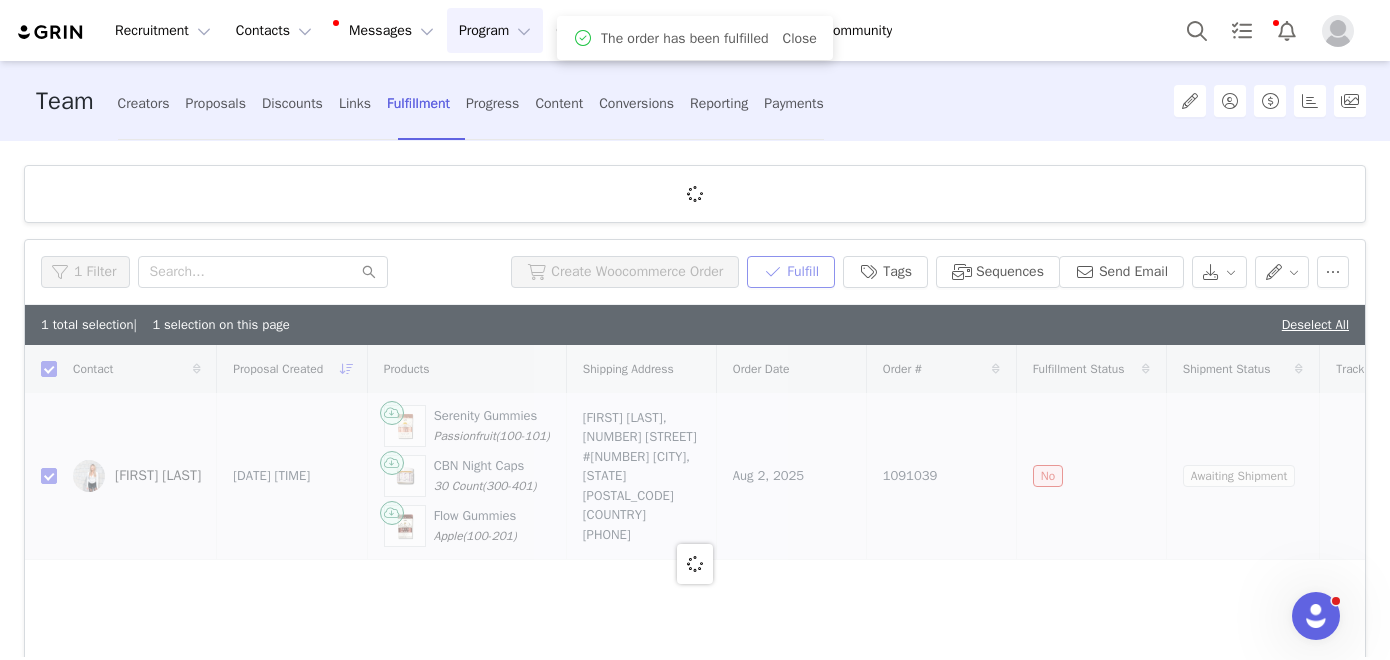 checkbox on "false" 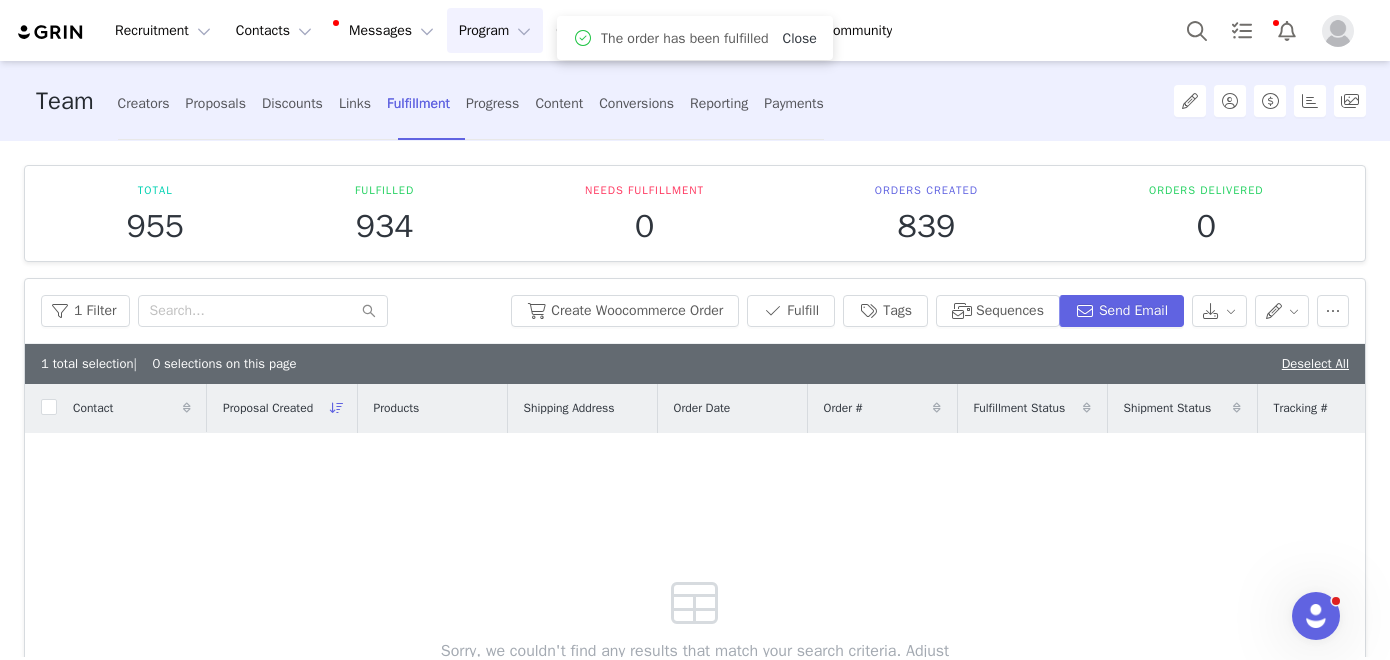 click on "Close" at bounding box center [800, 38] 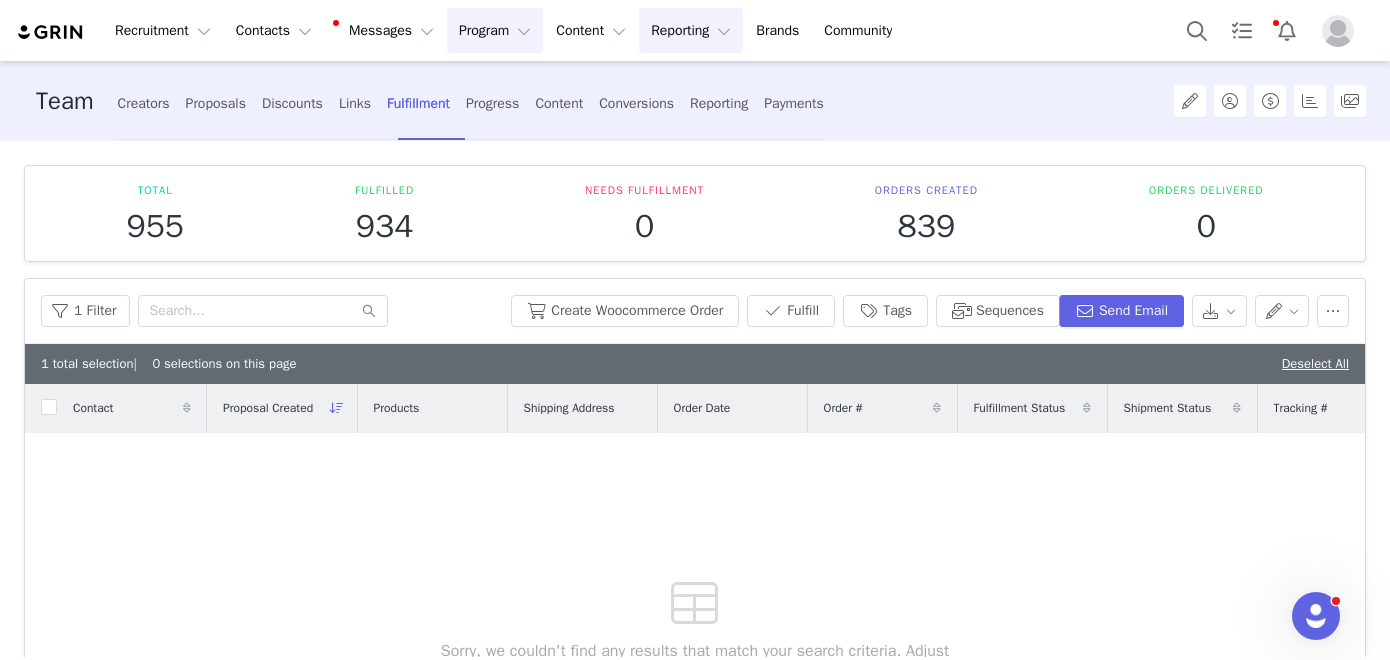 click on "Reporting Reporting" at bounding box center (691, 30) 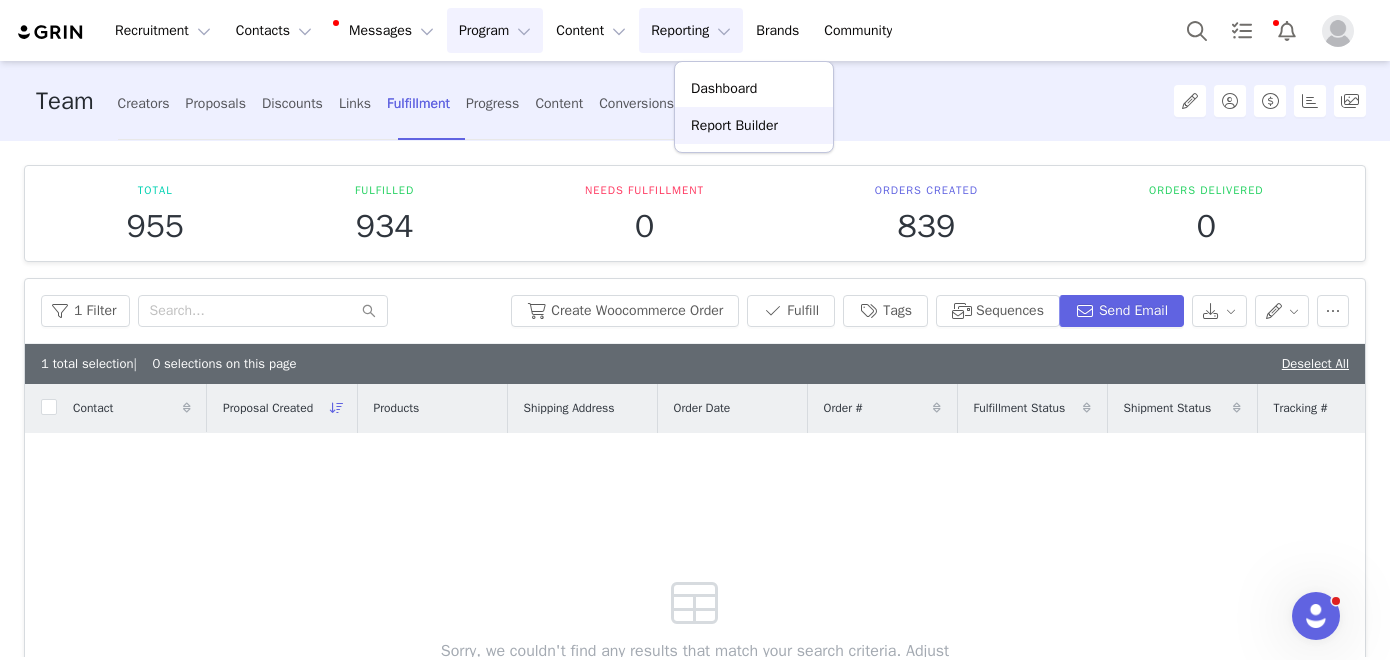 click on "Report Builder" at bounding box center [734, 125] 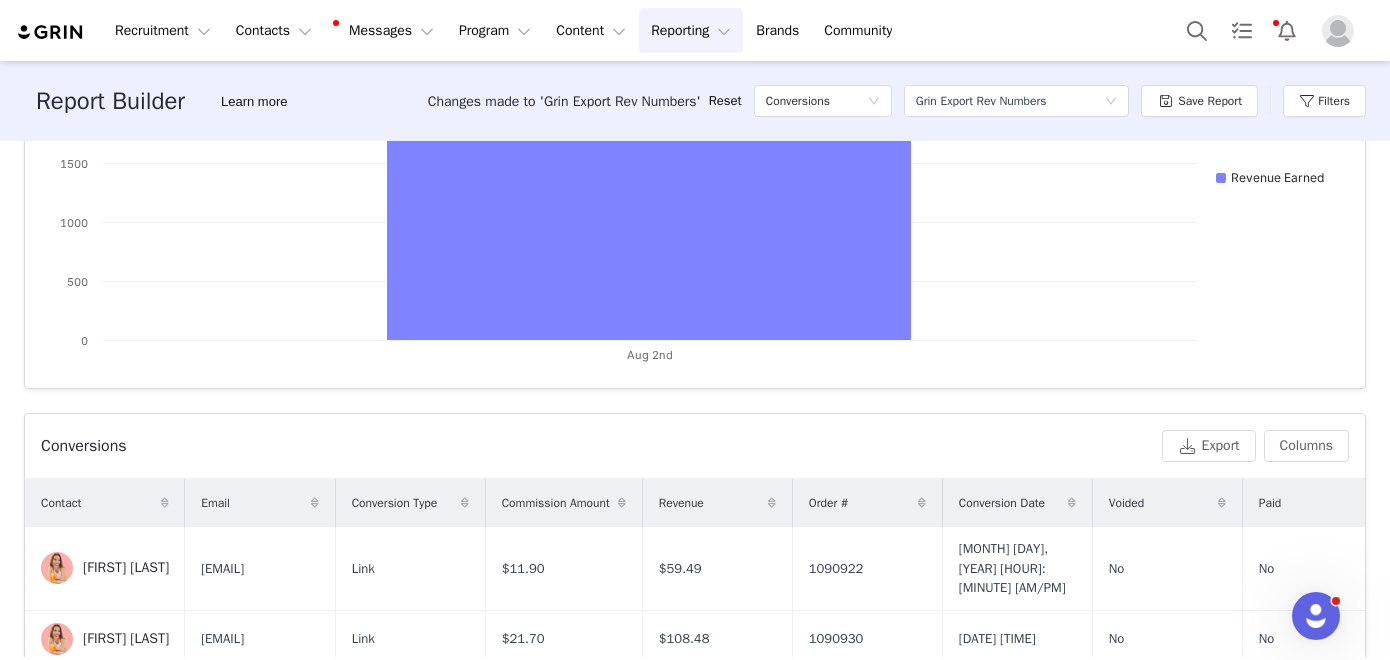 scroll, scrollTop: 662, scrollLeft: 0, axis: vertical 